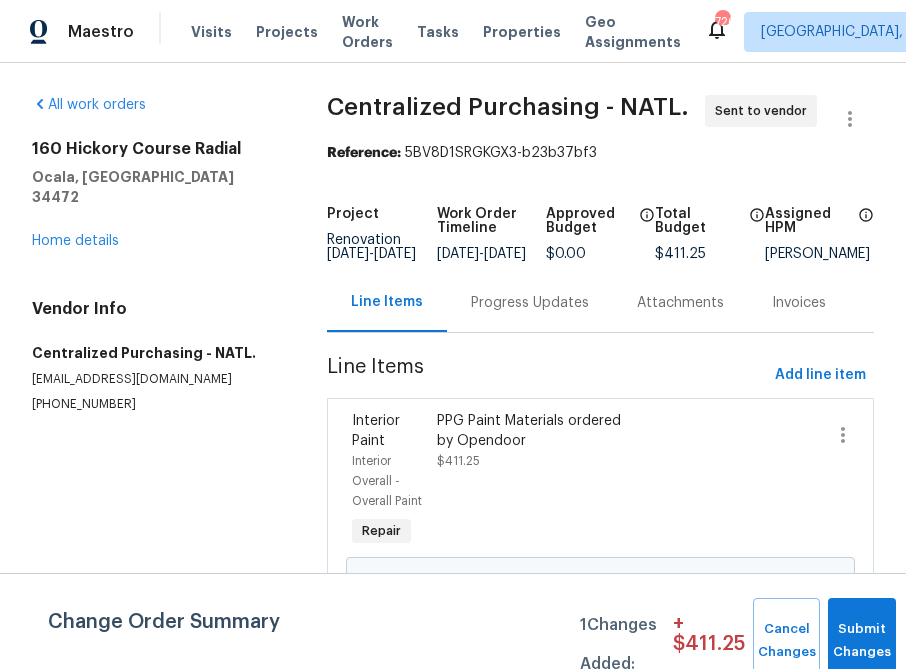 scroll, scrollTop: 0, scrollLeft: 0, axis: both 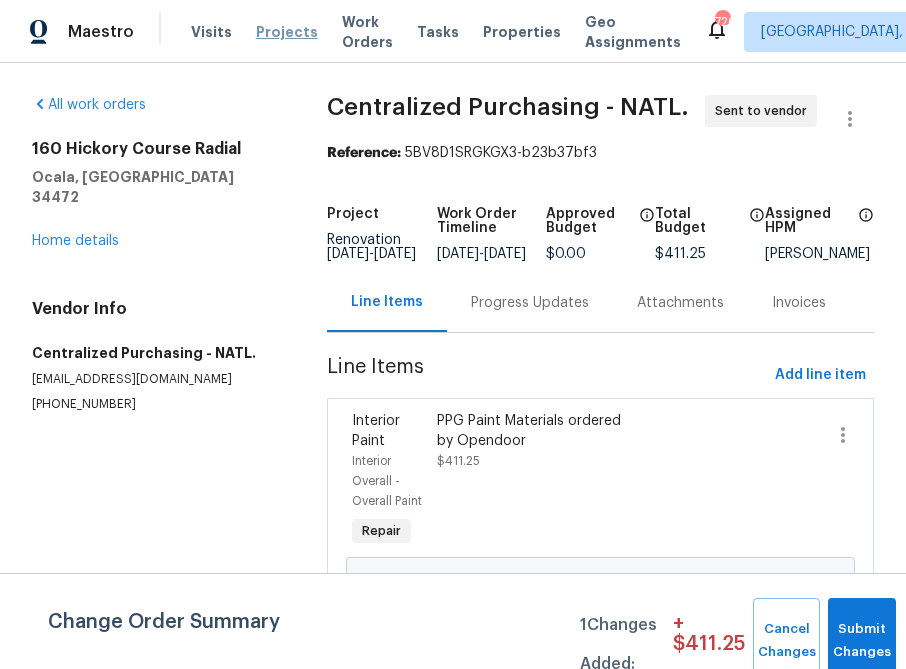 click on "Projects" at bounding box center (287, 32) 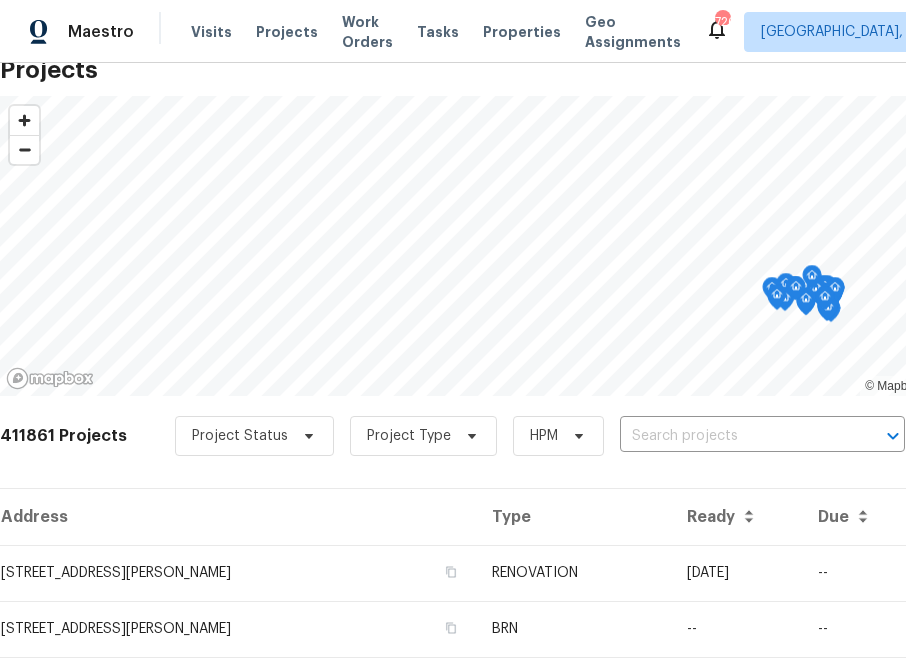 scroll, scrollTop: 0, scrollLeft: 0, axis: both 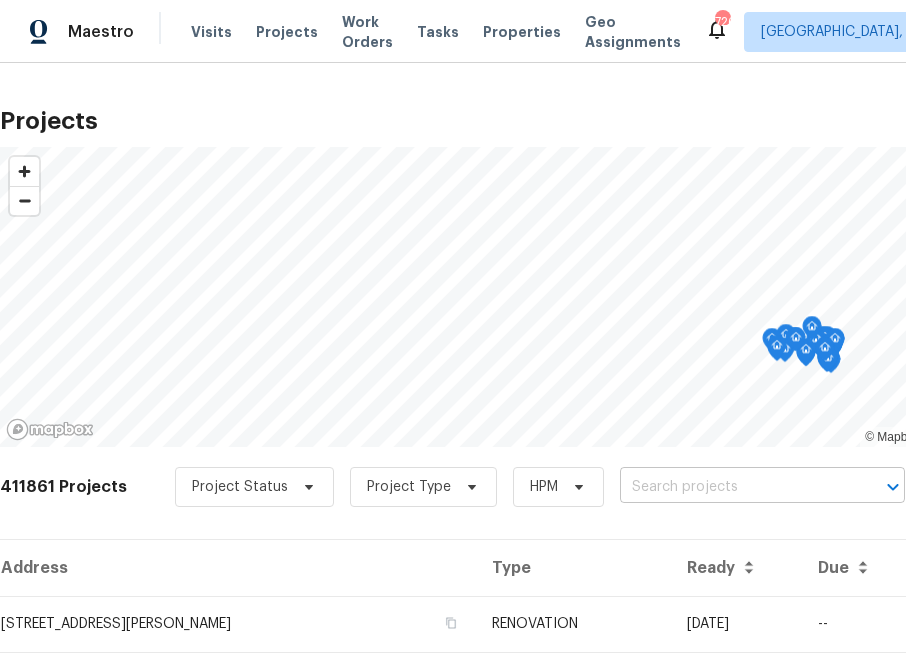 click at bounding box center (734, 487) 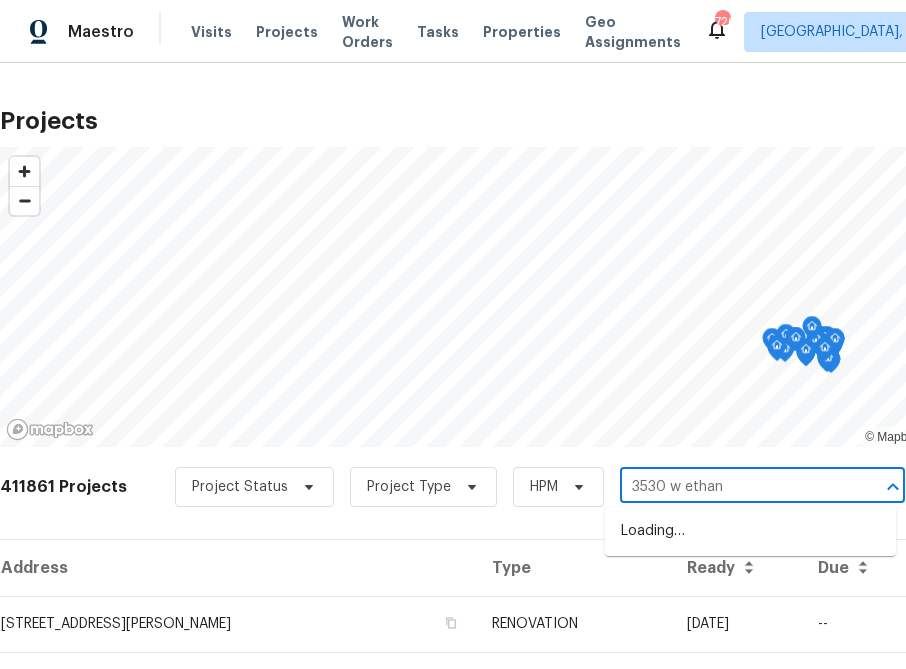 type on "3530 w ethan" 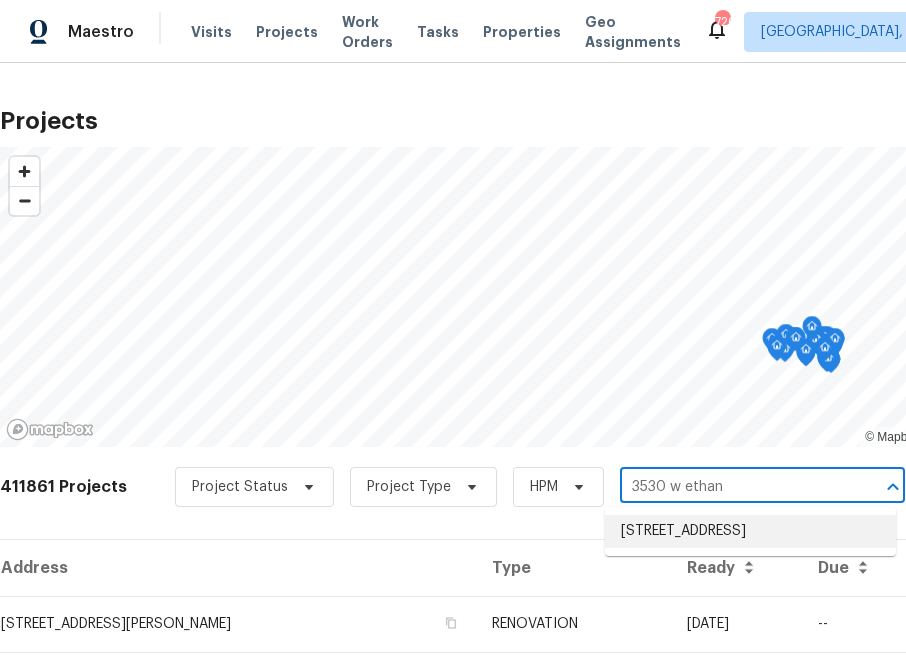click on "[STREET_ADDRESS]" at bounding box center [750, 531] 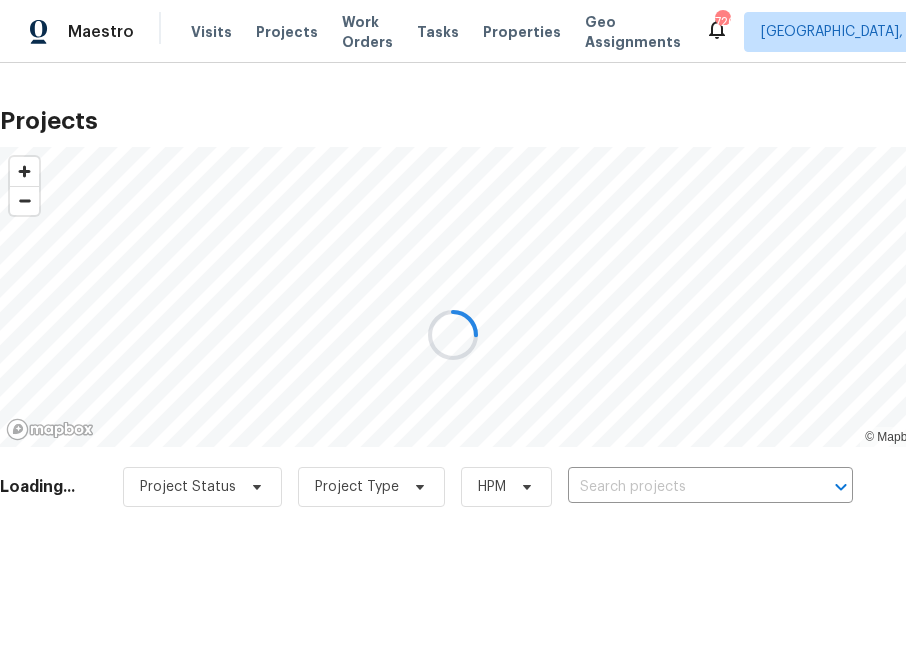 click at bounding box center [453, 334] 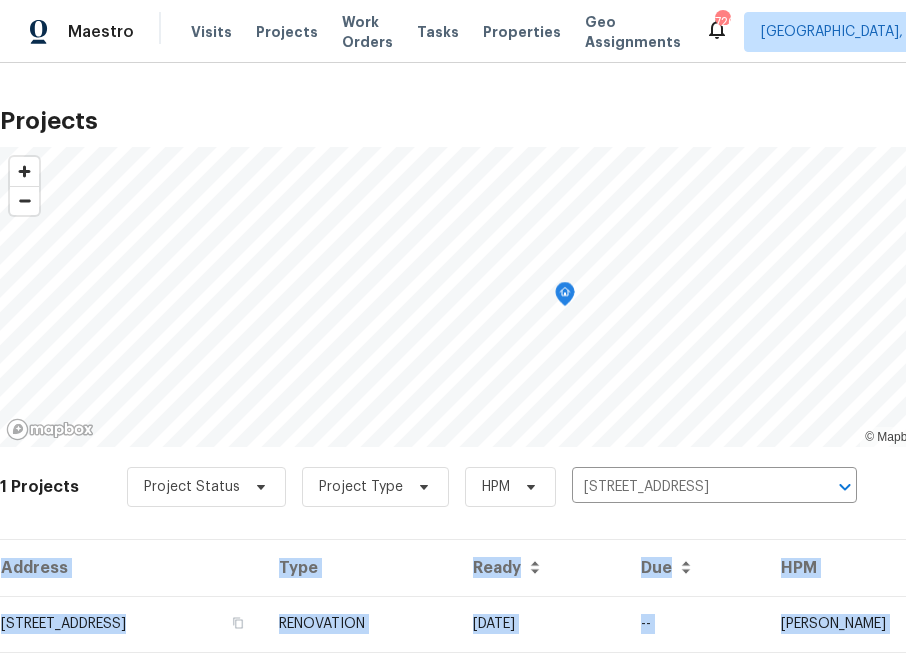 click on "Address" at bounding box center (131, 568) 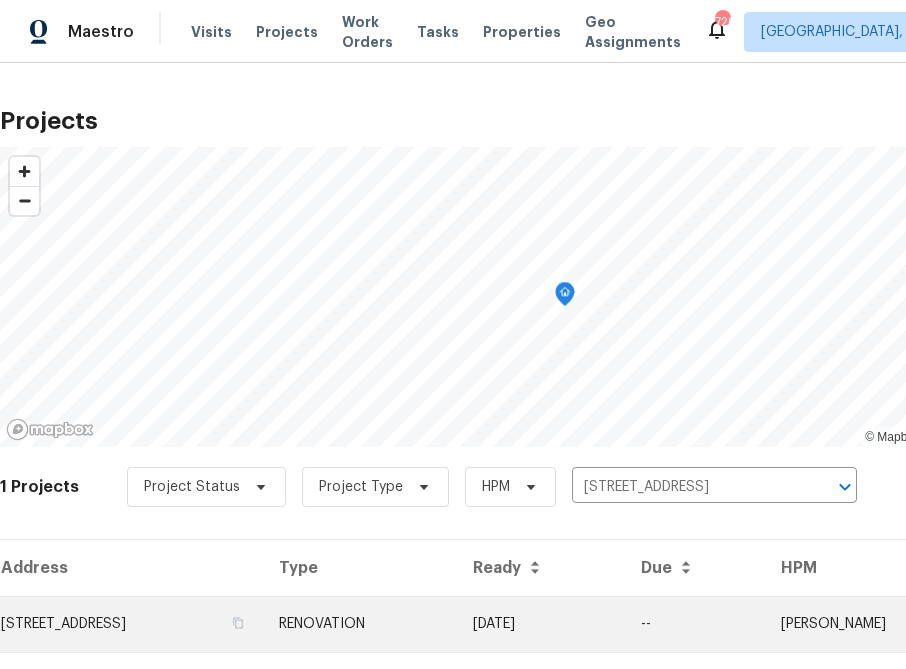 click on "[STREET_ADDRESS]" at bounding box center [131, 624] 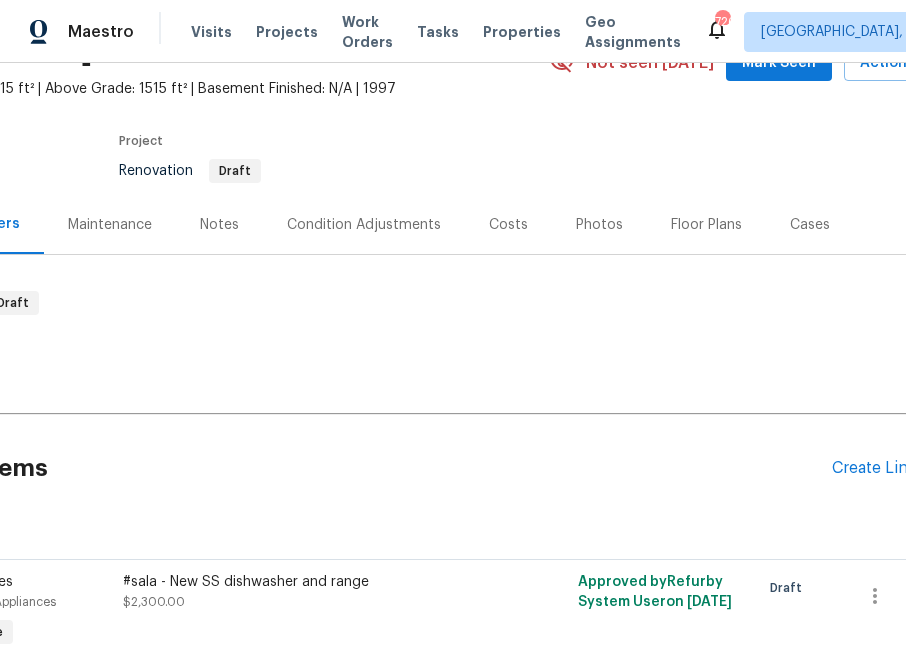 scroll, scrollTop: 108, scrollLeft: 224, axis: both 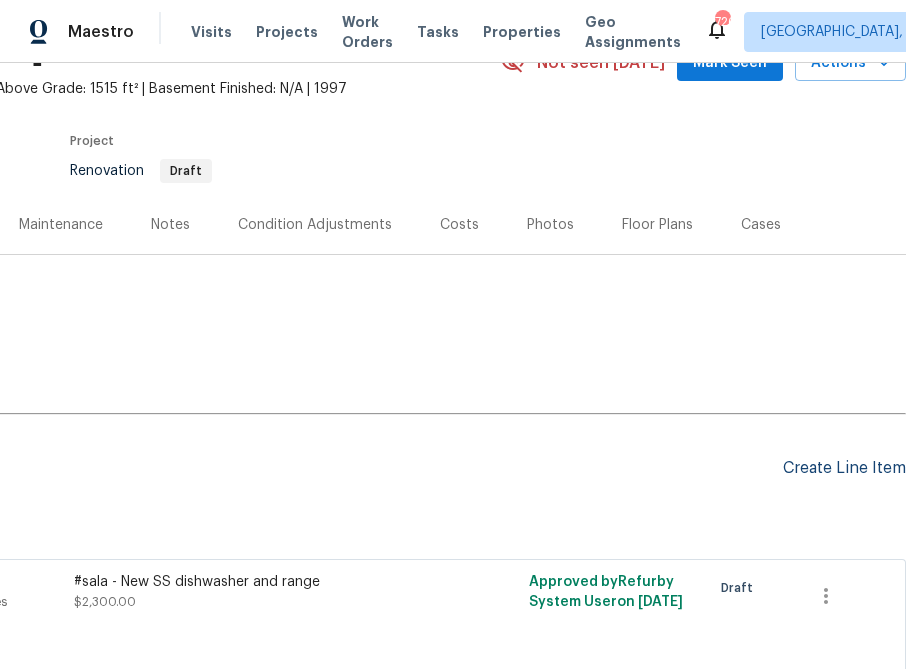 click on "Create Line Item" at bounding box center (844, 468) 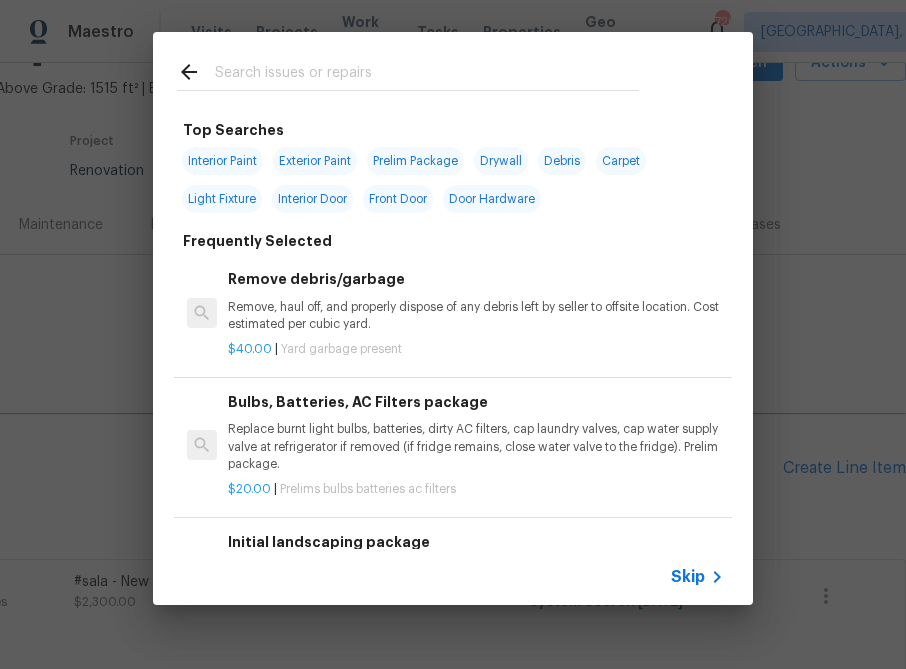 click on "Skip" at bounding box center [688, 577] 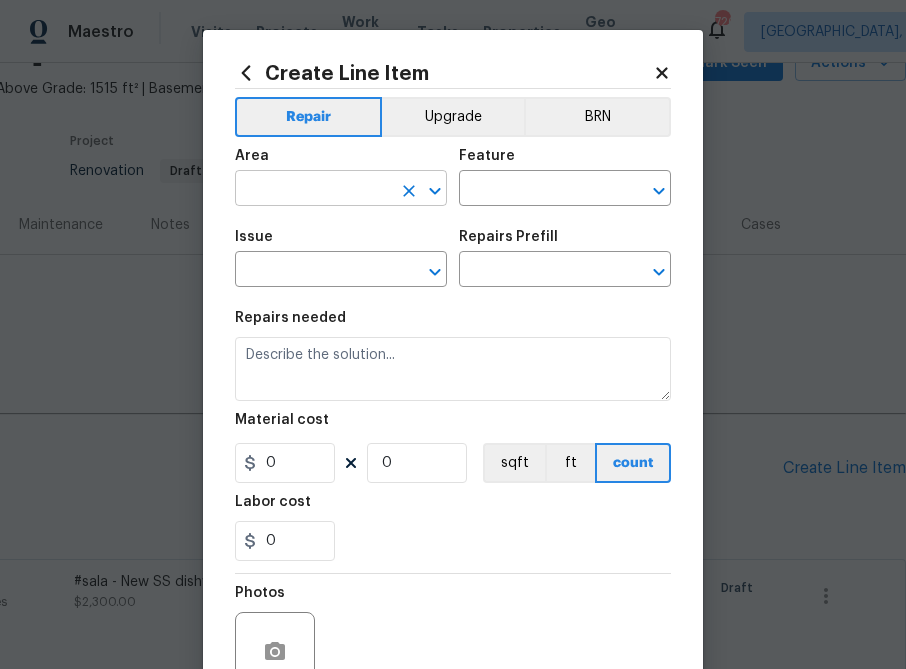 click at bounding box center (313, 190) 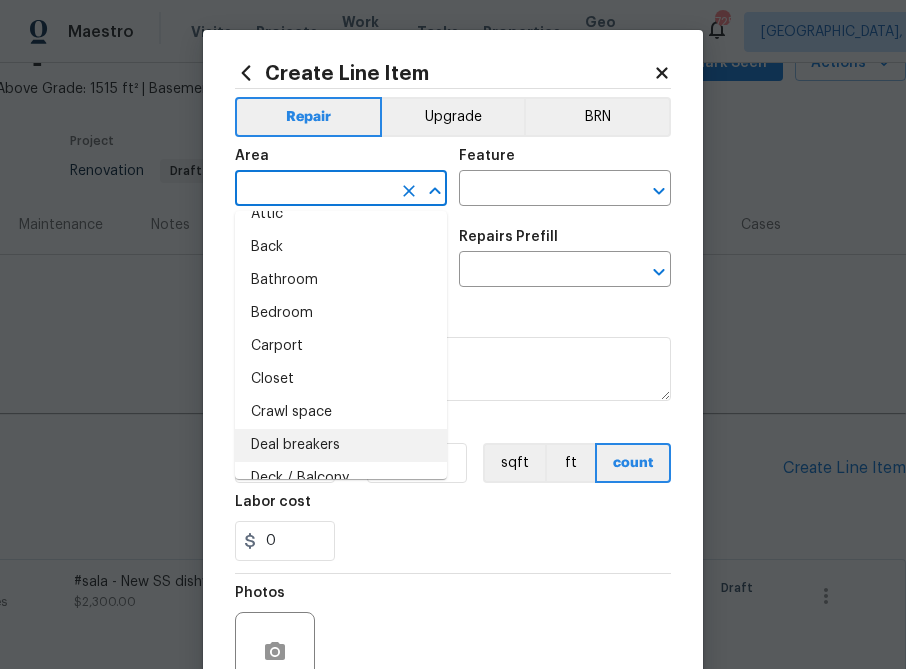 scroll, scrollTop: 0, scrollLeft: 0, axis: both 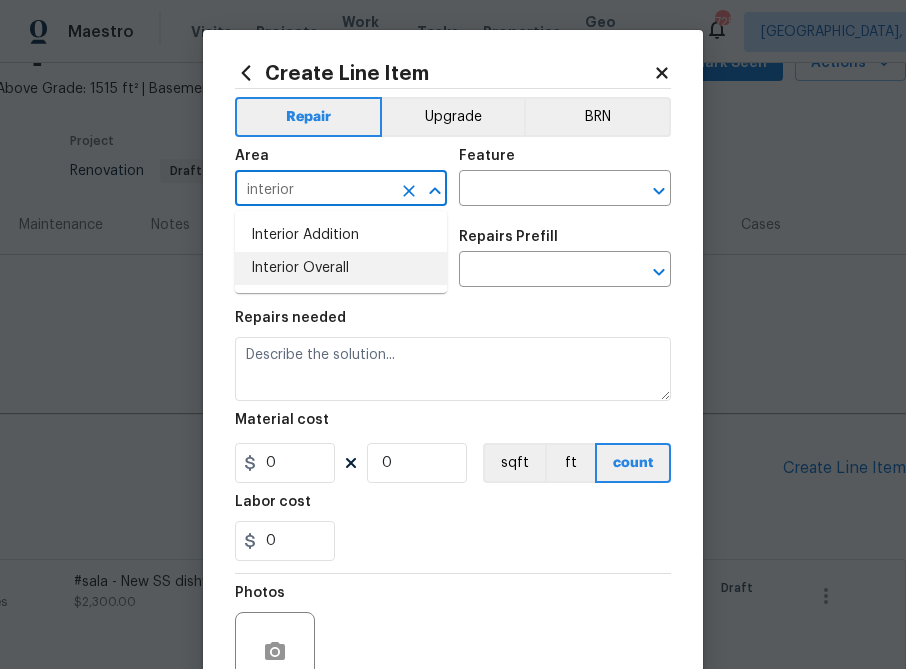 click on "Interior Overall" at bounding box center (341, 268) 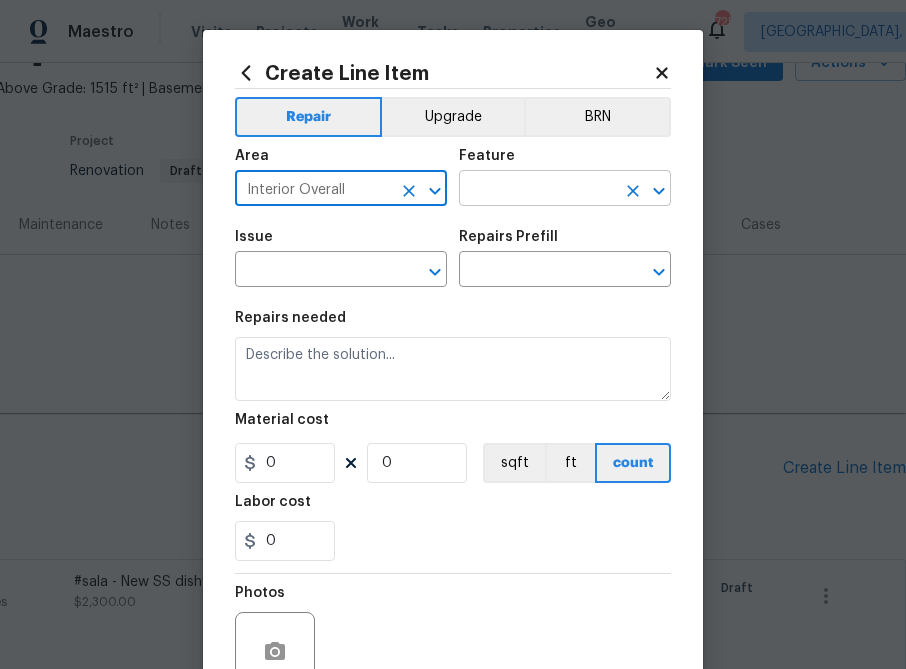 type on "Interior Overall" 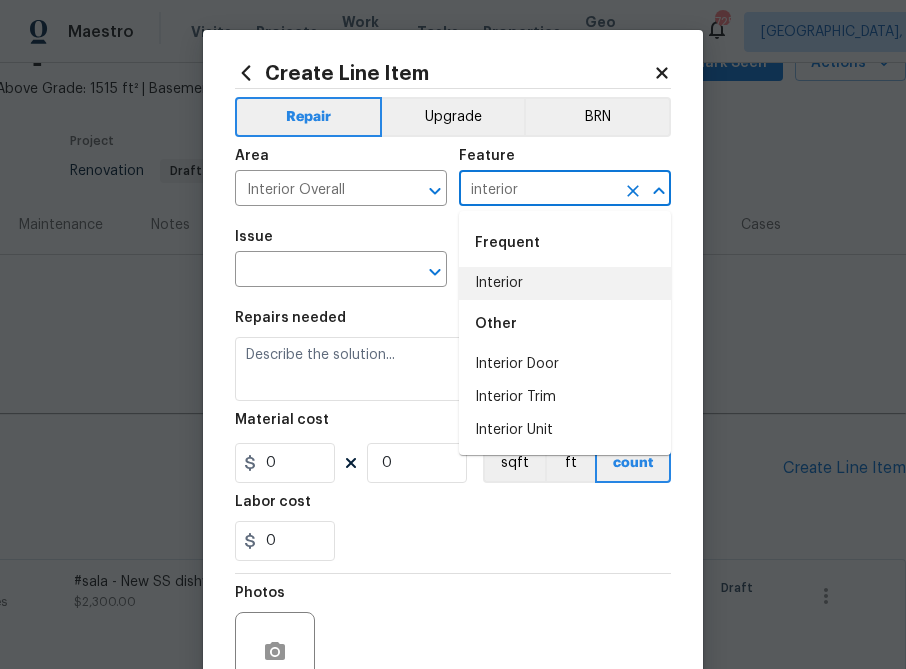 click on "interior" at bounding box center (537, 190) 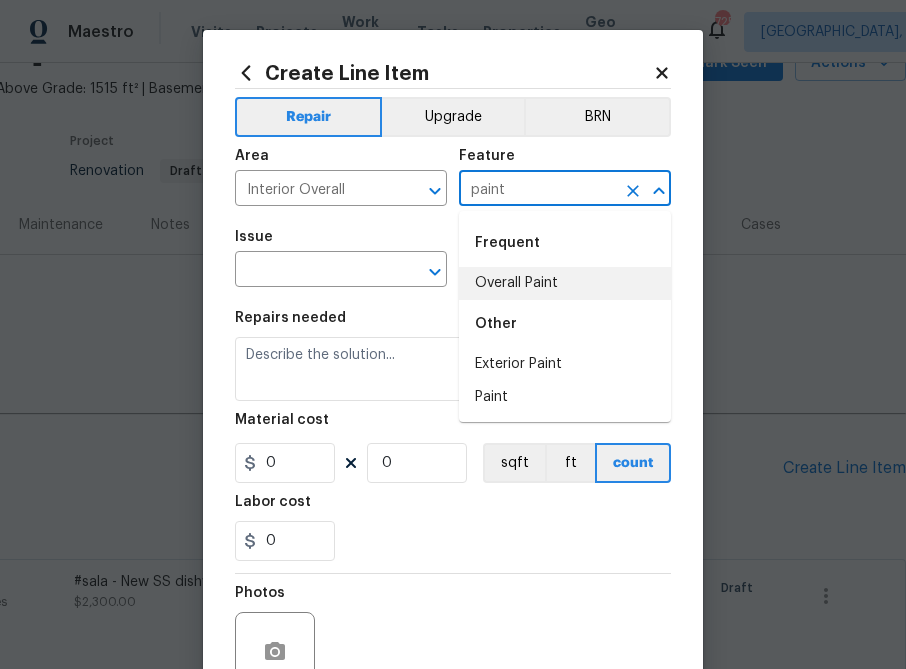 click on "Overall Paint" at bounding box center (565, 283) 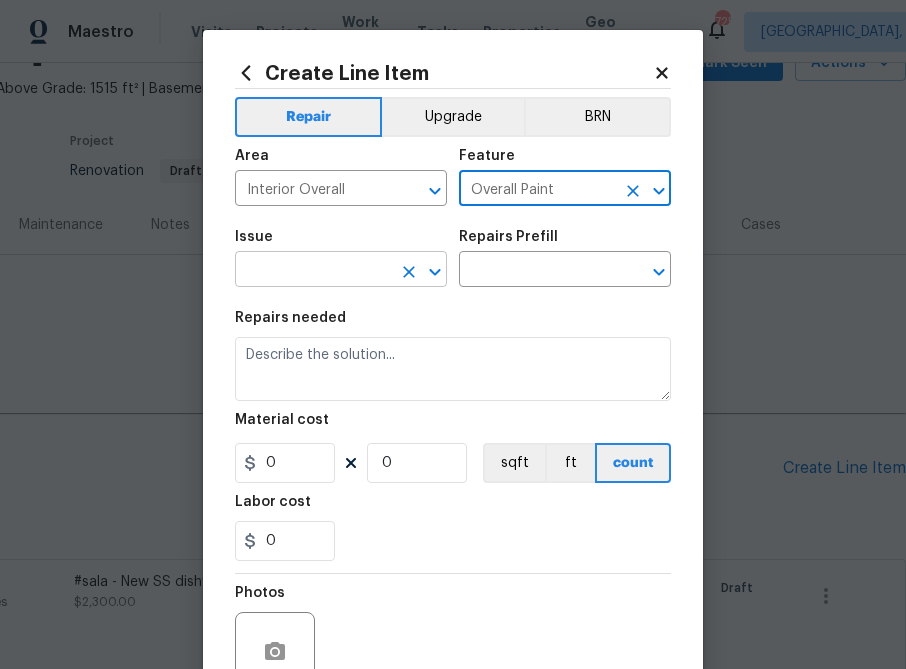 type on "Overall Paint" 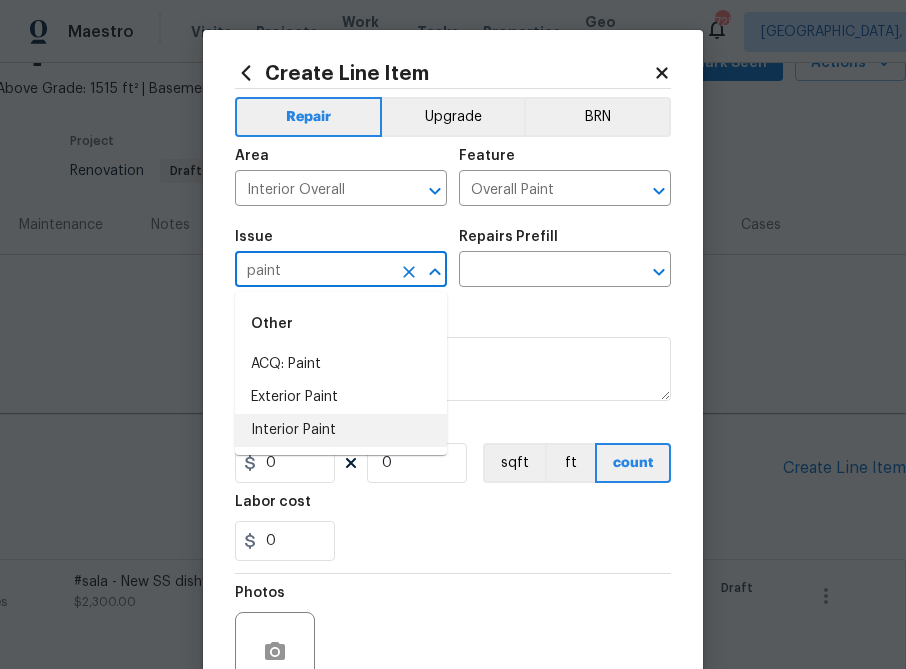 click on "Interior Paint" at bounding box center [341, 430] 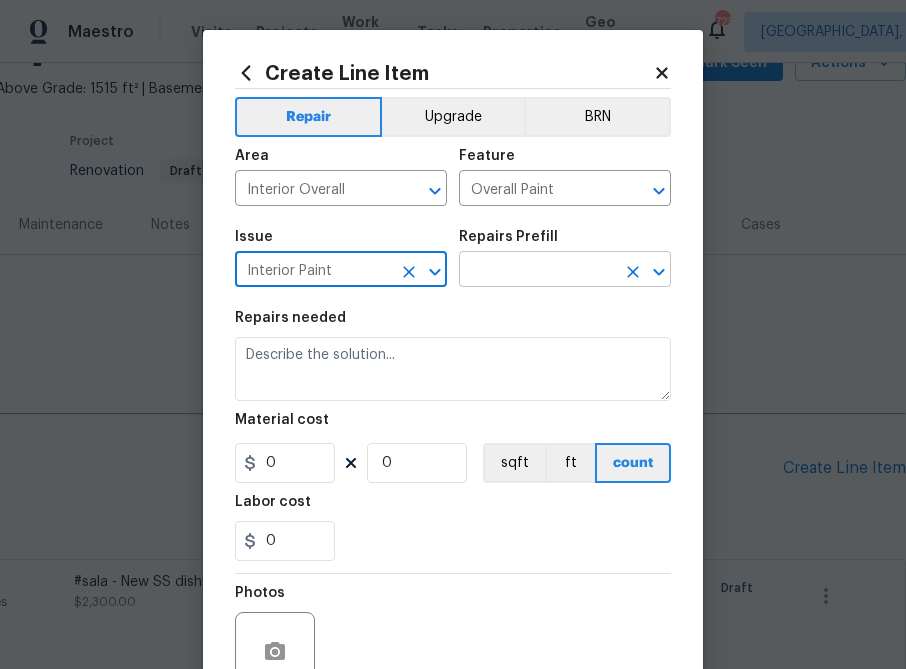 type on "Interior Paint" 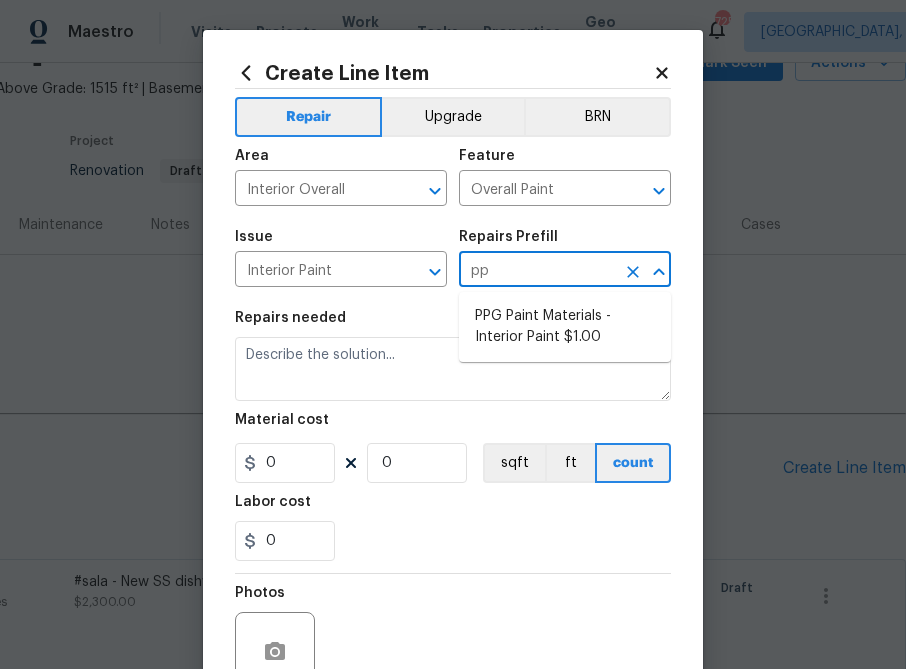 type on "ppg" 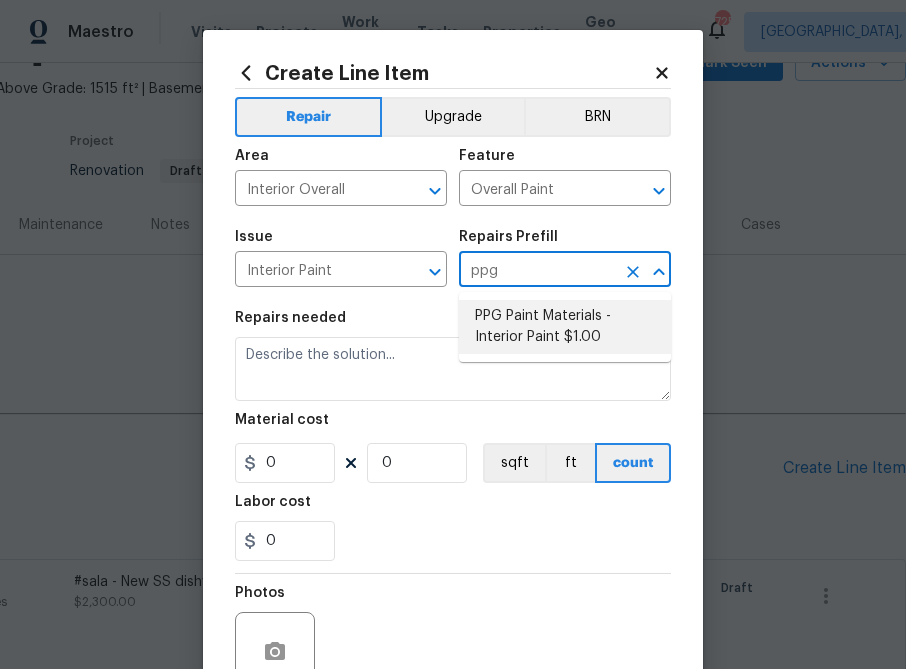click on "PPG Paint Materials - Interior Paint $1.00" at bounding box center (565, 327) 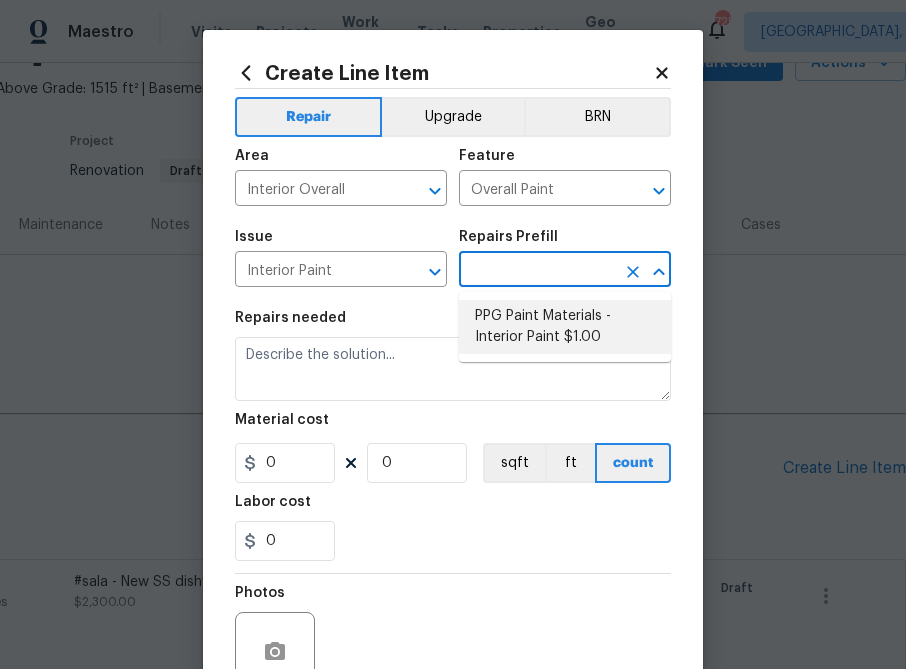 type on "PPG Paint Materials - Interior Paint $1.00" 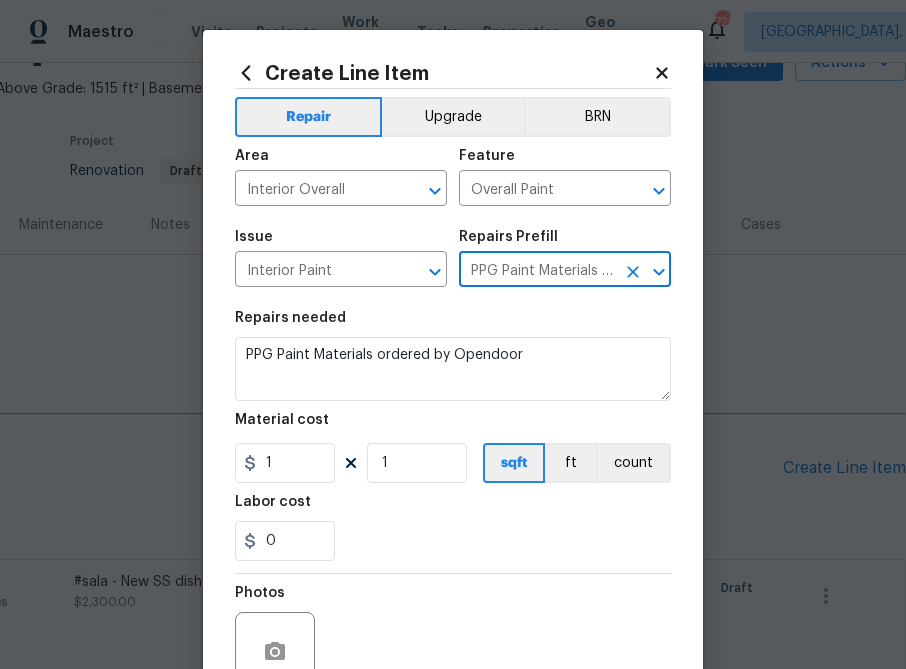 type on "PPG Paint Materials - Interior Paint $1.00" 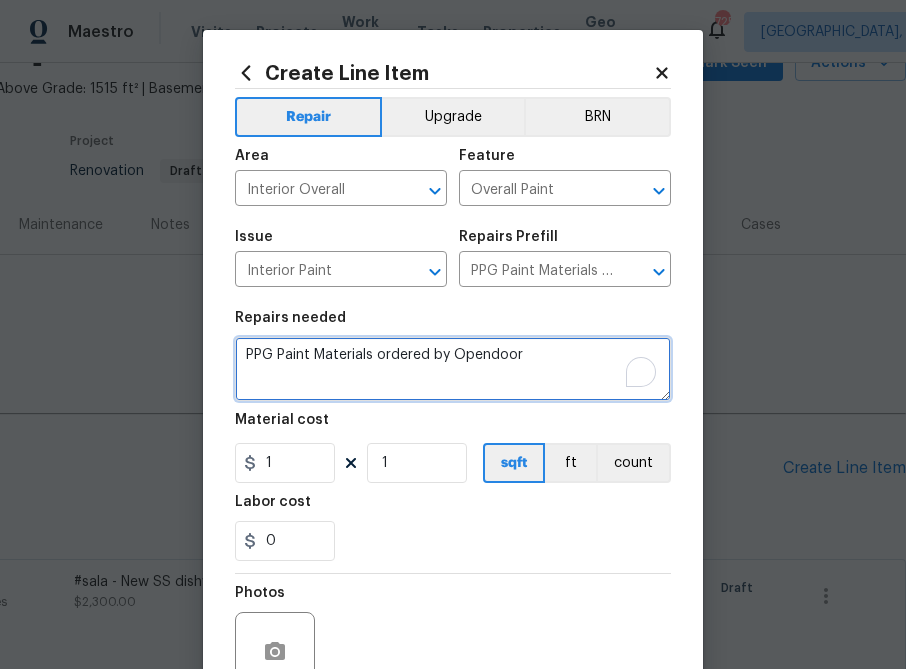 click on "PPG Paint Materials ordered by Opendoor" at bounding box center [453, 369] 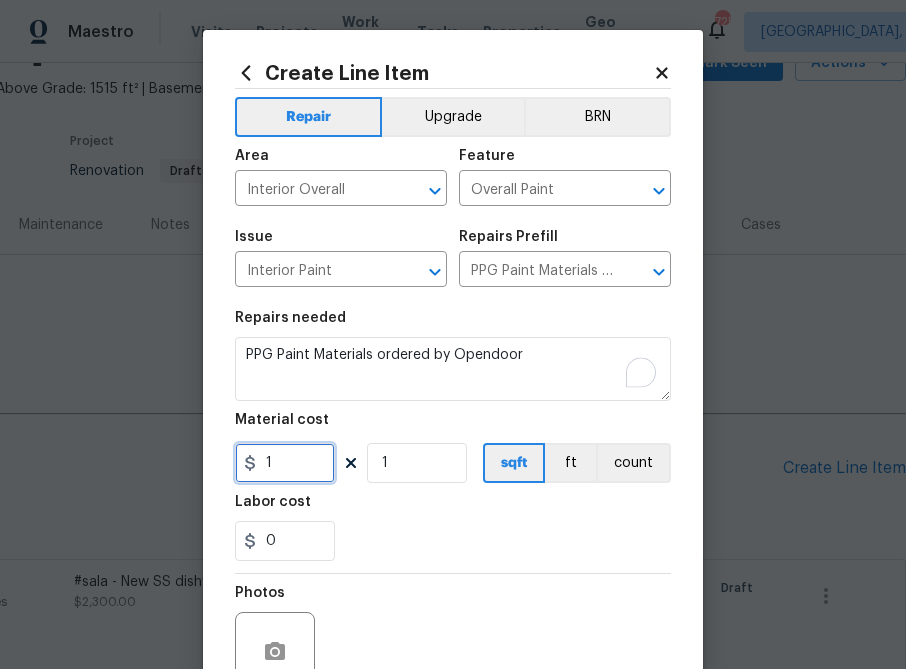 click on "1" at bounding box center [285, 463] 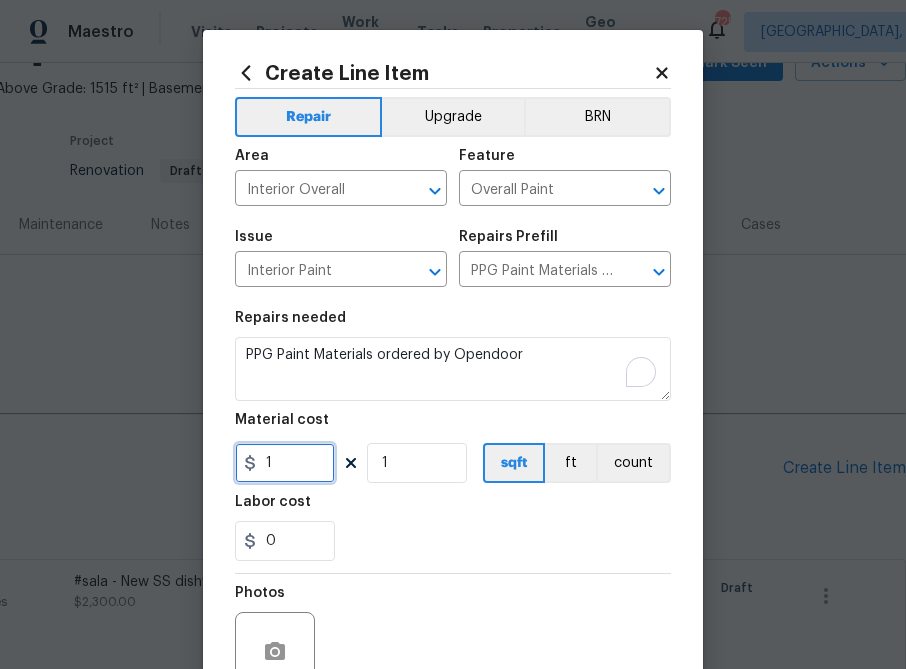 click on "1" at bounding box center (285, 463) 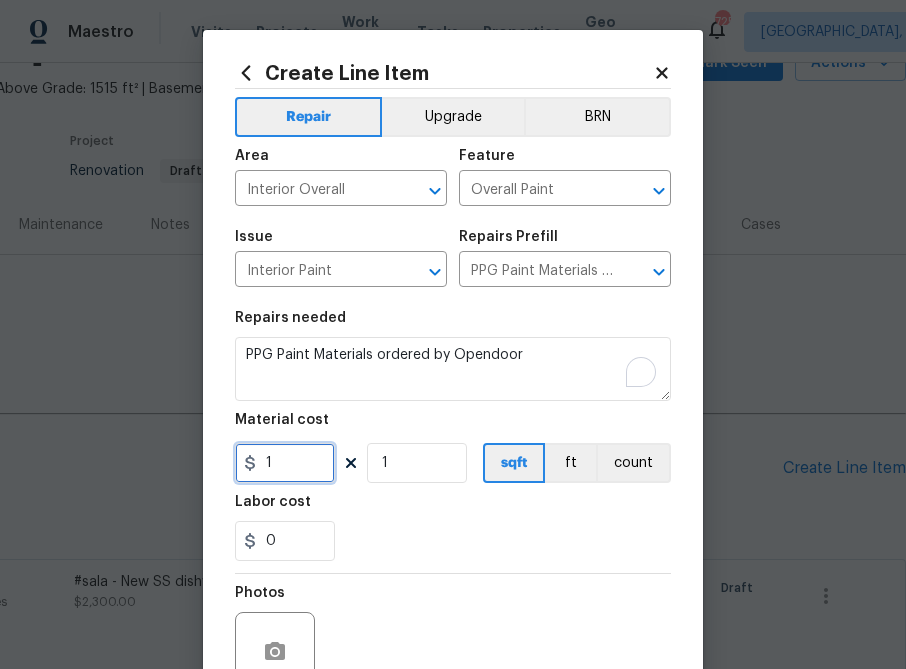 paste 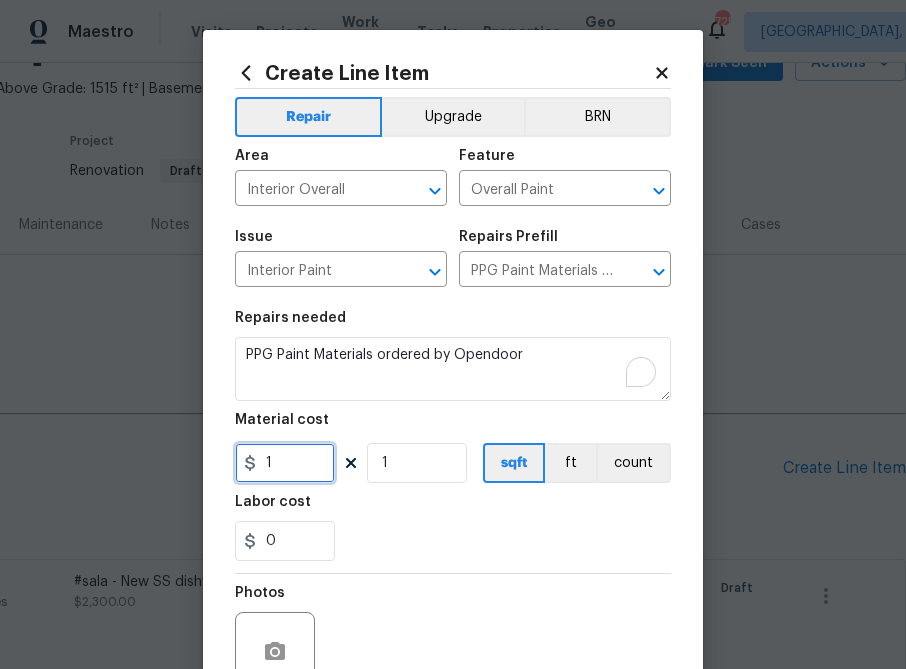 click on "1" at bounding box center [285, 463] 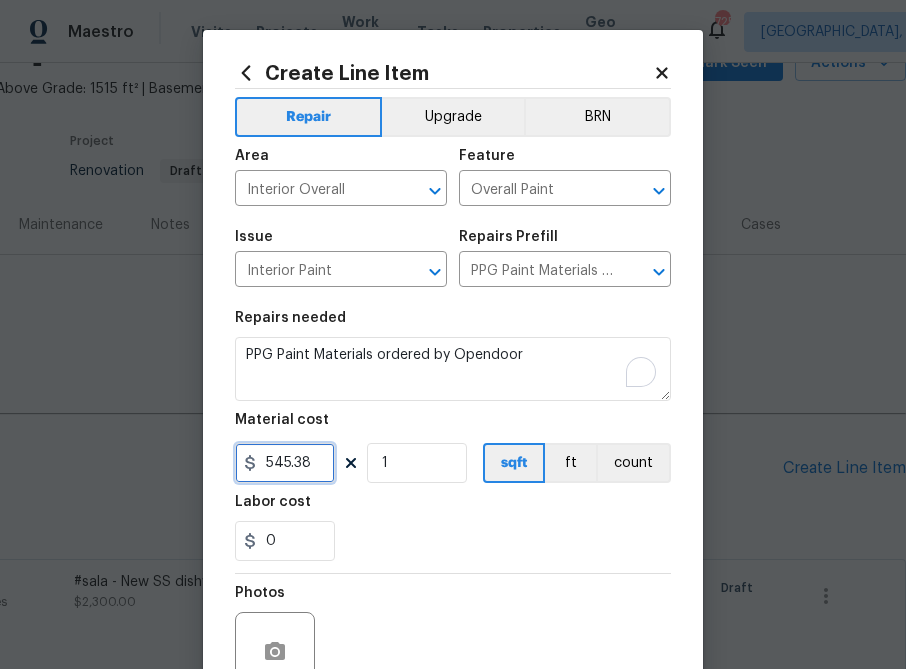 scroll, scrollTop: 193, scrollLeft: 0, axis: vertical 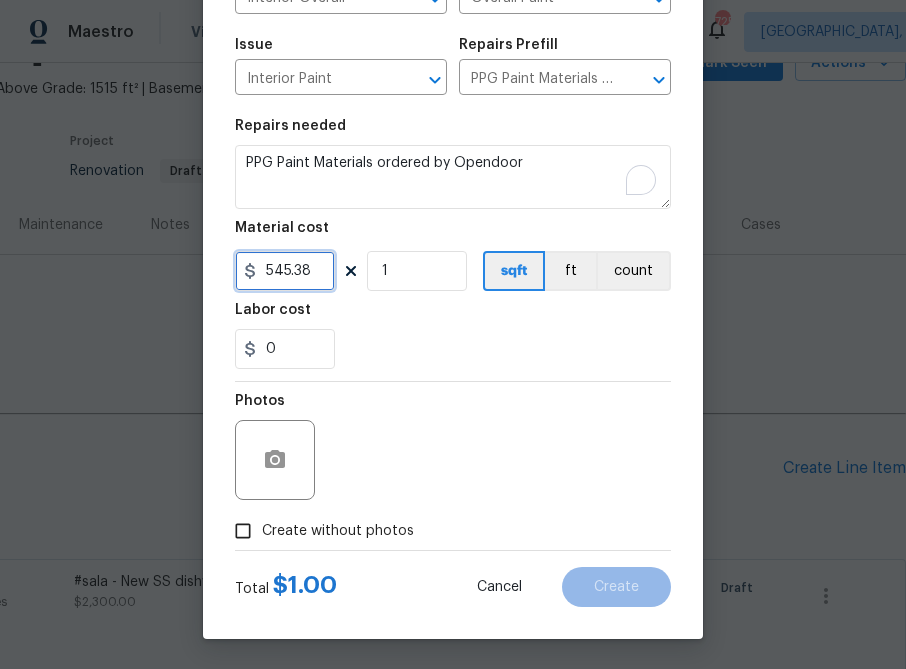 type on "545.38" 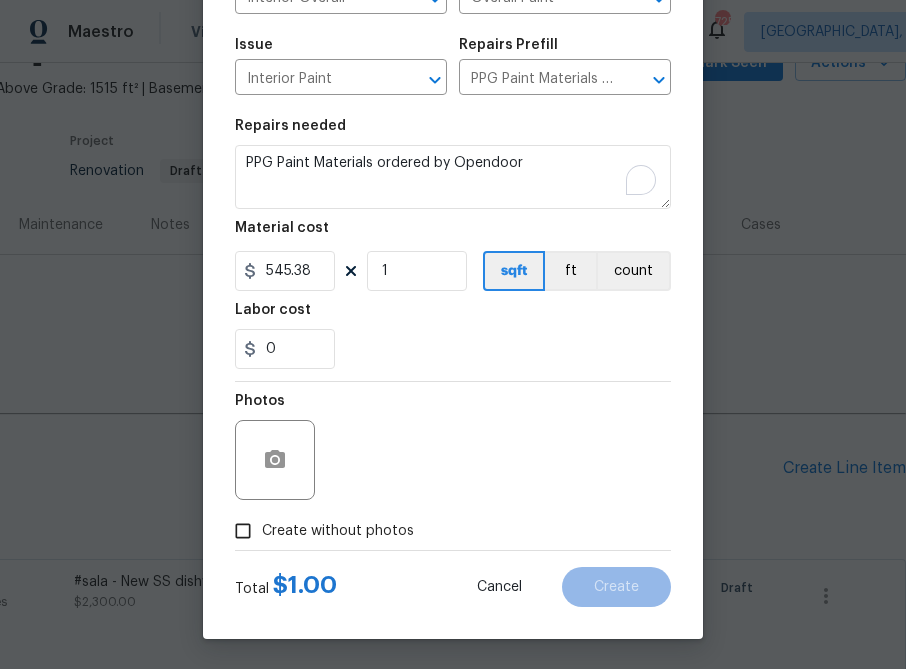 click on "Create without photos" at bounding box center (338, 531) 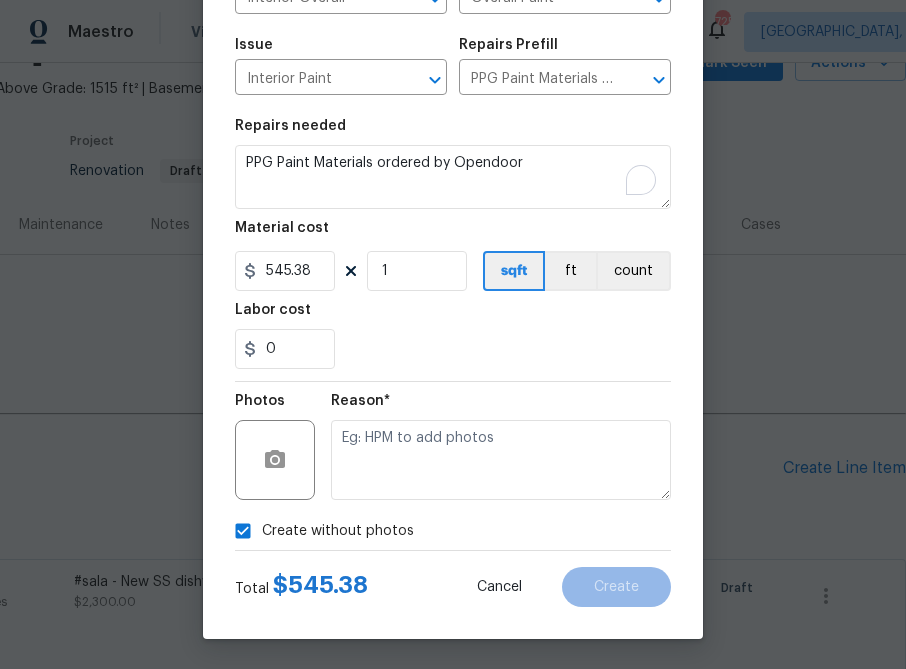 click on "Reason*" at bounding box center (501, 407) 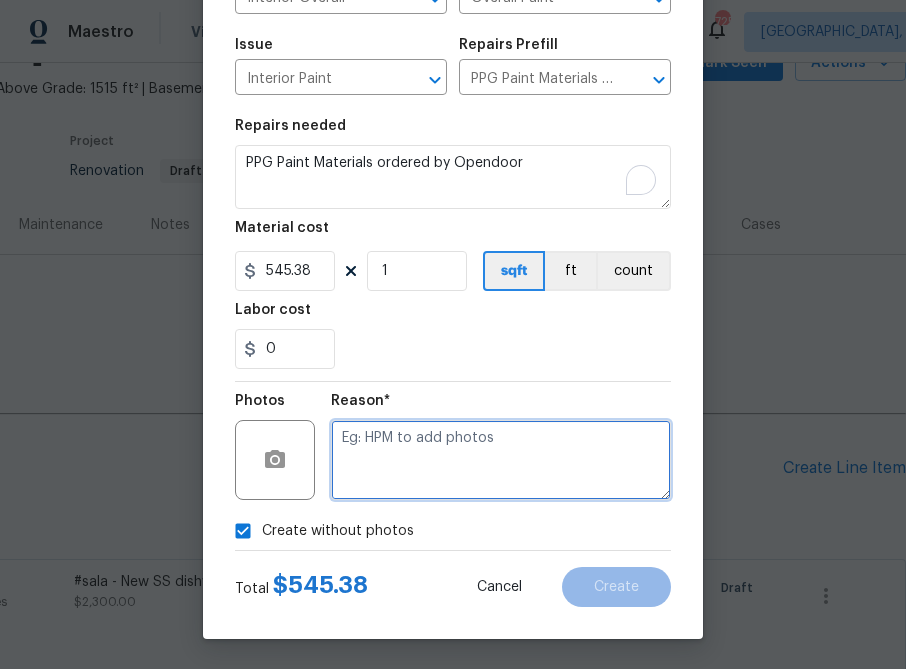 click at bounding box center [501, 460] 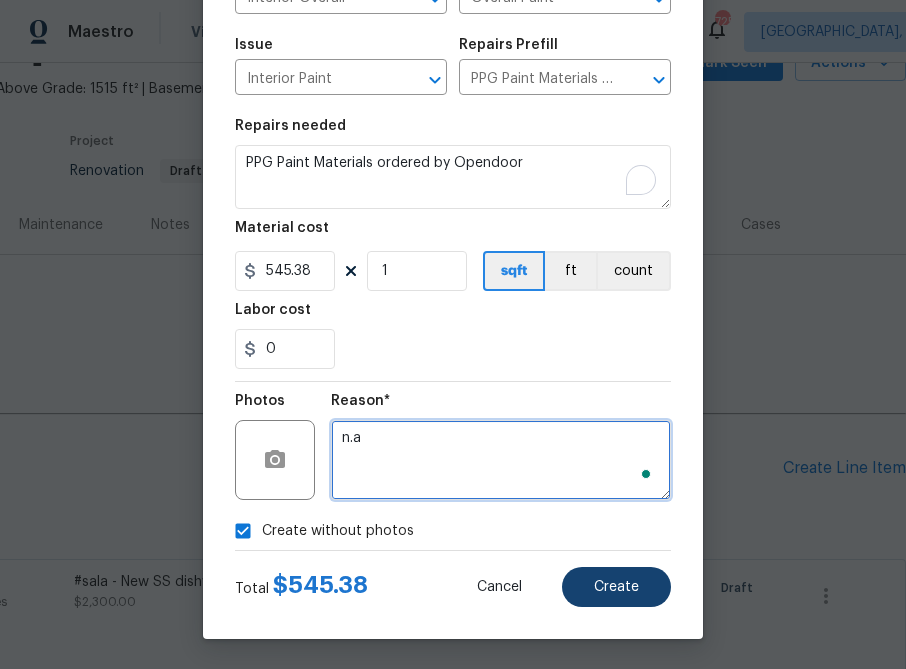 type on "n.a" 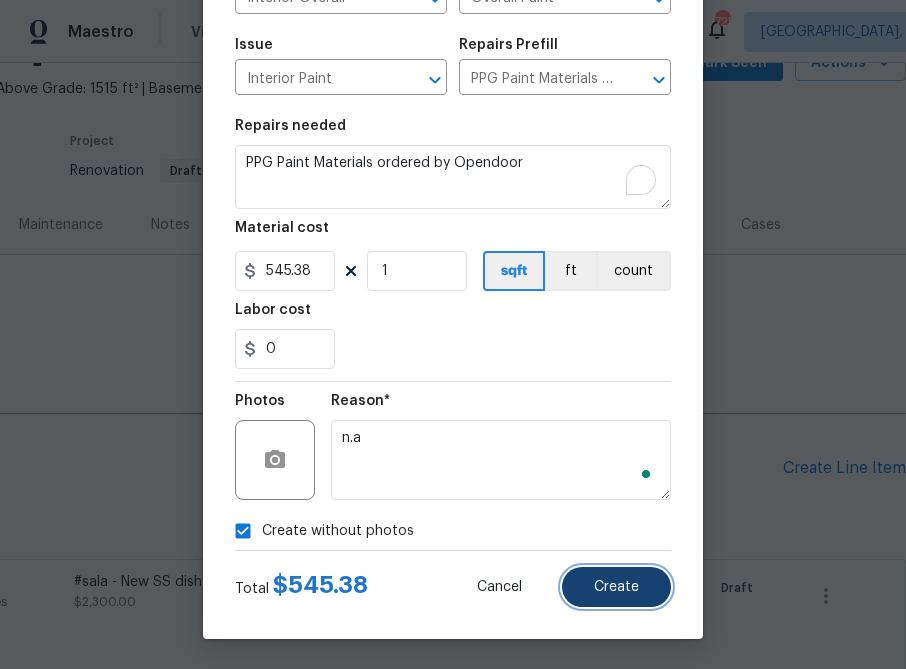 click on "Create" at bounding box center (616, 587) 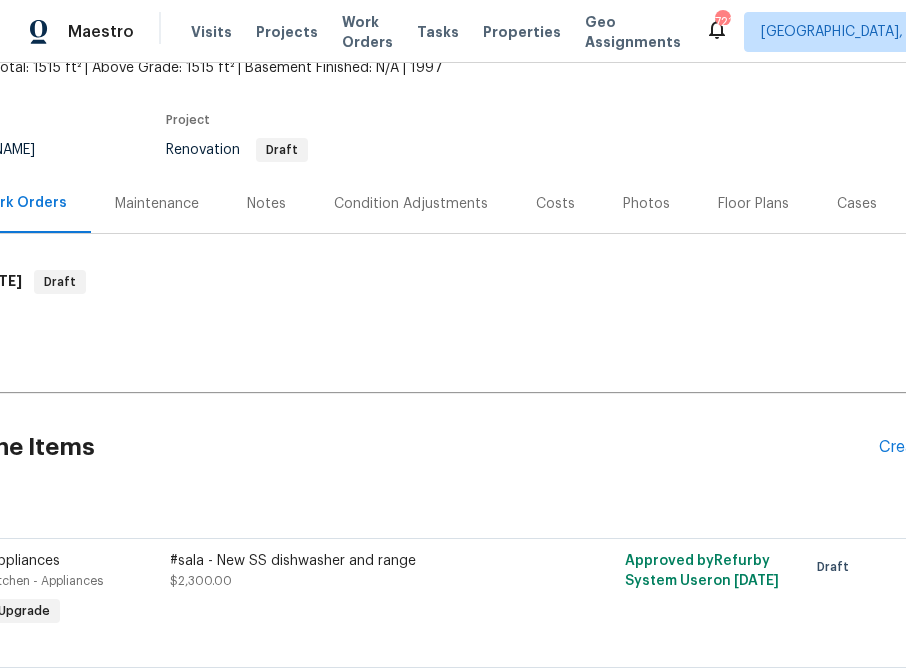 scroll, scrollTop: 129, scrollLeft: 224, axis: both 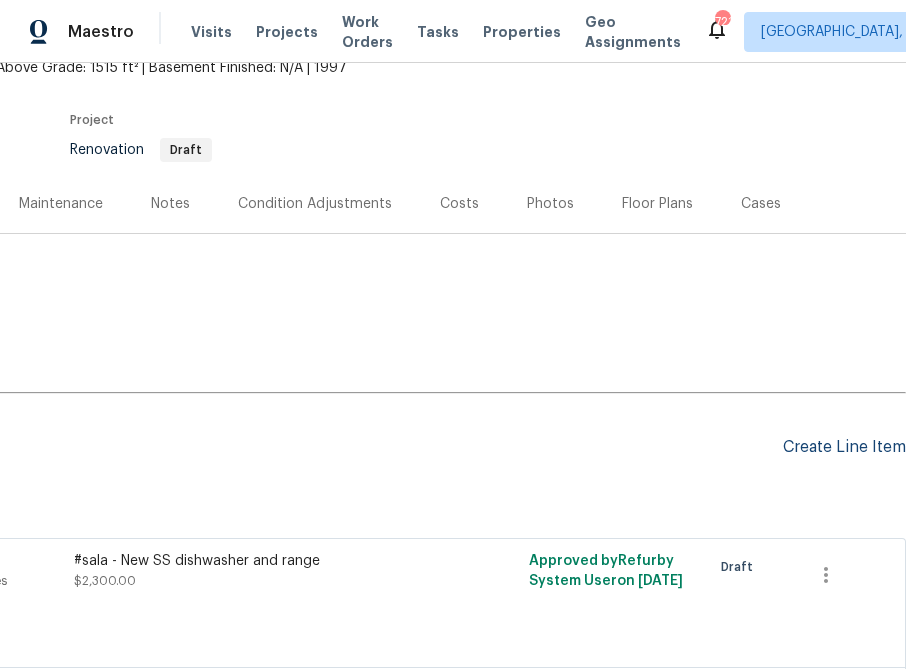 click on "Create Line Item" at bounding box center [844, 447] 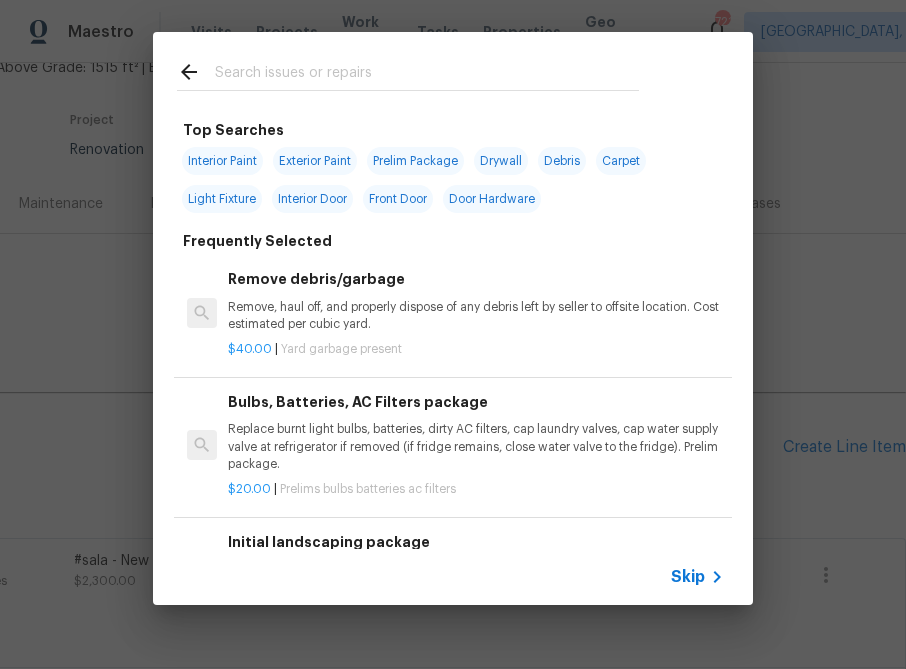 click on "Skip" at bounding box center [688, 577] 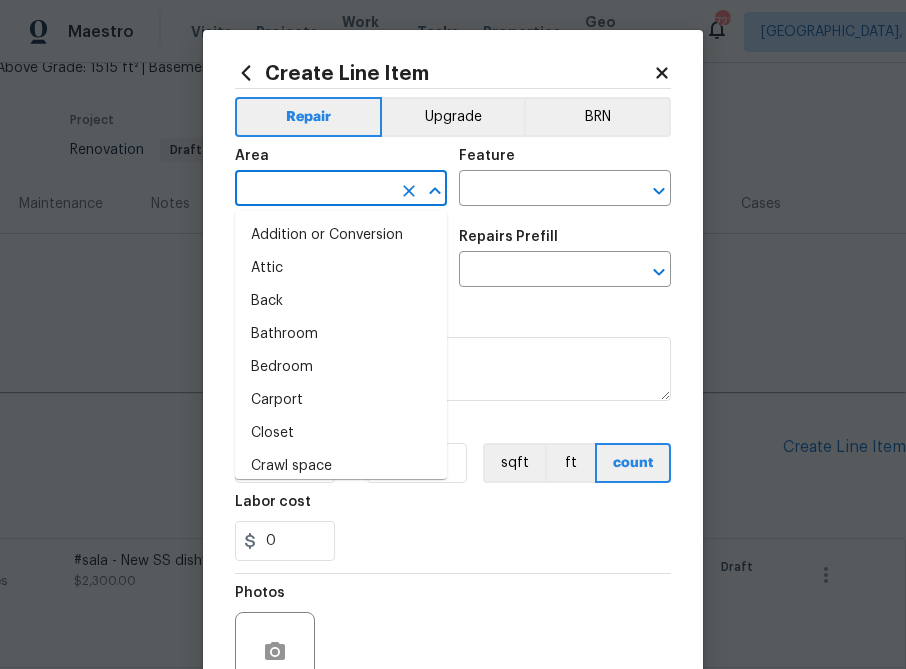 click at bounding box center [313, 190] 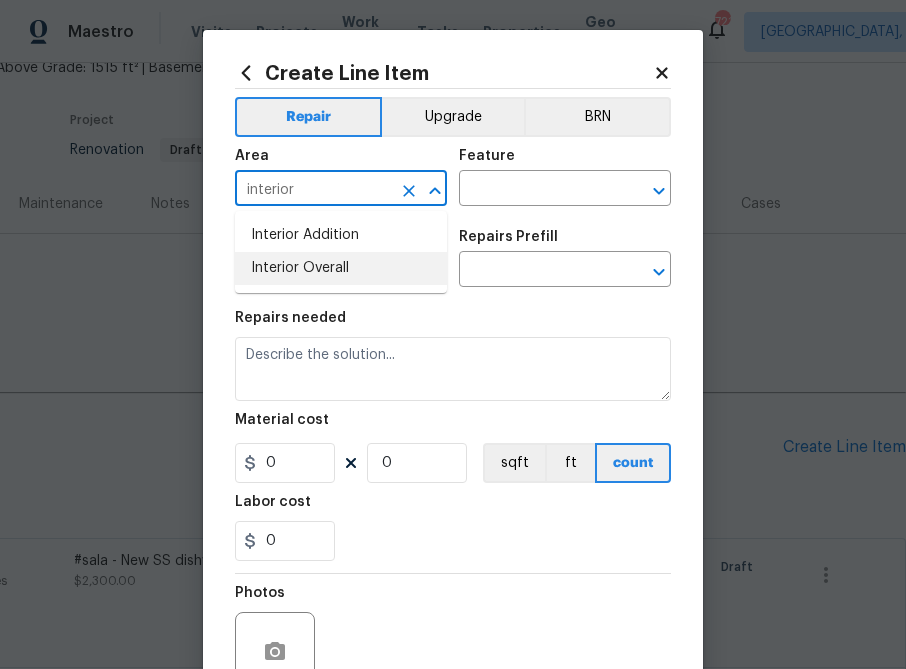 click on "Interior Overall" at bounding box center [341, 268] 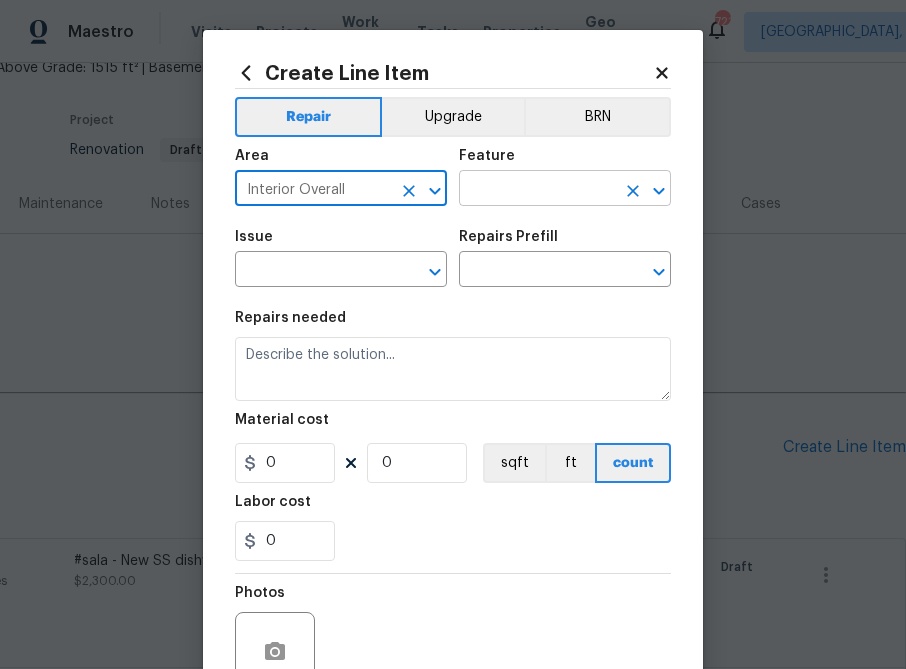type on "Interior Overall" 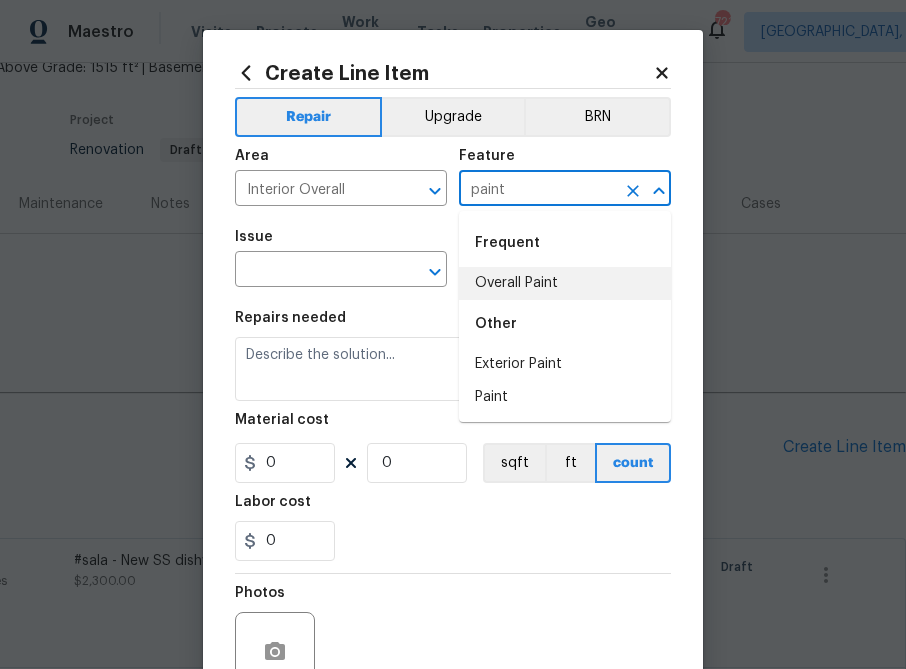 click on "Overall Paint" at bounding box center (565, 283) 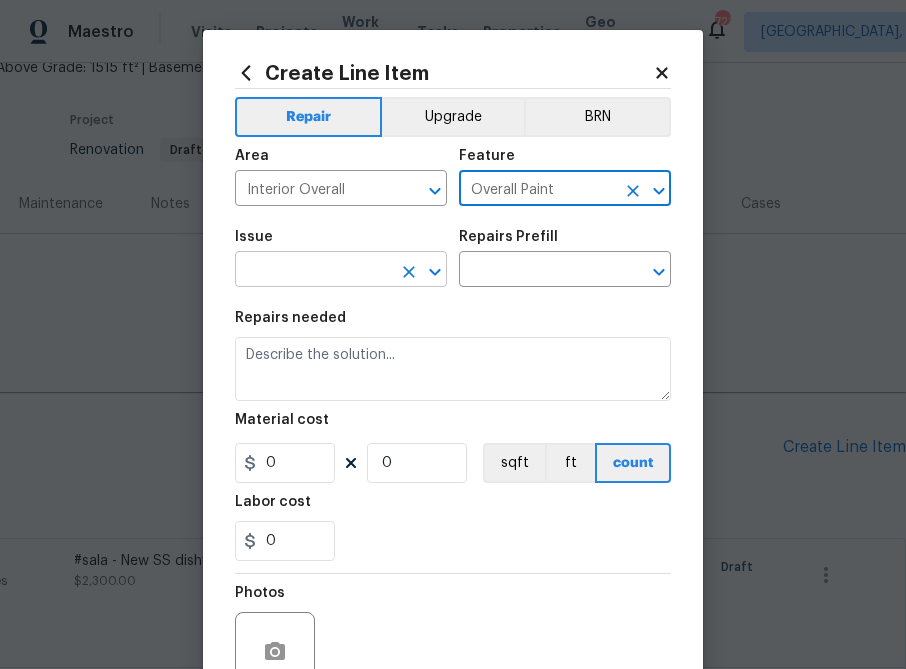 type on "Overall Paint" 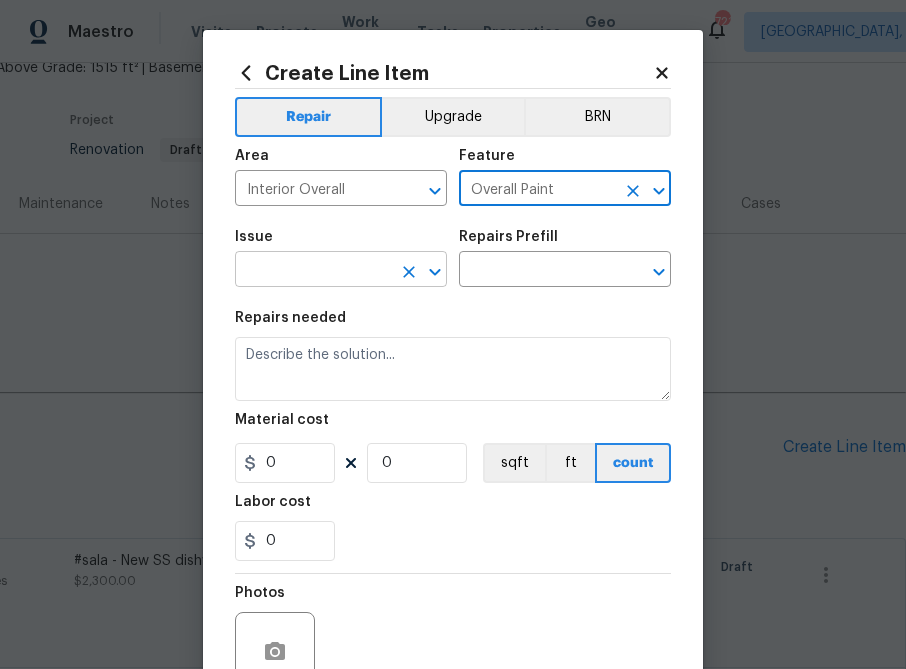 click at bounding box center (313, 271) 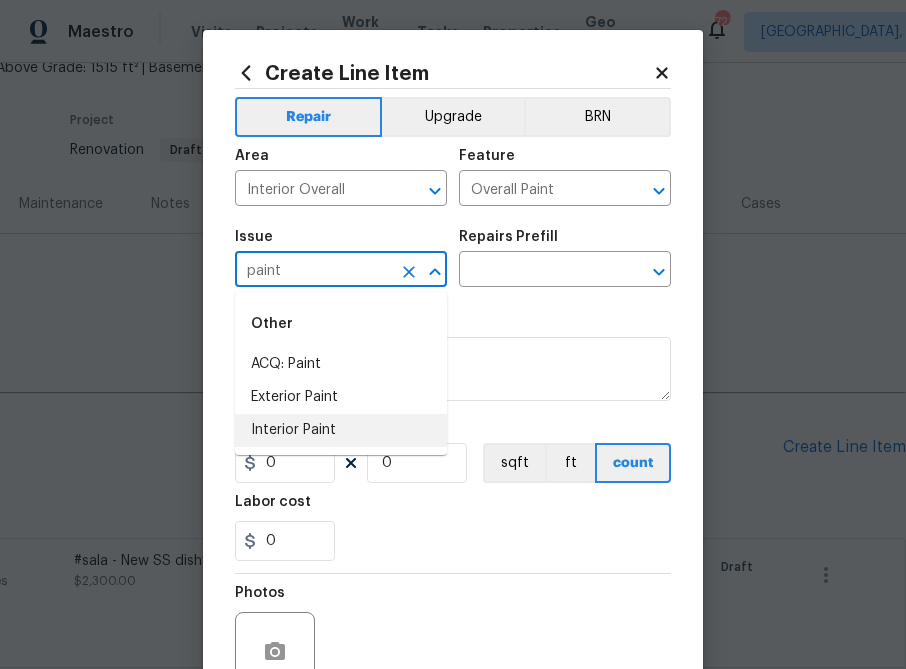 click on "Interior Paint" at bounding box center [341, 430] 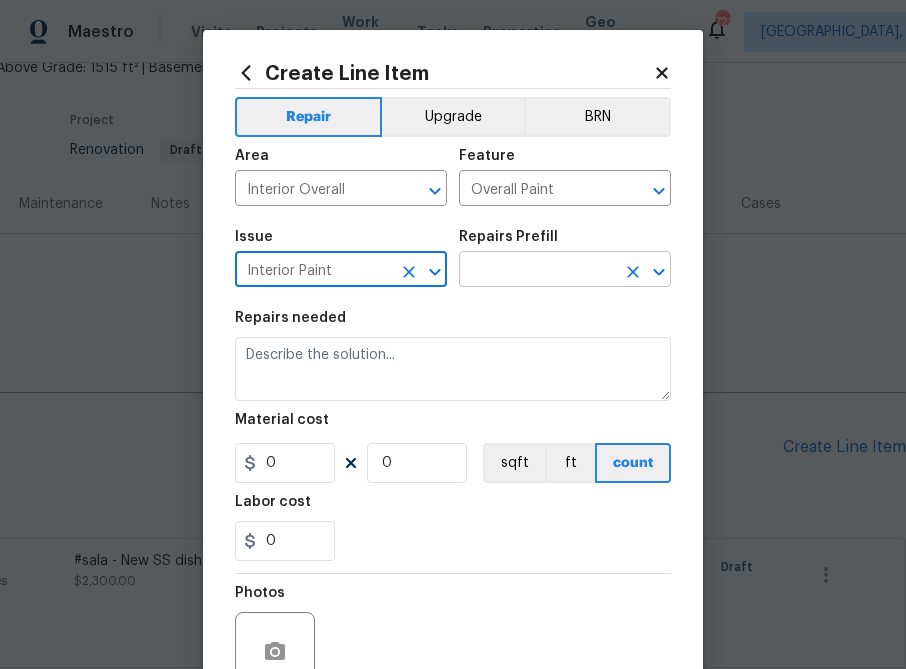 type on "Interior Paint" 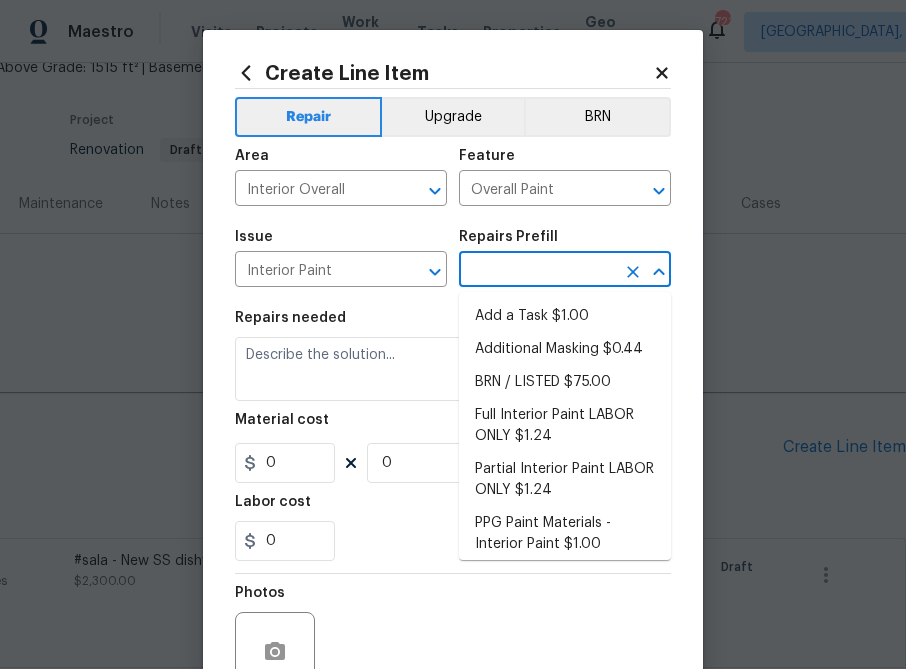 click at bounding box center [537, 271] 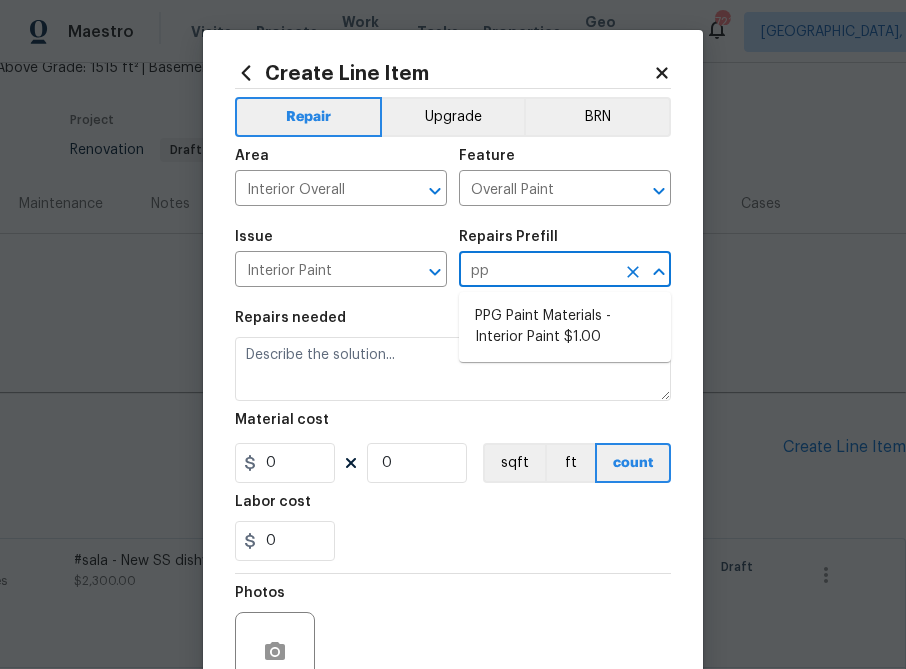 type on "ppg" 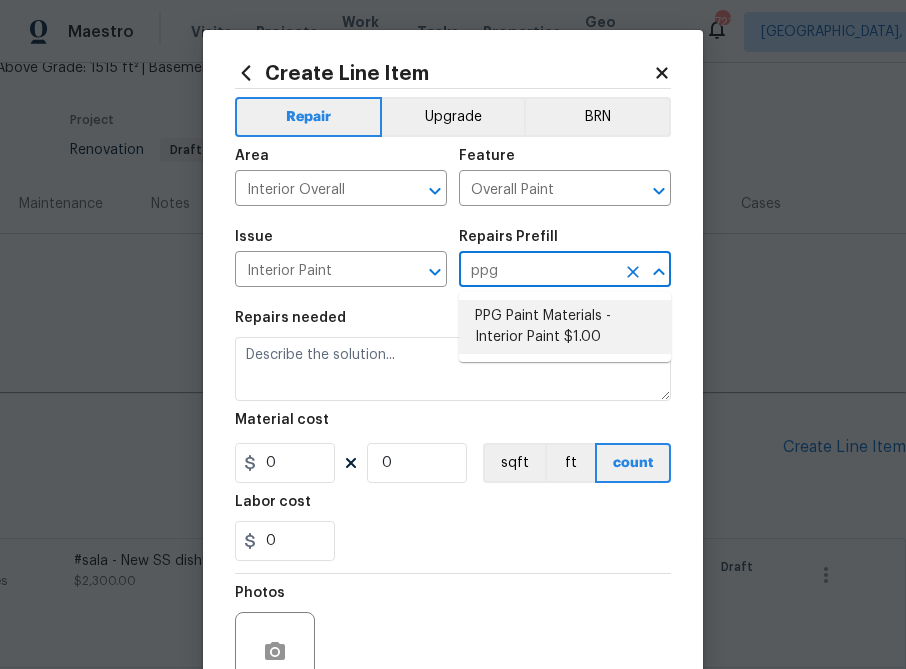 click on "PPG Paint Materials - Interior Paint $1.00" at bounding box center (565, 327) 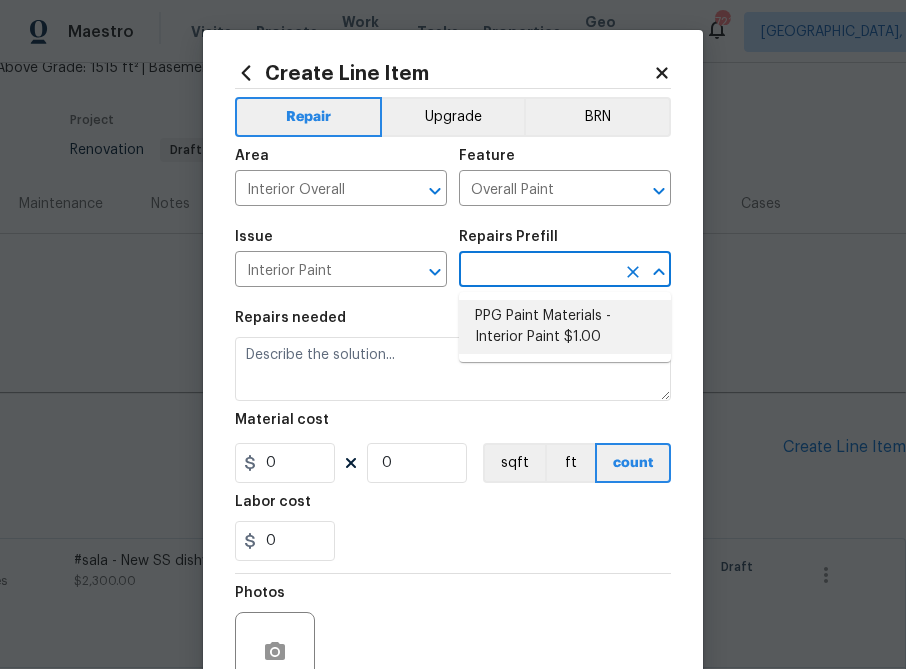 type on "PPG Paint Materials - Interior Paint $1.00" 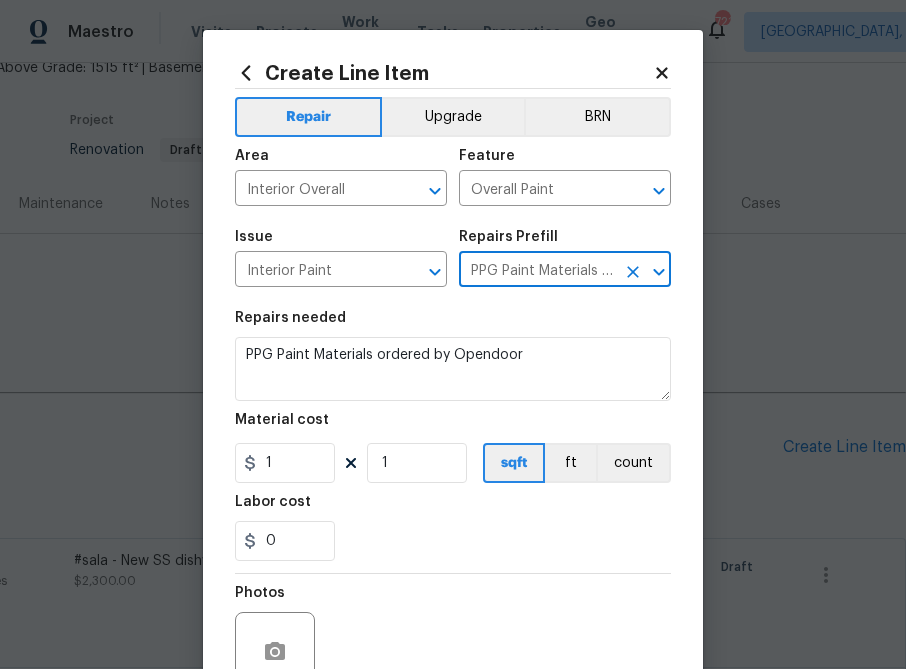 type on "PPG Paint Materials - Interior Paint $1.00" 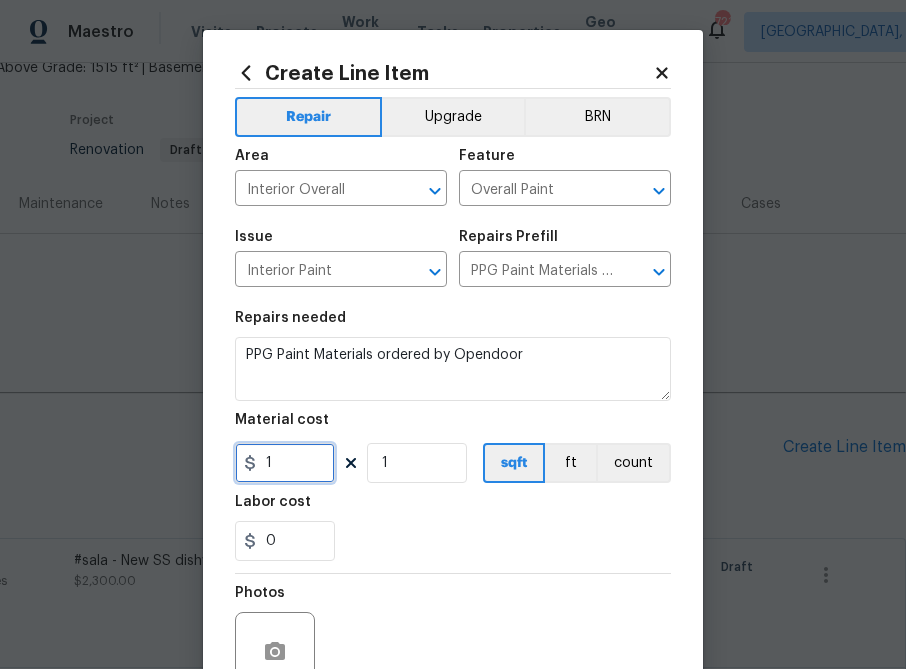 click on "1" at bounding box center [285, 463] 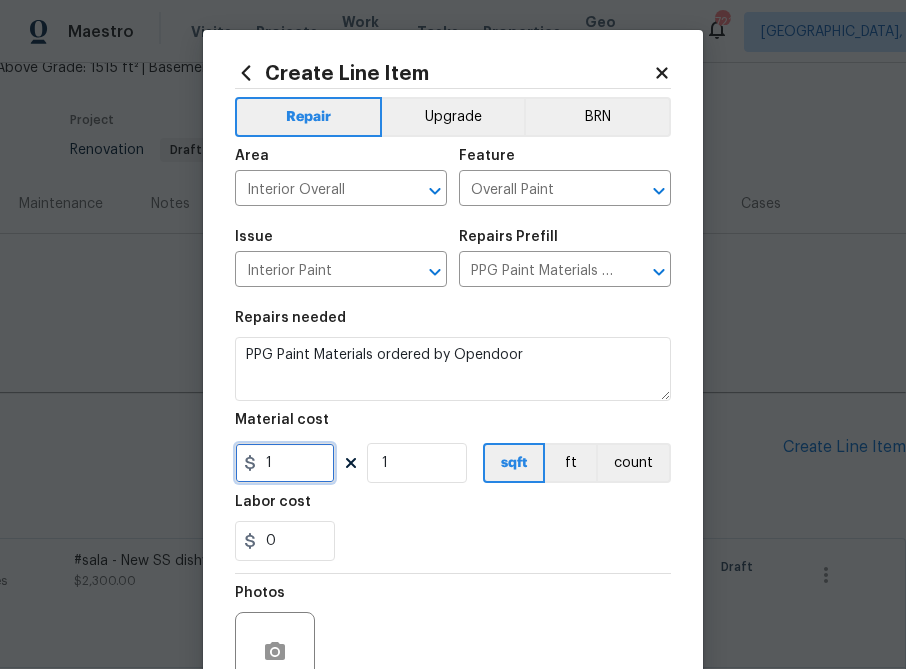 paste on "545.38" 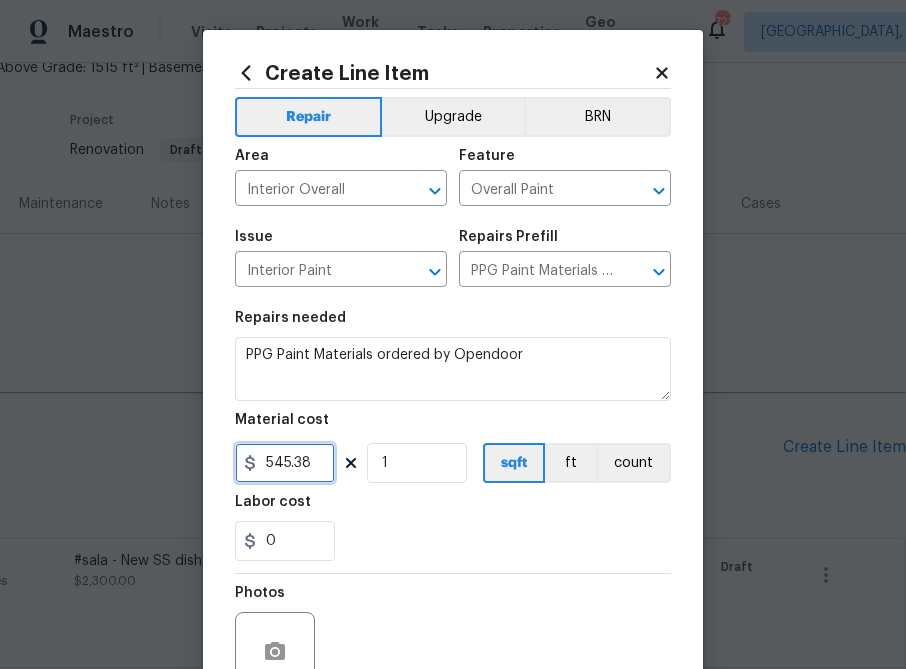 type on "545.38" 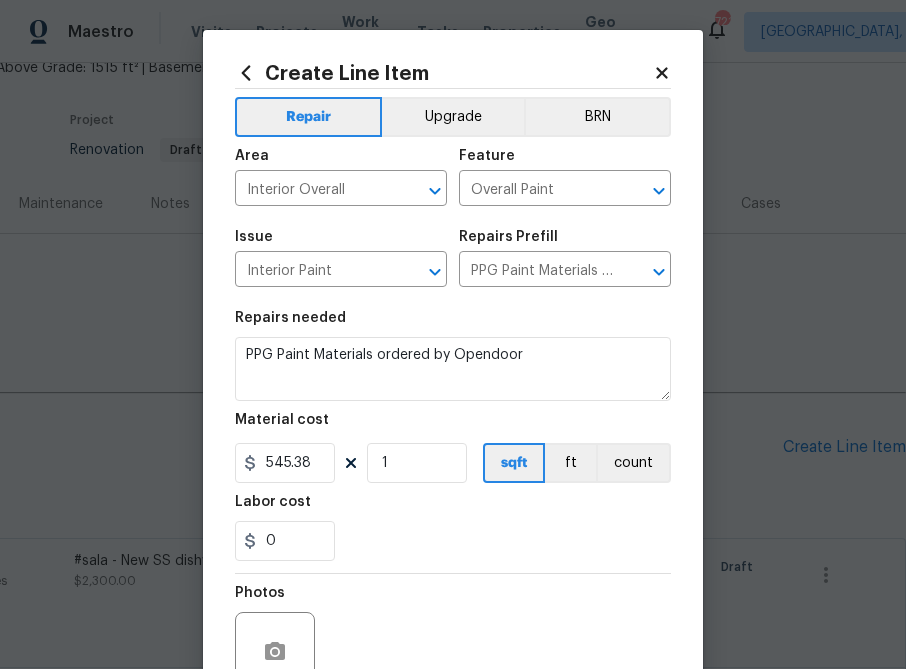 click on "0" at bounding box center (453, 541) 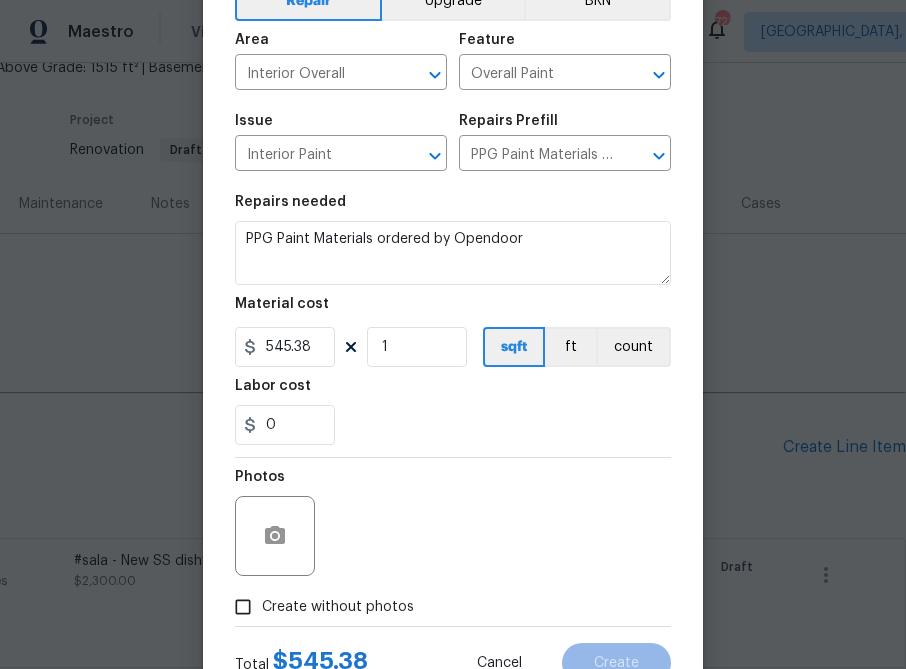 scroll, scrollTop: 193, scrollLeft: 0, axis: vertical 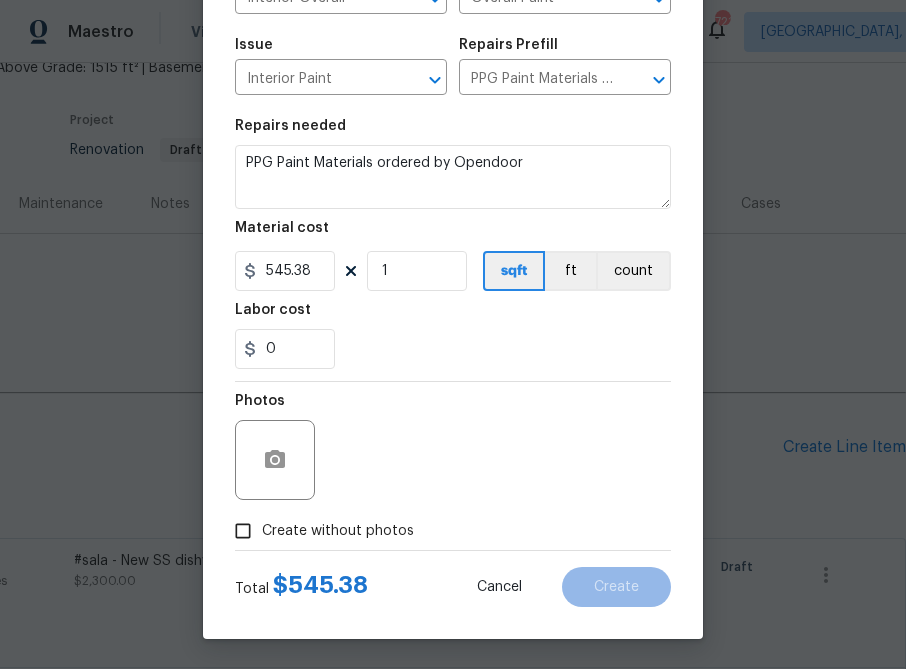click on "Create without photos" at bounding box center [338, 531] 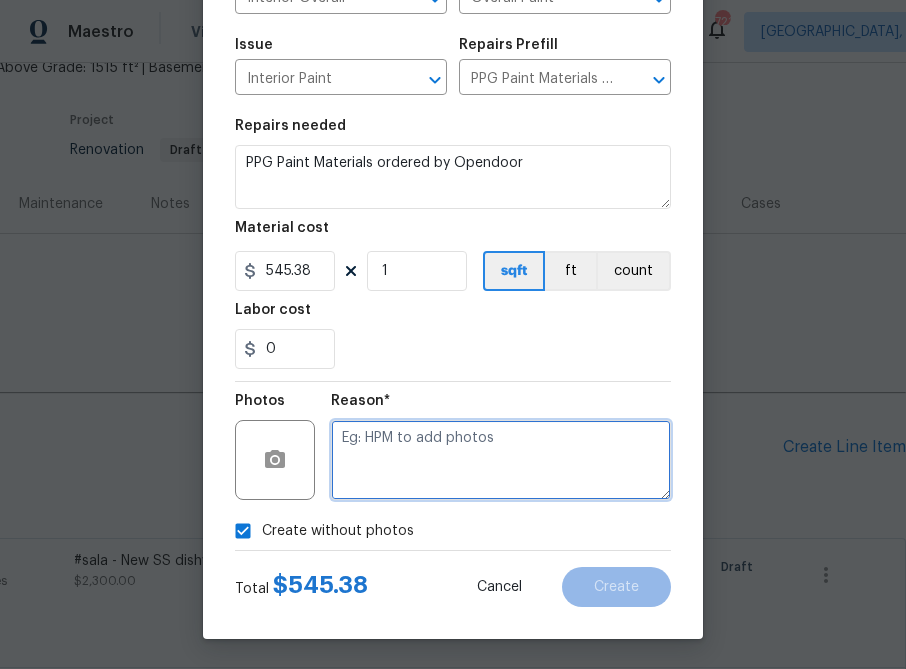 click at bounding box center (501, 460) 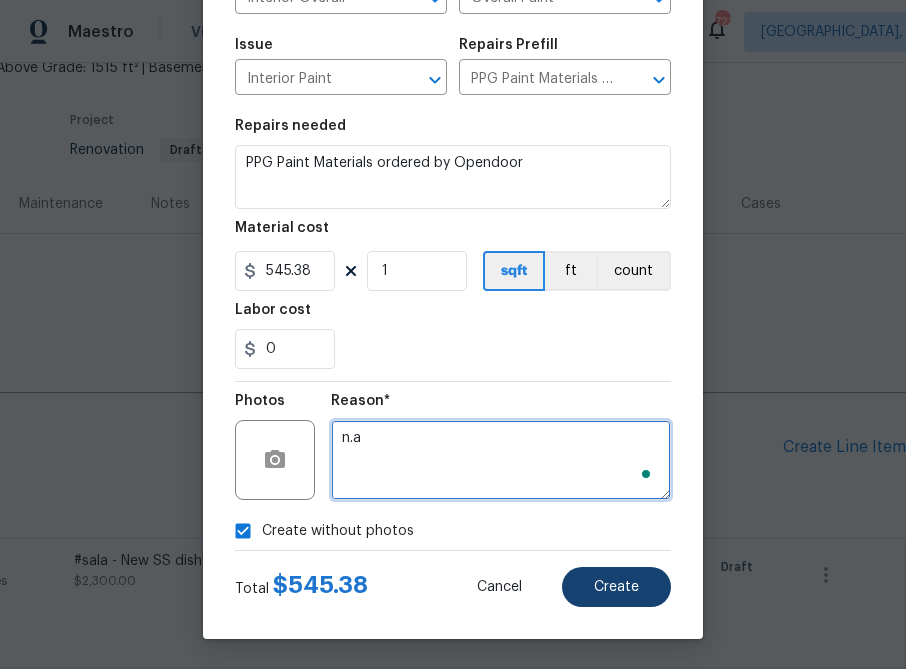 type on "n.a" 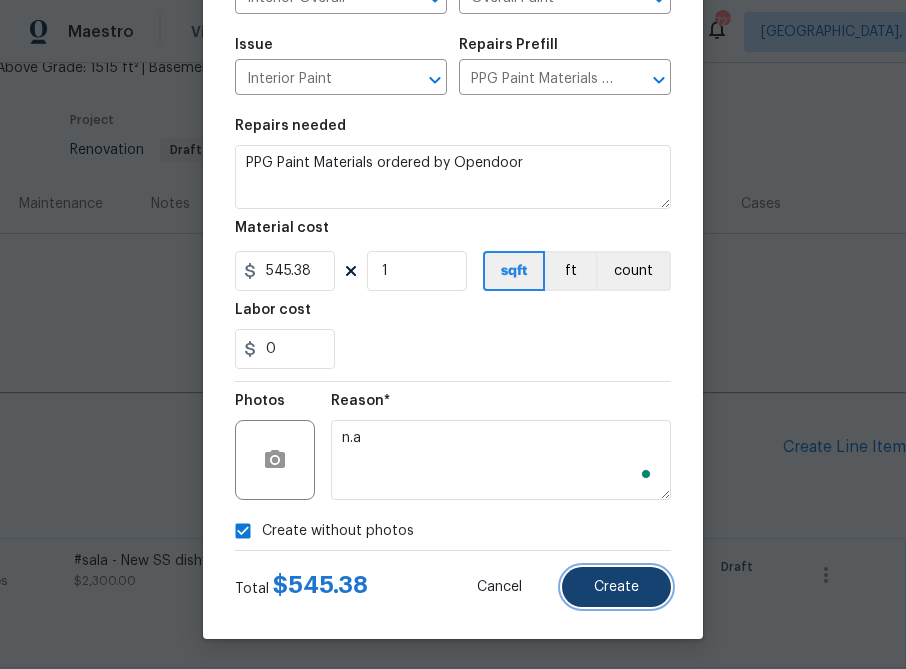 click on "Create" at bounding box center [616, 587] 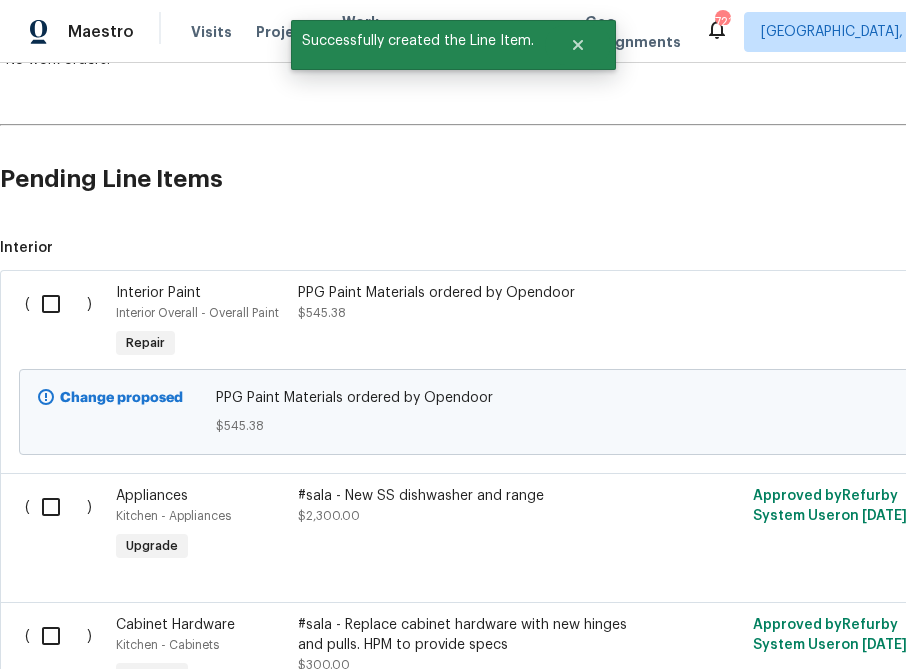 scroll, scrollTop: 342, scrollLeft: 0, axis: vertical 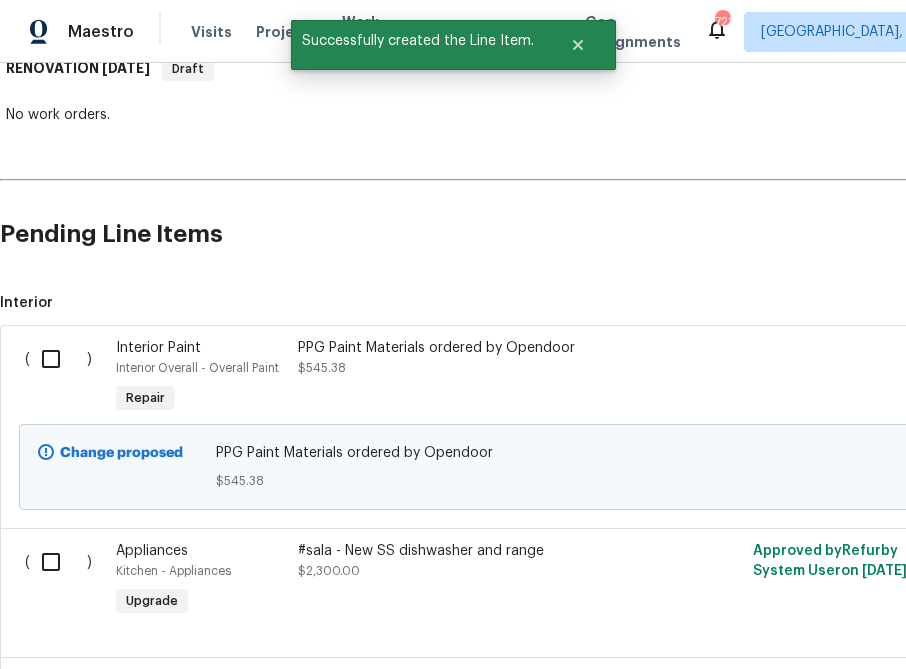 click at bounding box center [58, 359] 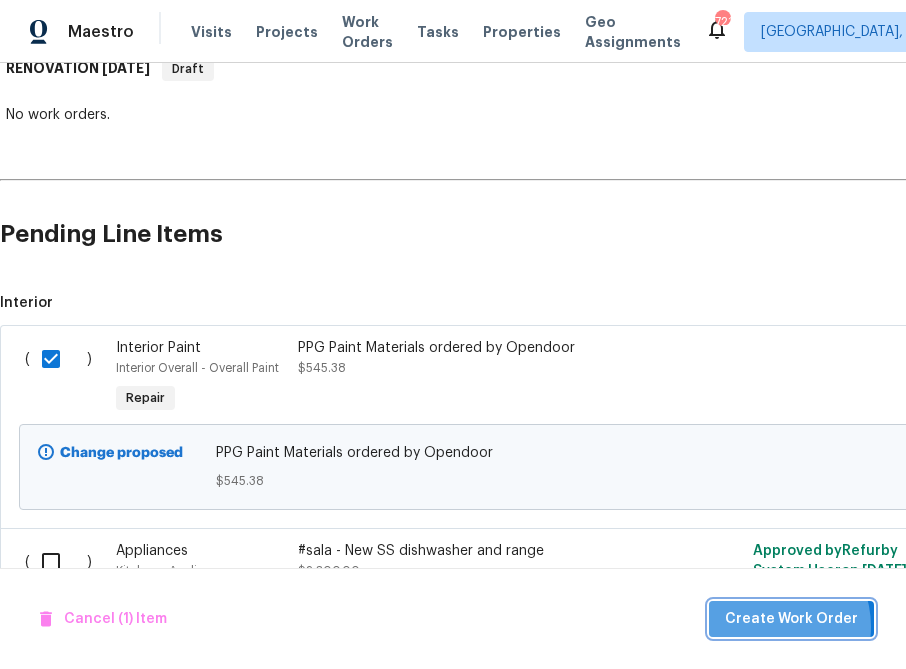 click on "Create Work Order" at bounding box center (791, 619) 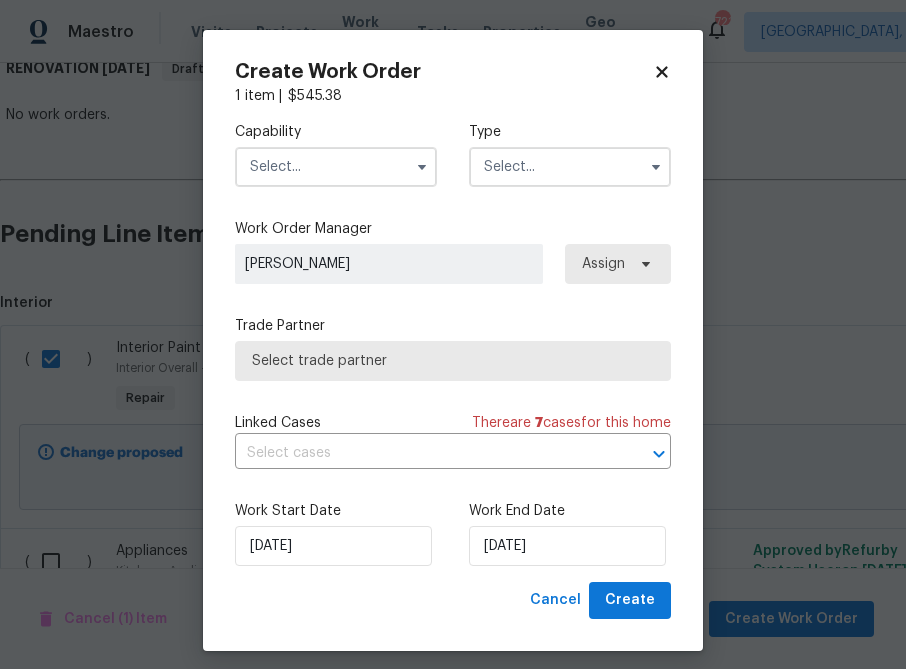click at bounding box center (336, 167) 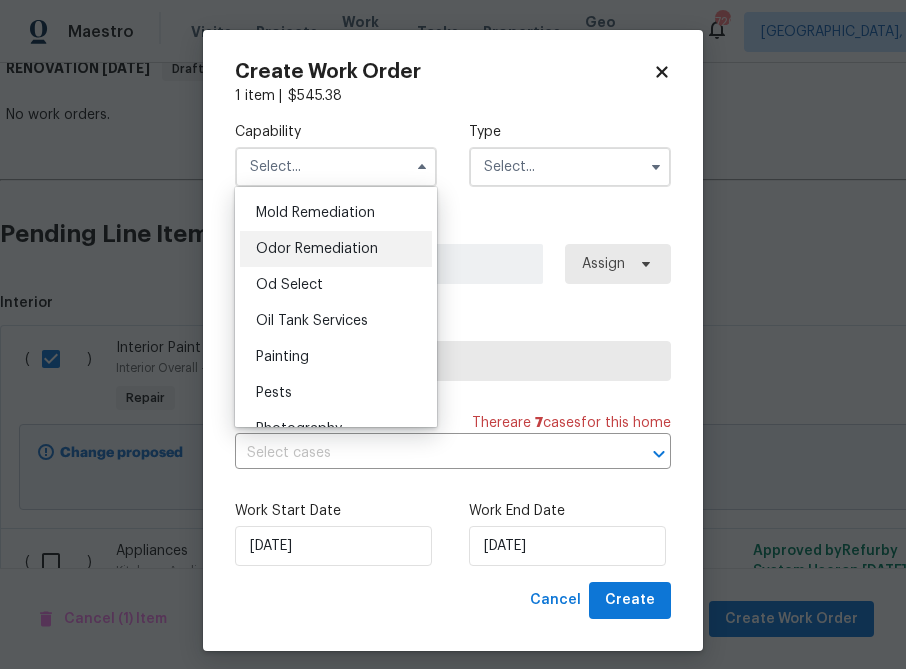 scroll, scrollTop: 1539, scrollLeft: 0, axis: vertical 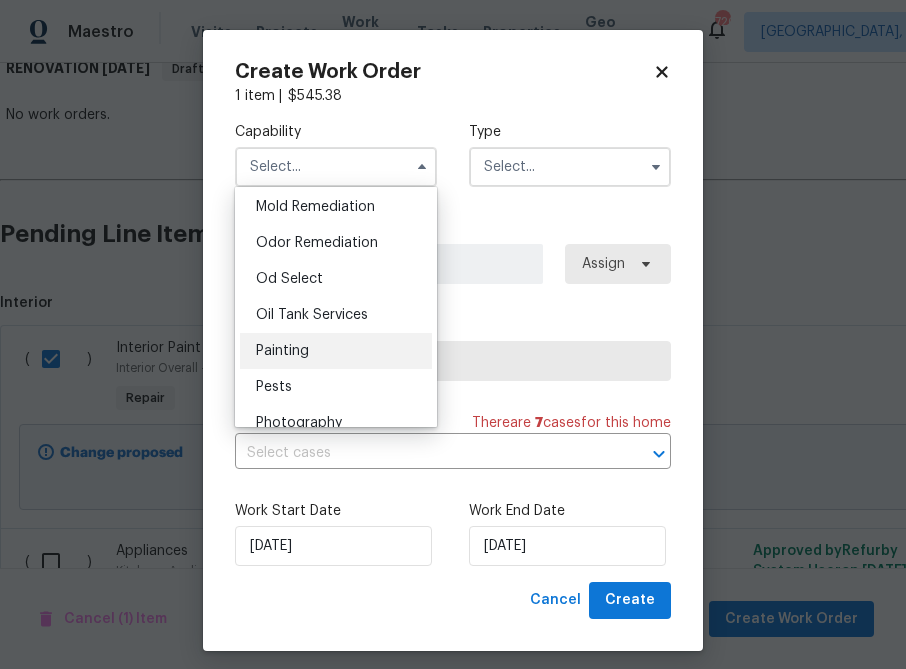 click on "Painting" at bounding box center (336, 351) 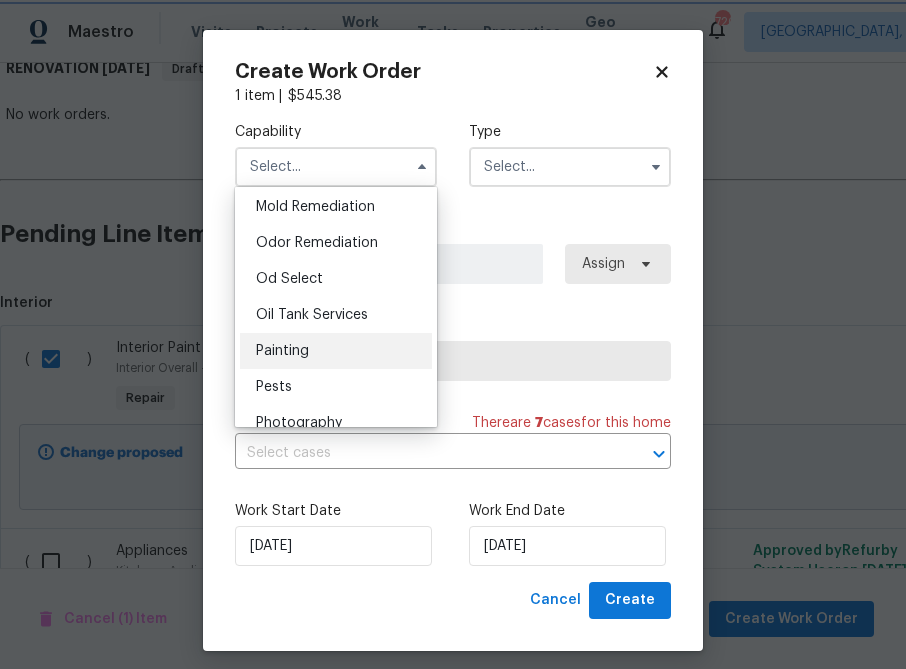 type on "Painting" 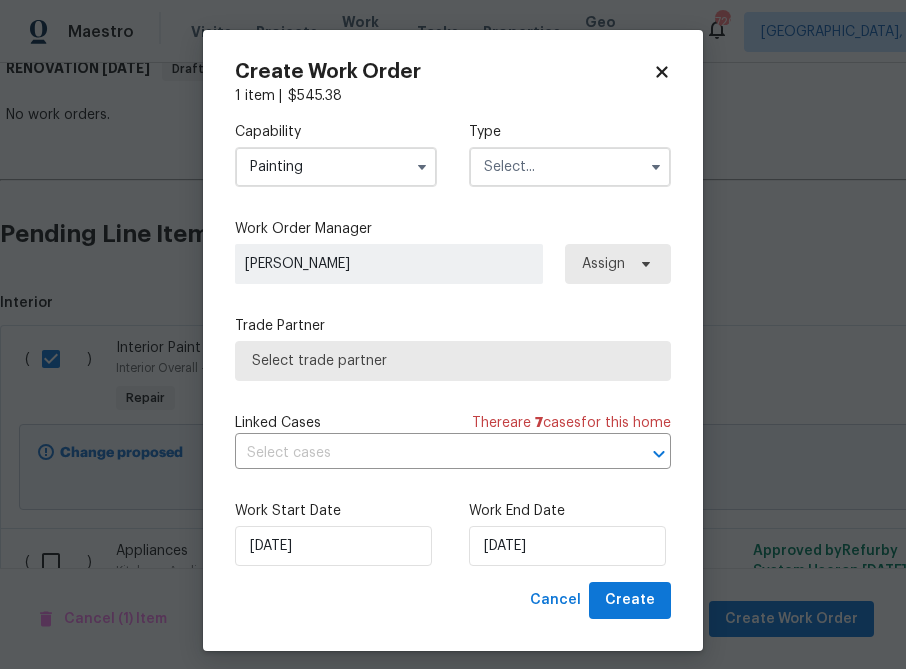 click at bounding box center (570, 167) 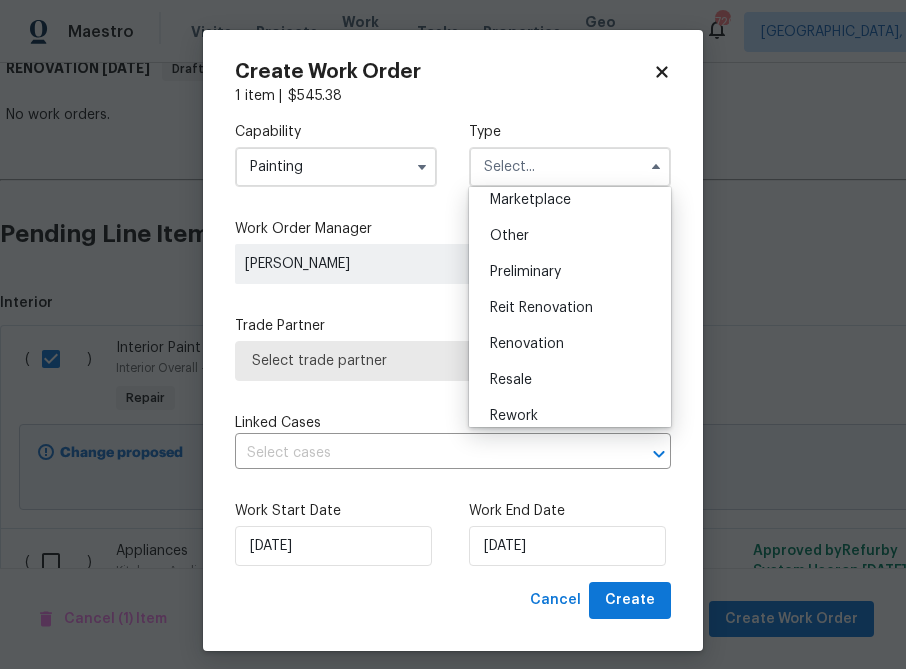 scroll, scrollTop: 382, scrollLeft: 0, axis: vertical 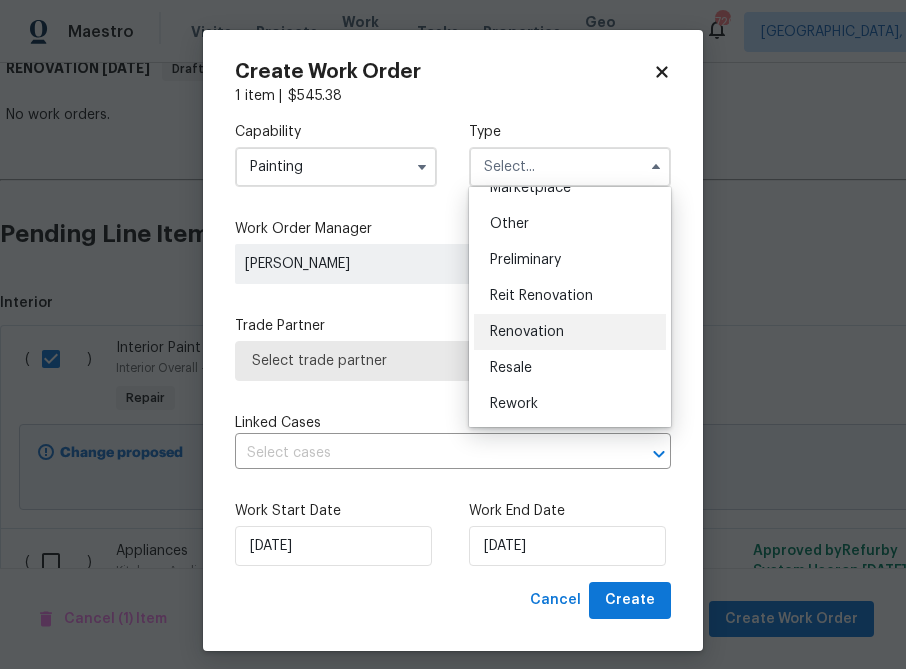 click on "Renovation" at bounding box center [570, 332] 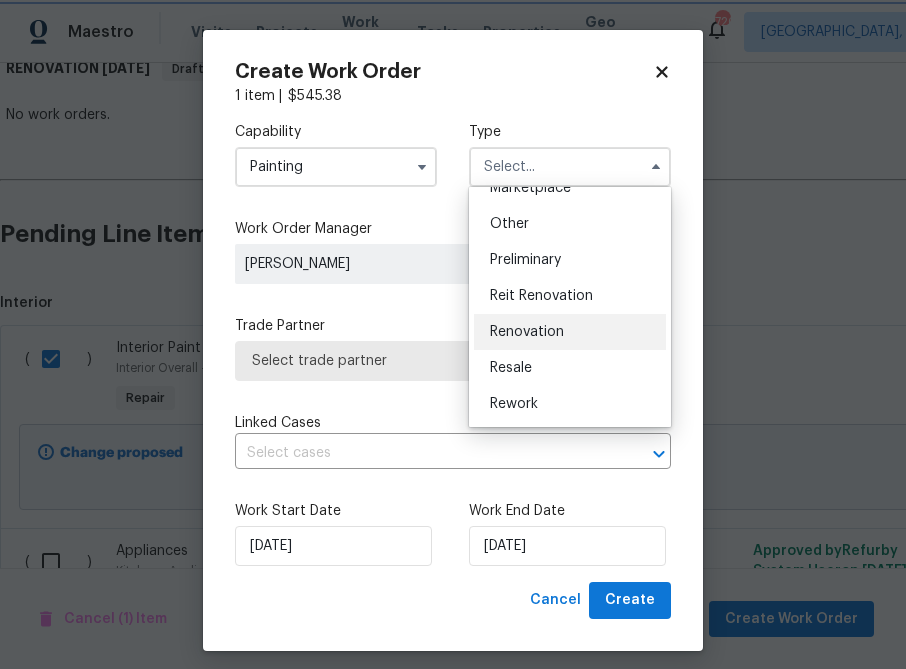 type on "Renovation" 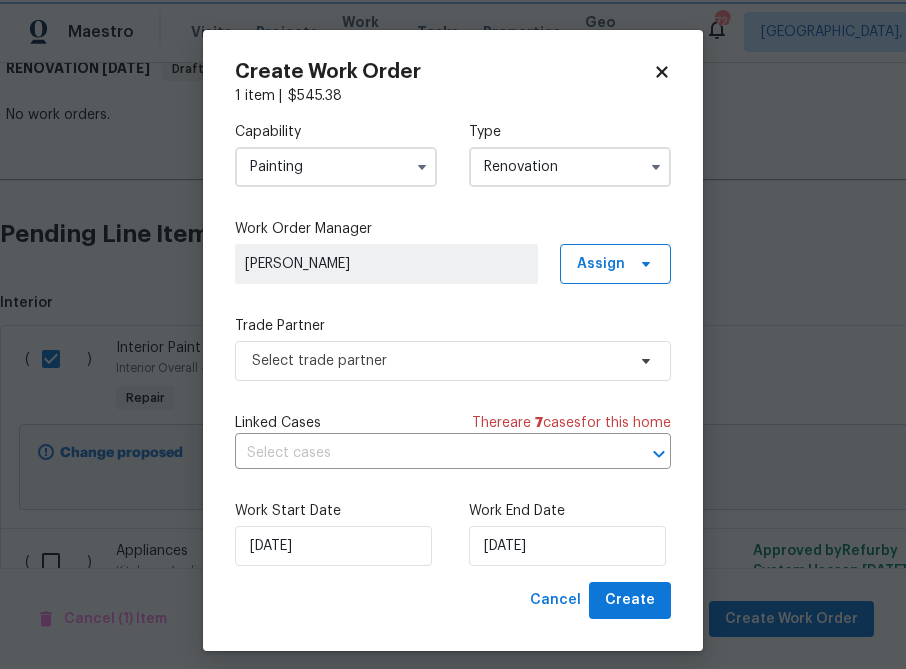 scroll, scrollTop: 0, scrollLeft: 0, axis: both 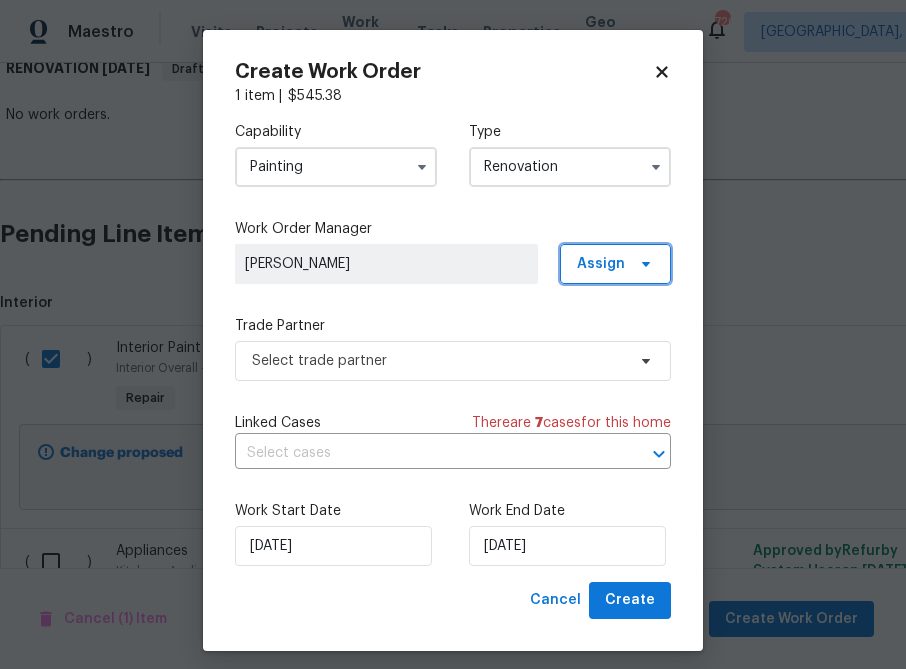 click on "Assign" at bounding box center (601, 264) 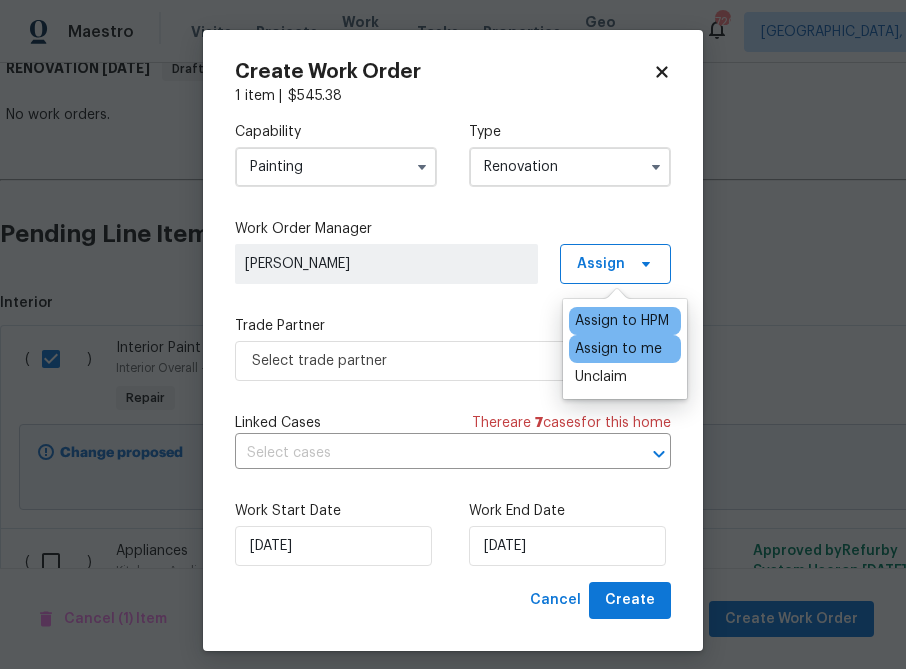 click on "Assign to me" at bounding box center (618, 349) 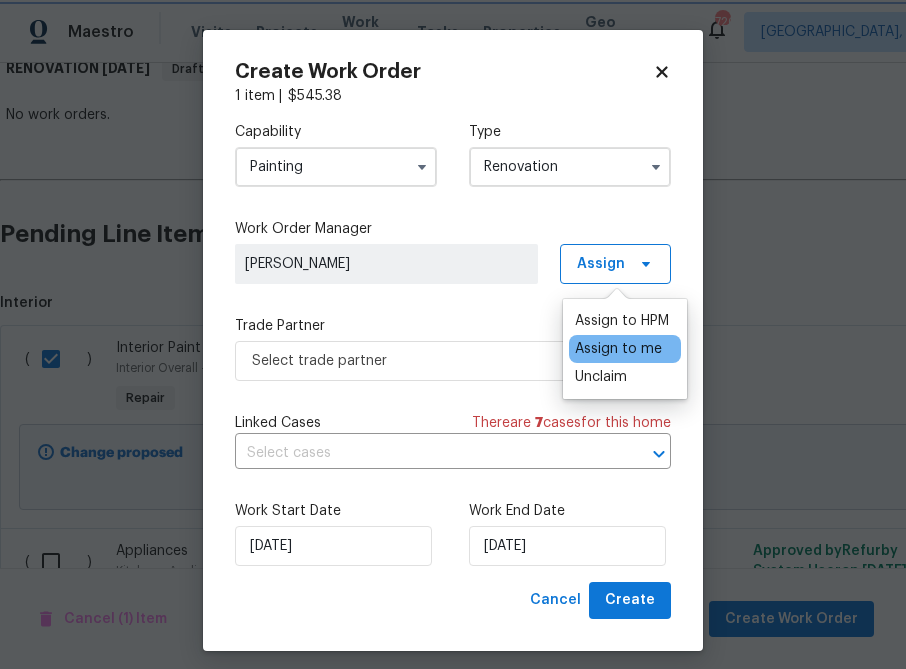 click on "Capability   Painting Type   Renovation Work Order Manager   [PERSON_NAME] Assign Trade Partner   Select trade partner Linked Cases There  are   7  case s  for this home   ​ Work Start Date   [DATE] Work End Date   [DATE]" at bounding box center (453, 344) 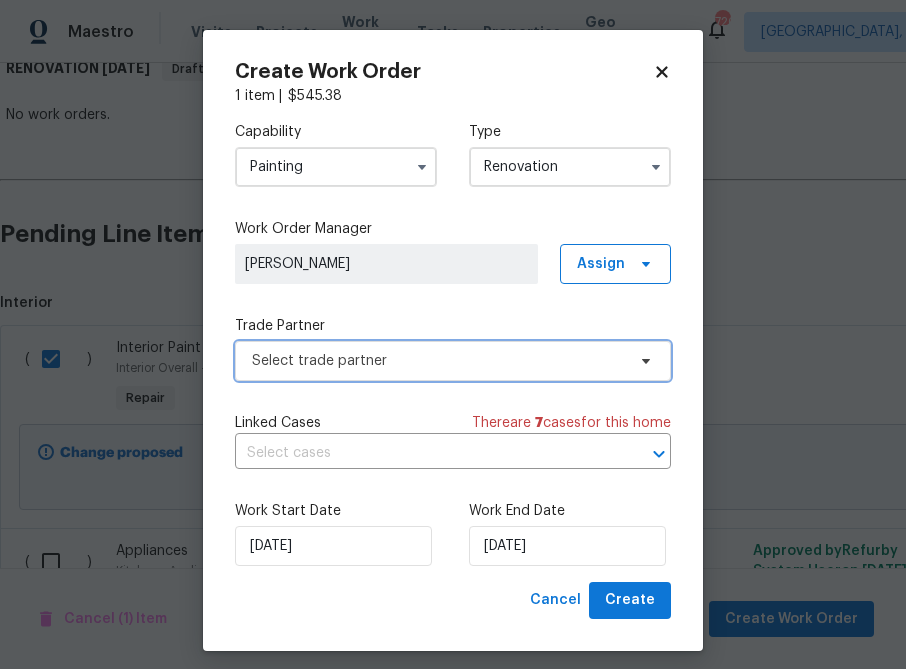 click on "Select trade partner" at bounding box center (438, 361) 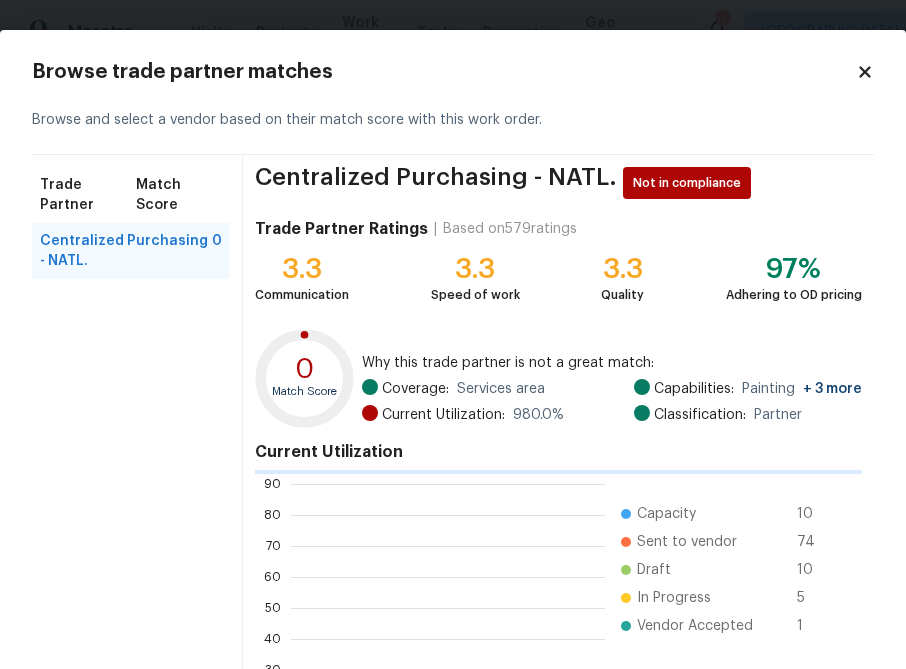 scroll, scrollTop: 2, scrollLeft: 1, axis: both 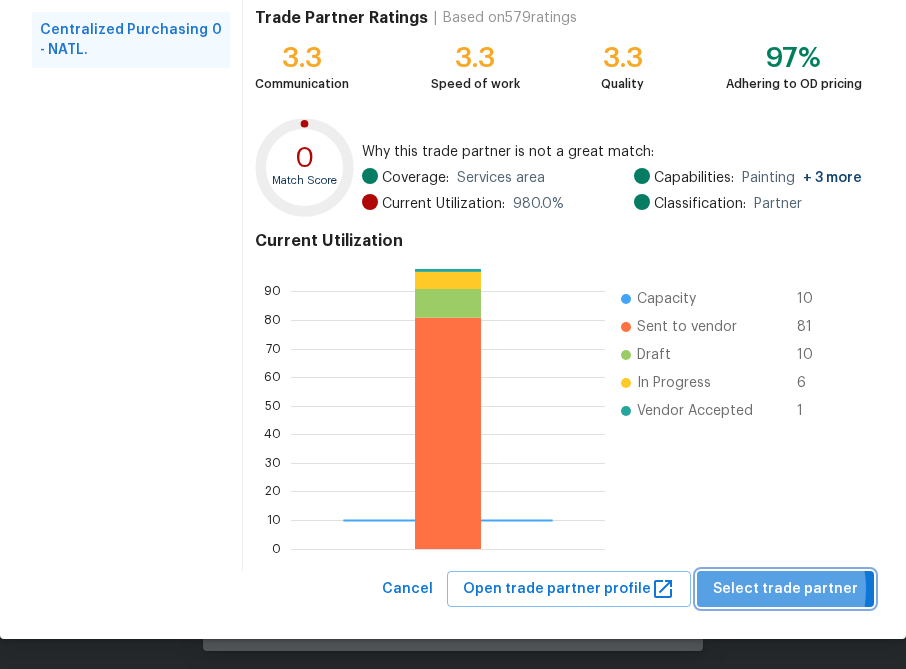 click on "Select trade partner" at bounding box center (785, 589) 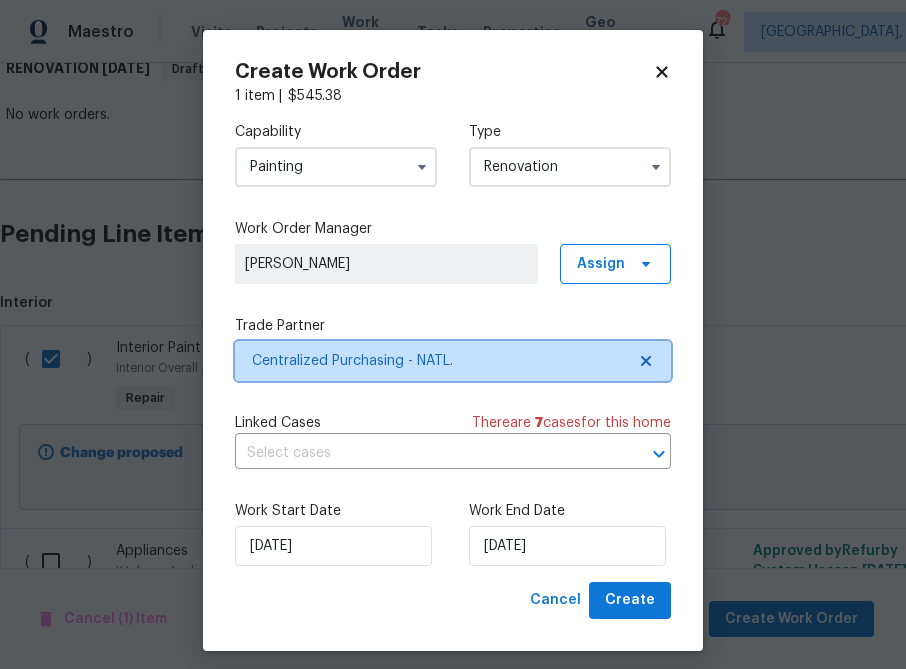scroll, scrollTop: 0, scrollLeft: 0, axis: both 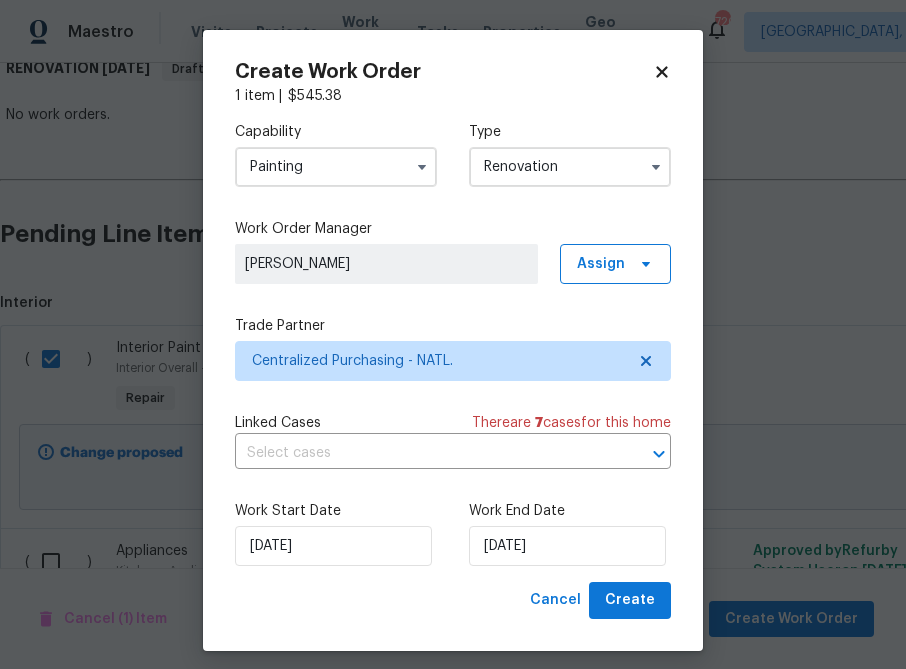 click on "Work End Date" at bounding box center [570, 511] 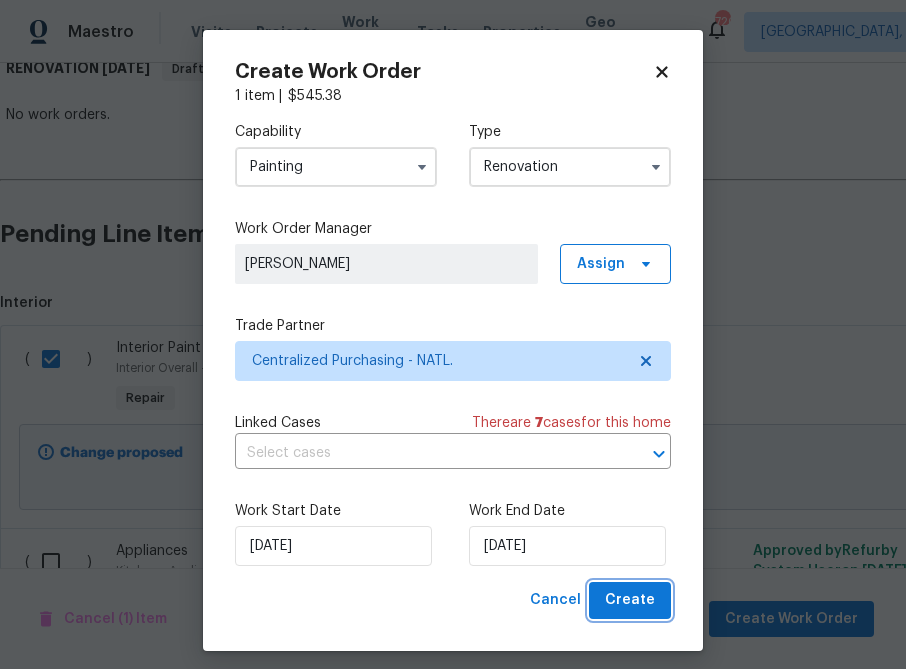 click on "Create" at bounding box center (630, 600) 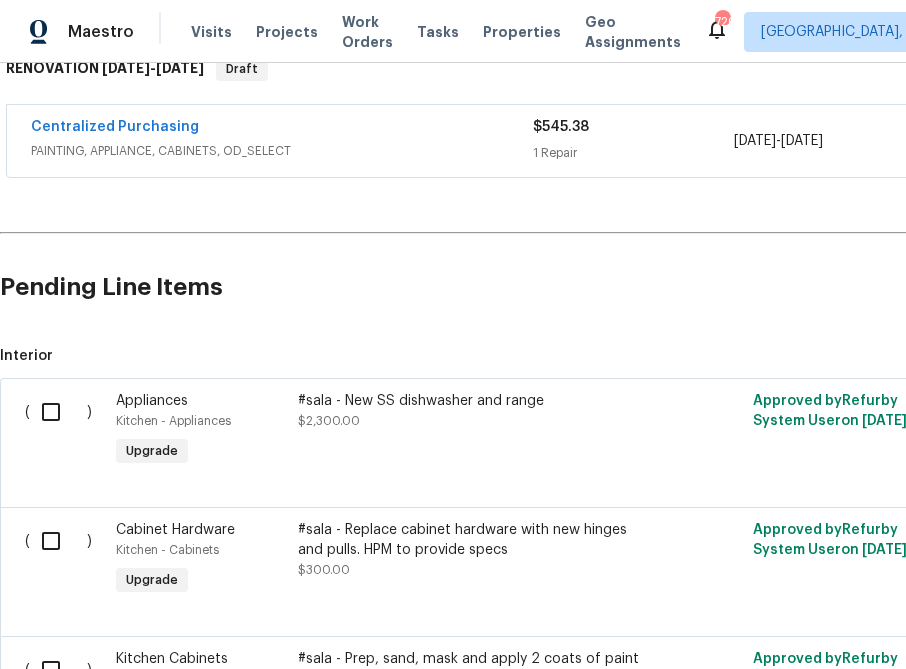 click on "PAINTING, APPLIANCE, CABINETS, OD_SELECT" at bounding box center [282, 151] 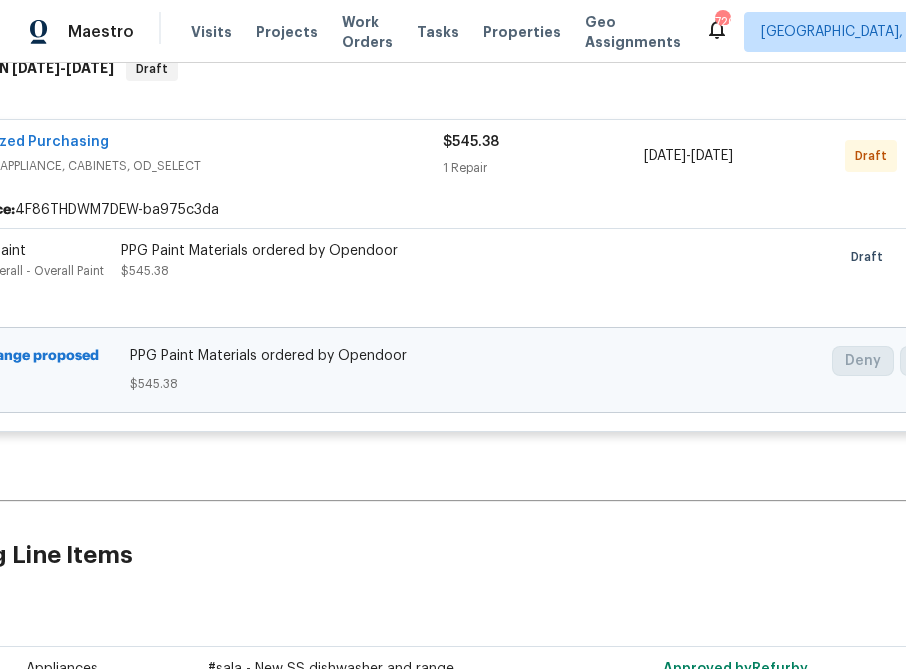 scroll, scrollTop: 342, scrollLeft: 0, axis: vertical 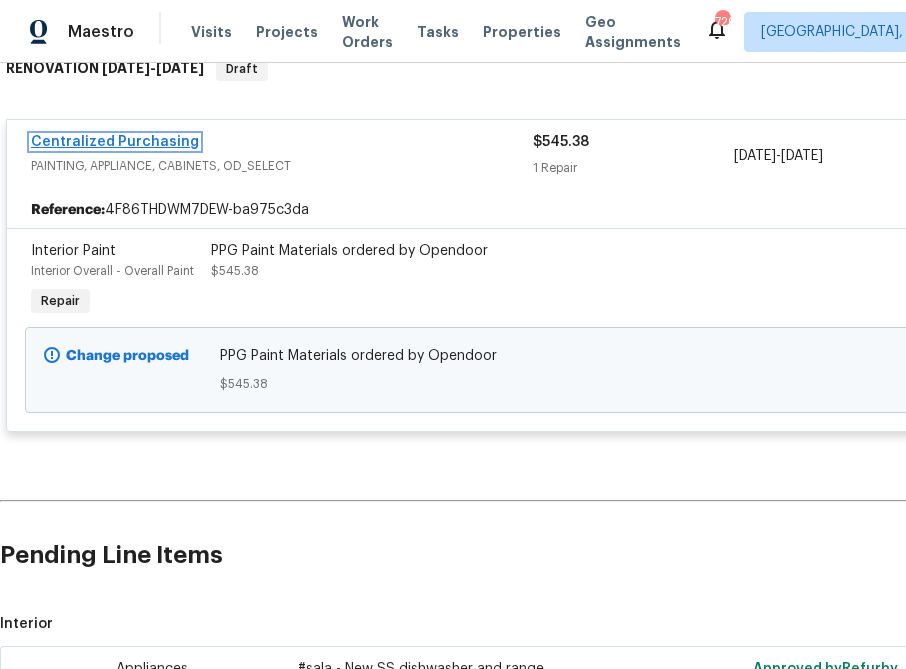 click on "Centralized Purchasing" at bounding box center [115, 142] 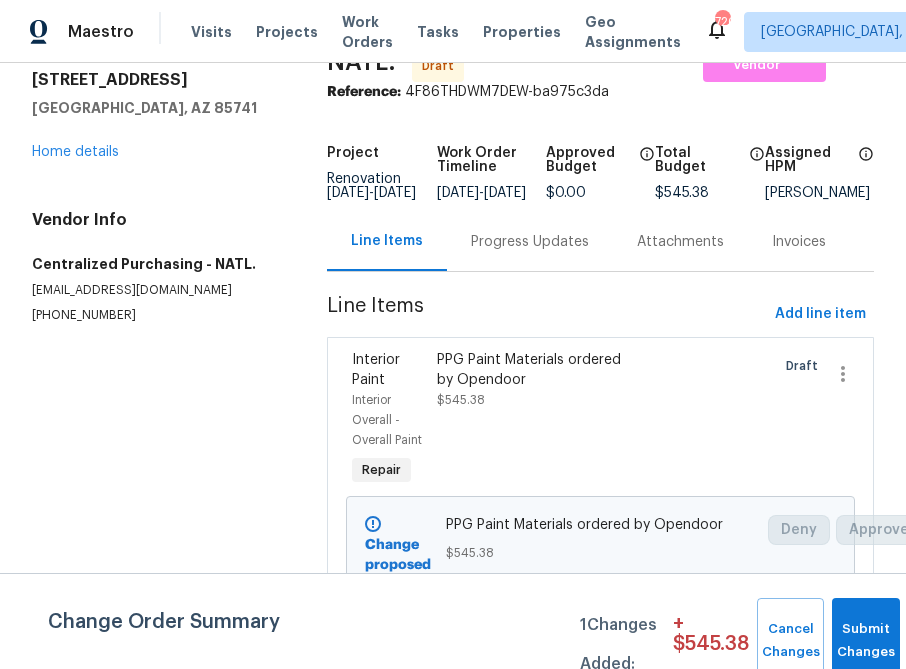 scroll, scrollTop: 0, scrollLeft: 0, axis: both 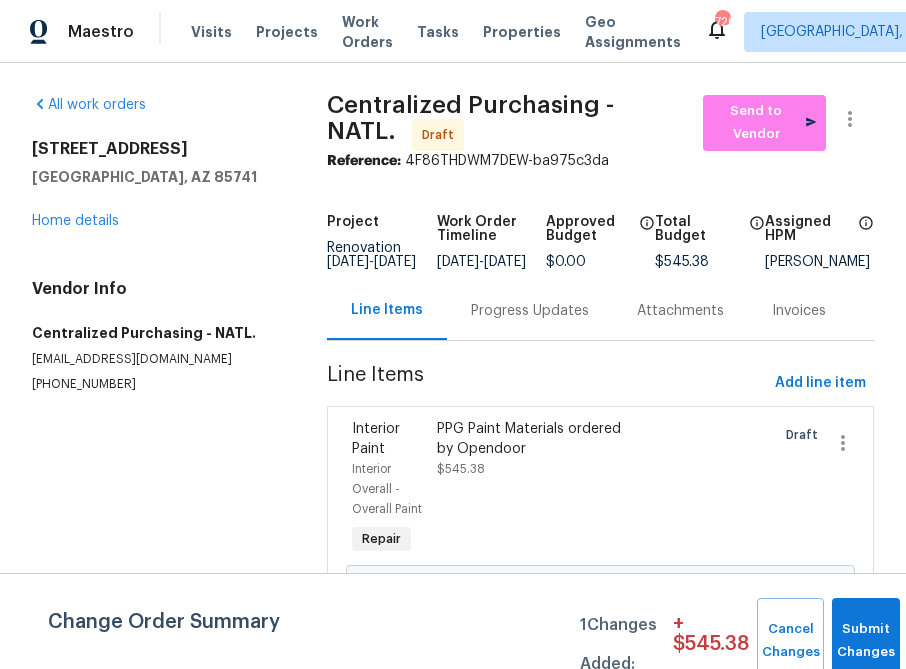 click on "Centralized Purchasing - NATL. Draft" at bounding box center (515, 123) 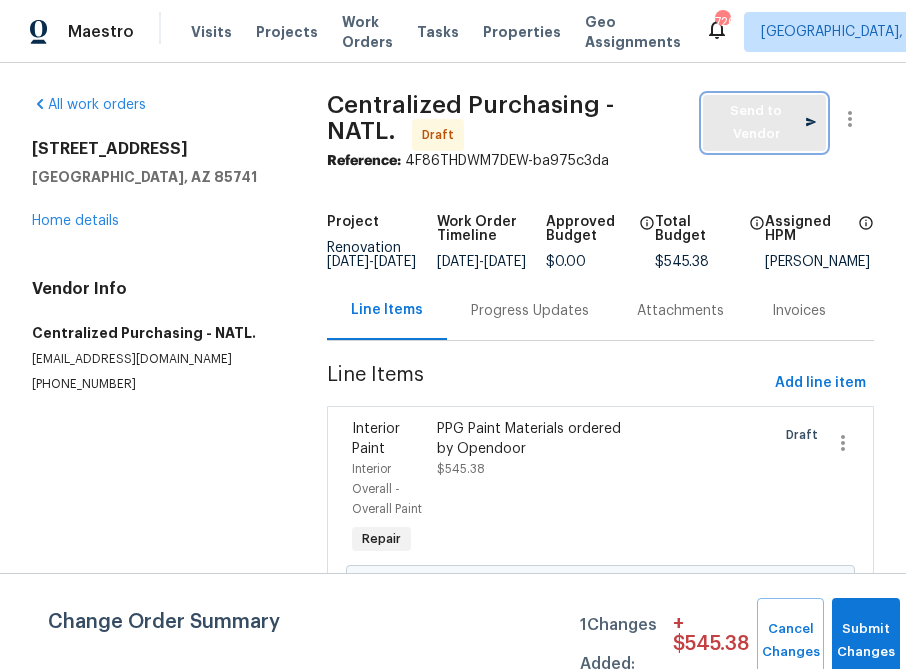 click on "Send to Vendor" at bounding box center [764, 123] 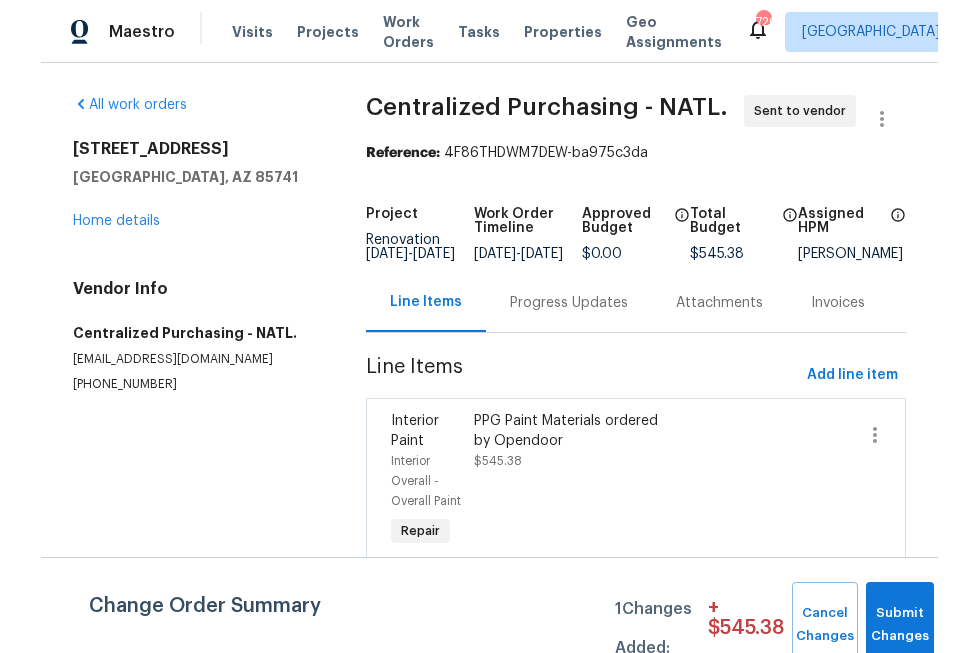scroll, scrollTop: 93, scrollLeft: 0, axis: vertical 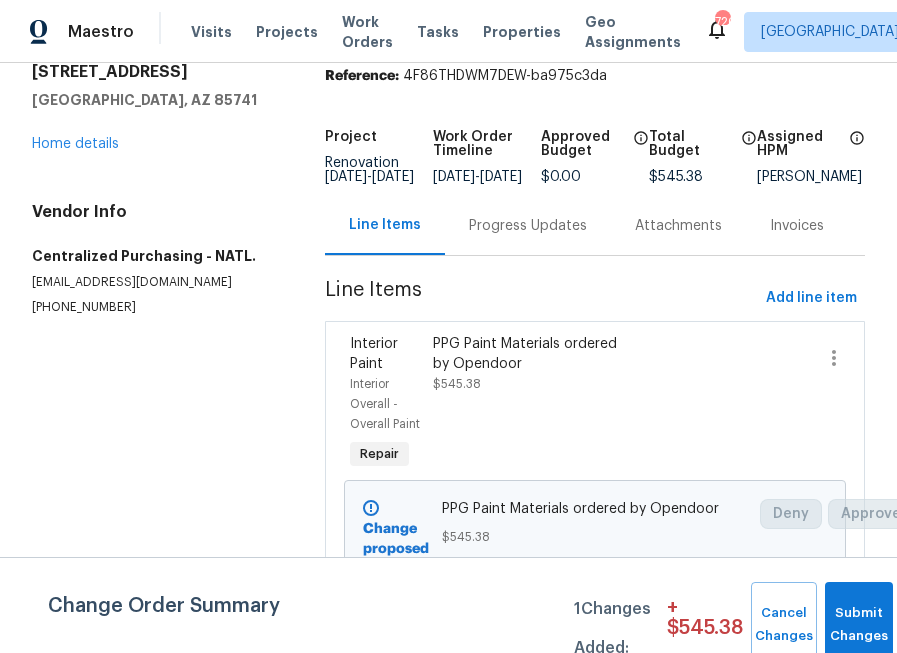 click on "All work orders [STREET_ADDRESS] Home details Vendor Info Centralized Purchasing - NATL. [EMAIL_ADDRESS][DOMAIN_NAME] [PHONE_NUMBER] Centralized Purchasing - NATL. Sent to vendor Reference:   4F86THDWM7DEW-ba975c3da Project Renovation   [DATE]  -  [DATE] Work Order Timeline [DATE]  -  [DATE] Approved Budget $0.00 Total Budget $545.38 Assigned HPM [PERSON_NAME] Line Items Progress Updates Attachments Invoices Line Items Add line item Interior Paint Interior Overall - Overall Paint Repair PPG Paint Materials ordered by Opendoor $545.38 Change proposed PPG Paint Materials ordered by Opendoor $545.38 Deny Approve Change Order Summary 1  Changes Added: + $ 545.38 Cancel Changes Submit Changes" at bounding box center (448, 319) 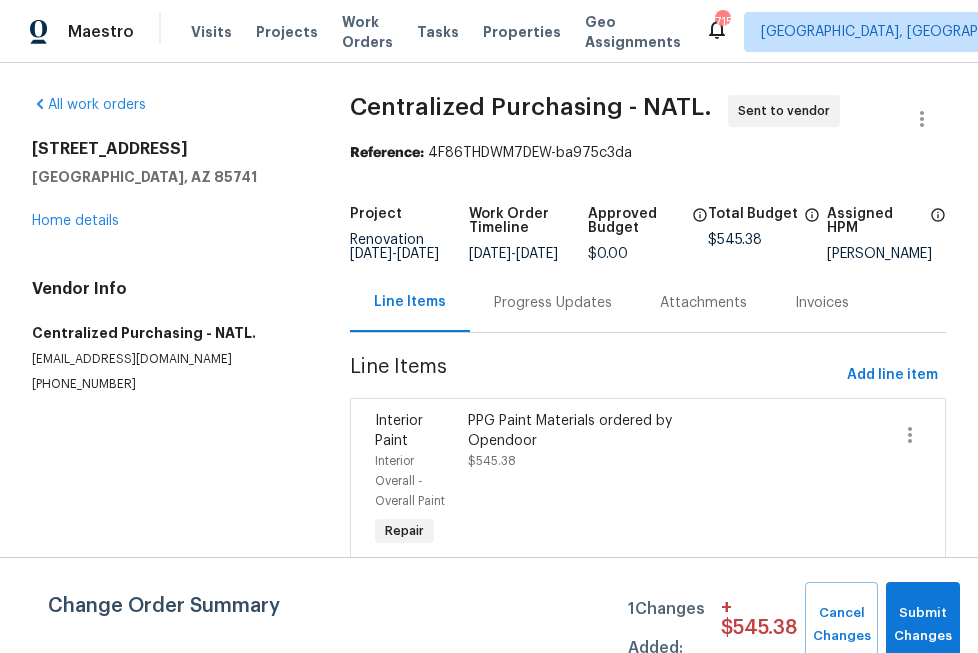 scroll, scrollTop: 80, scrollLeft: 0, axis: vertical 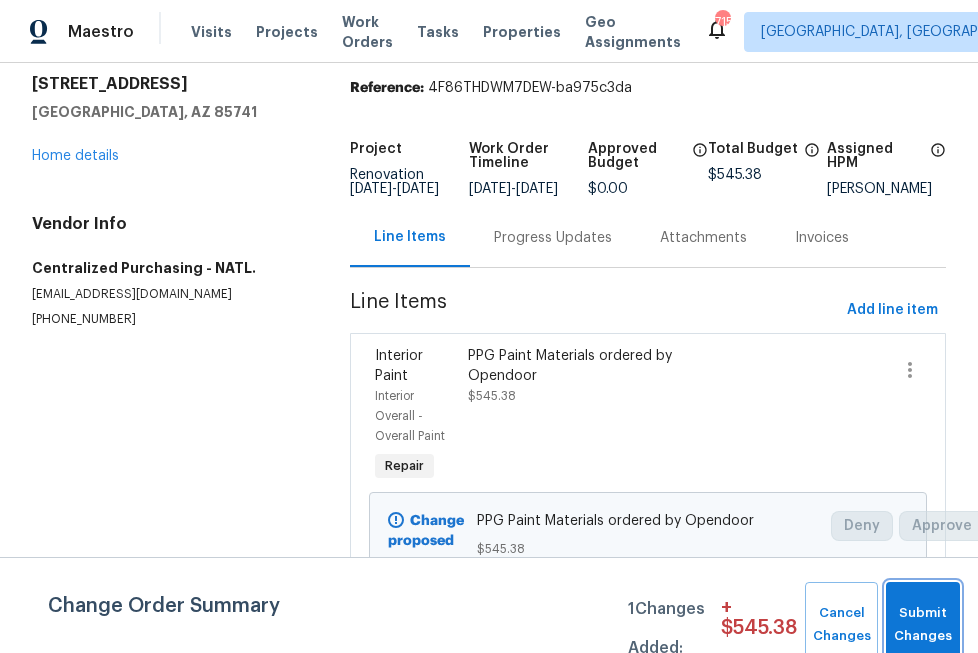 click on "Submit Changes" at bounding box center [923, 625] 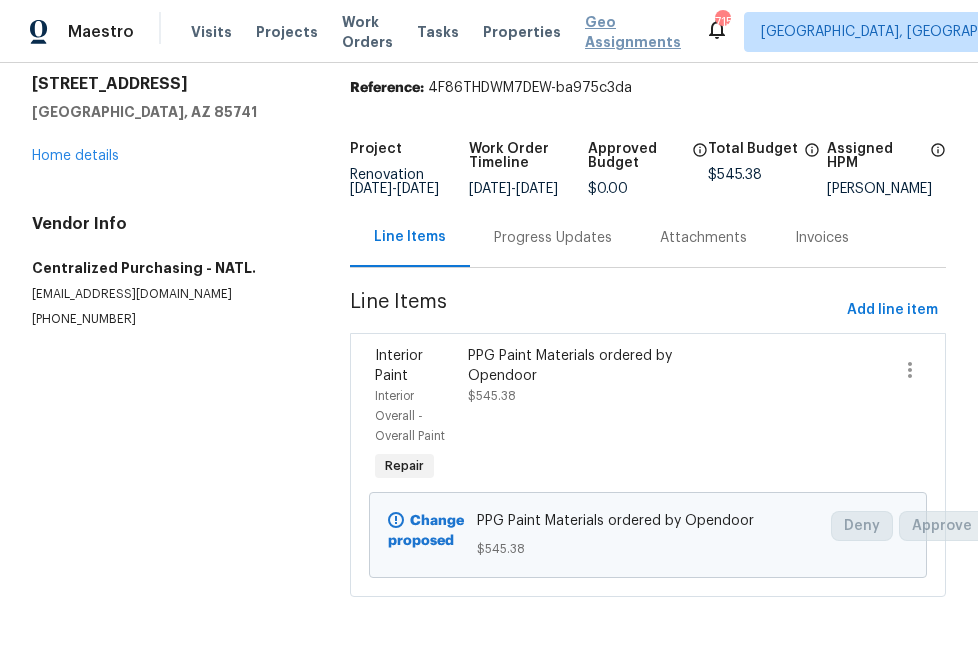 scroll, scrollTop: 0, scrollLeft: 0, axis: both 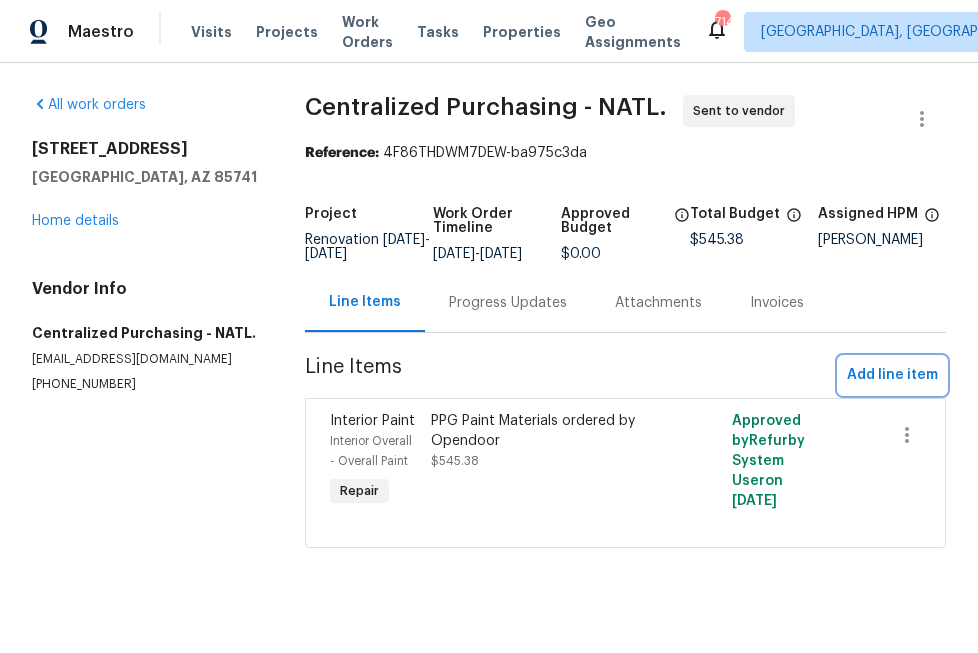 click on "Add line item" at bounding box center (892, 375) 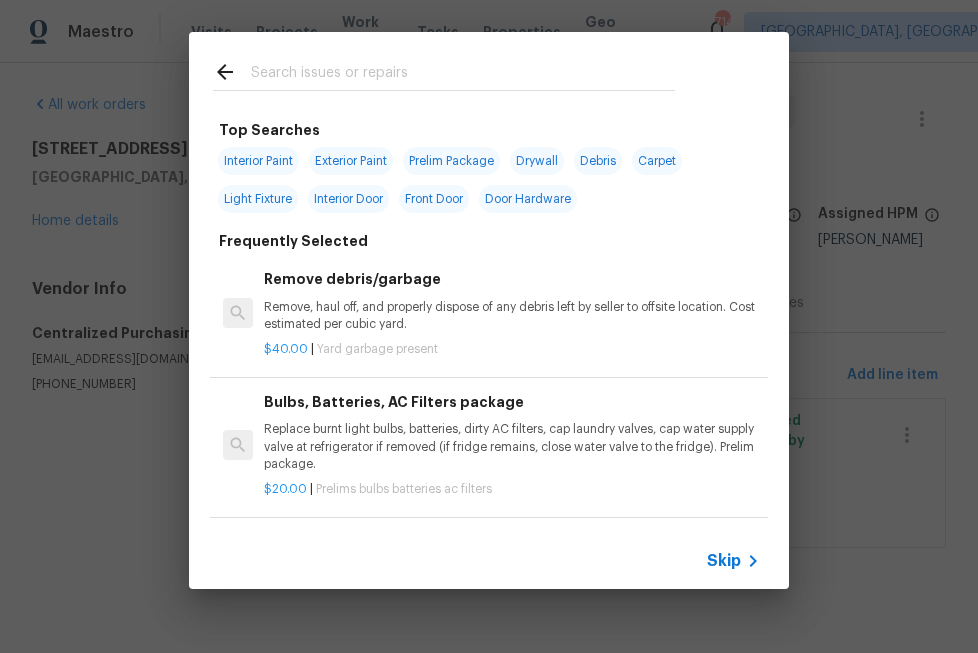click on "Skip" at bounding box center [724, 561] 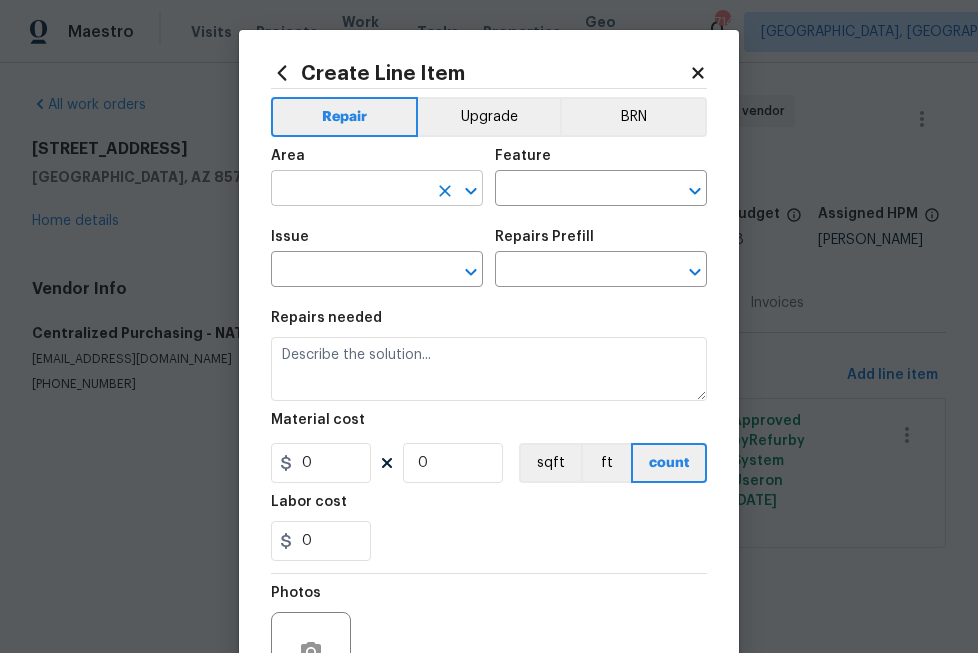 click at bounding box center [349, 190] 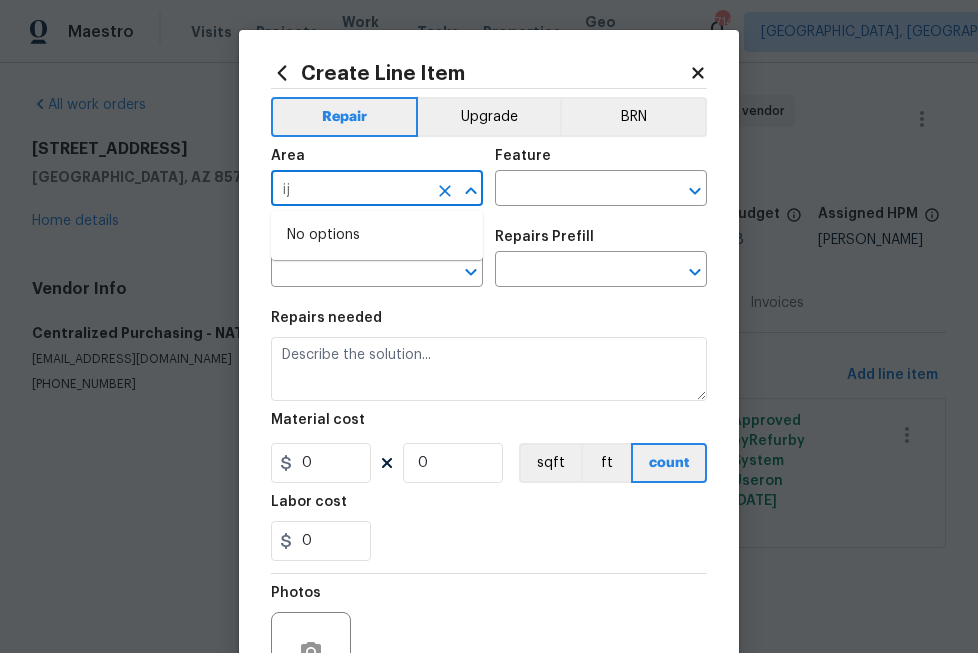 type on "i" 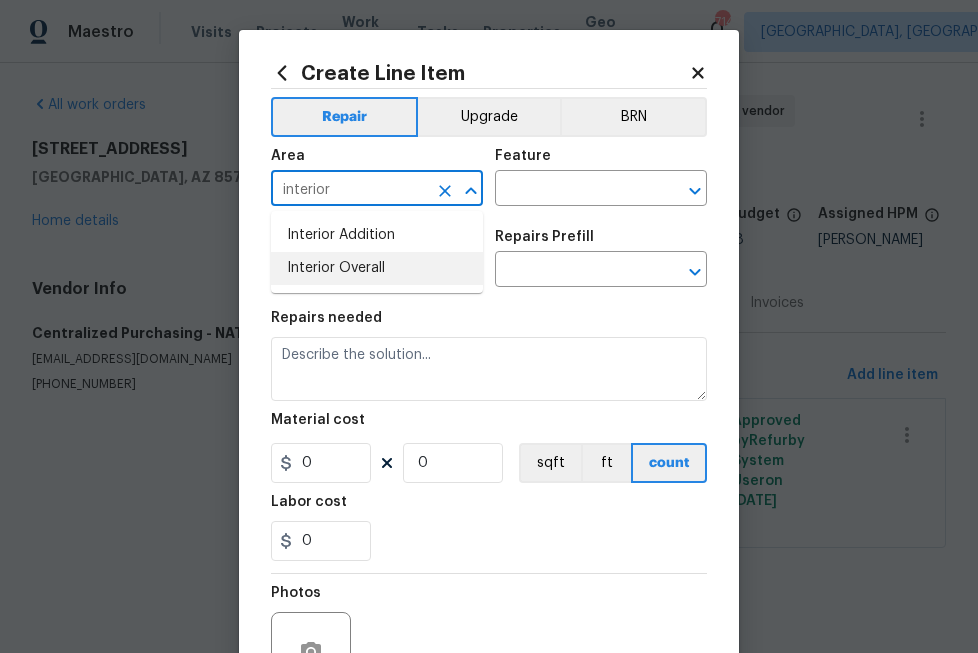 click on "Interior Overall" at bounding box center [377, 268] 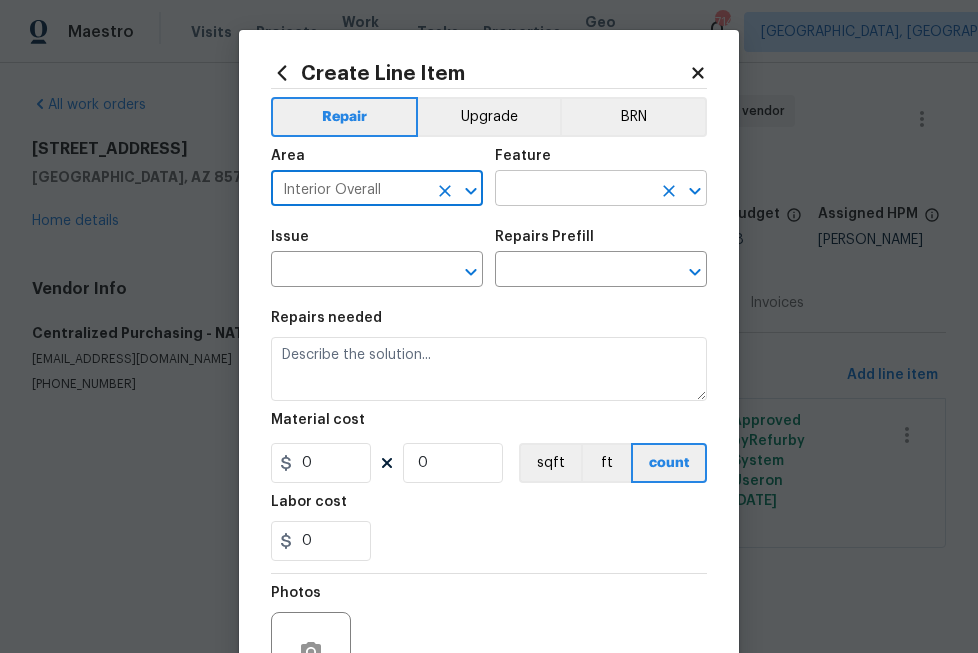 type on "Interior Overall" 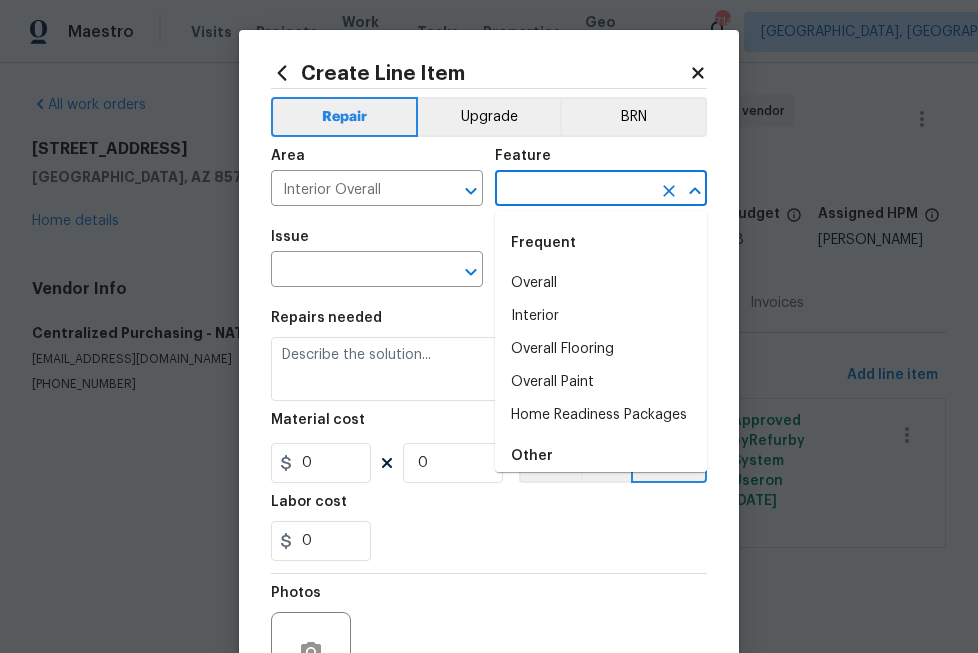 click at bounding box center [573, 190] 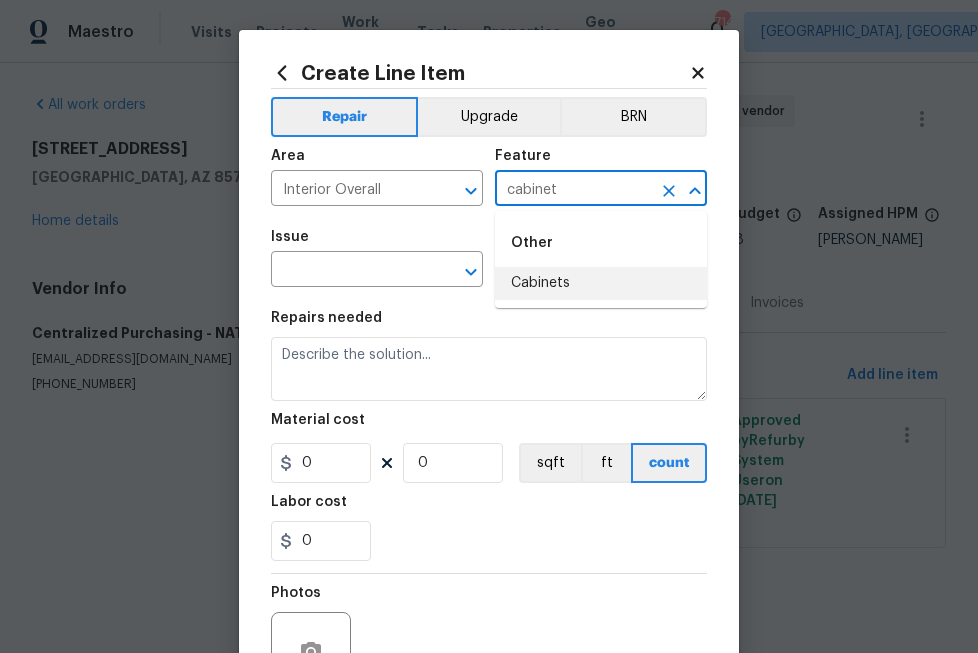 click on "Cabinets" at bounding box center [601, 283] 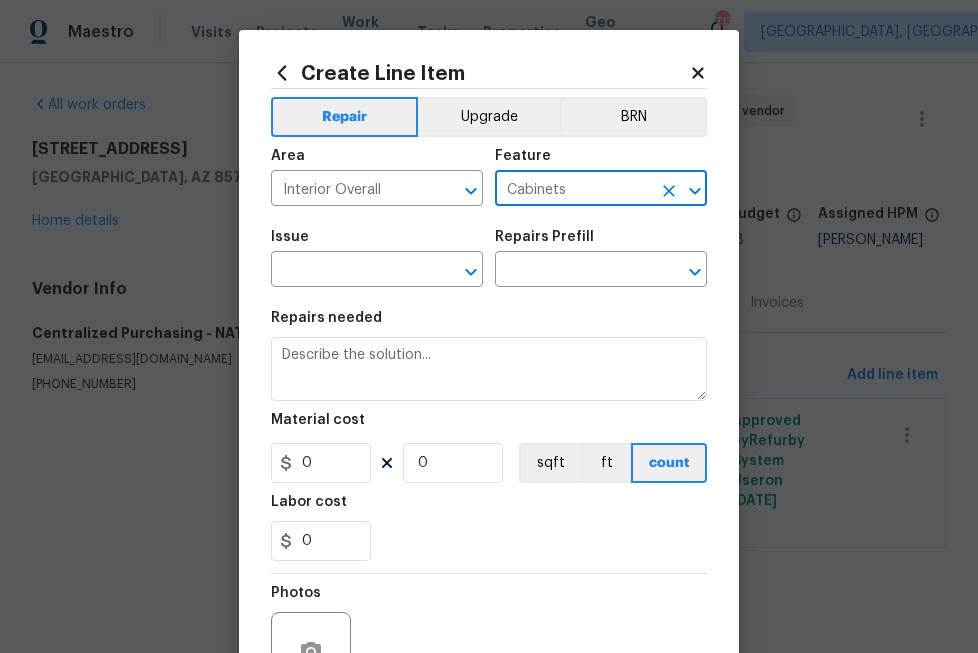type on "Cabinets" 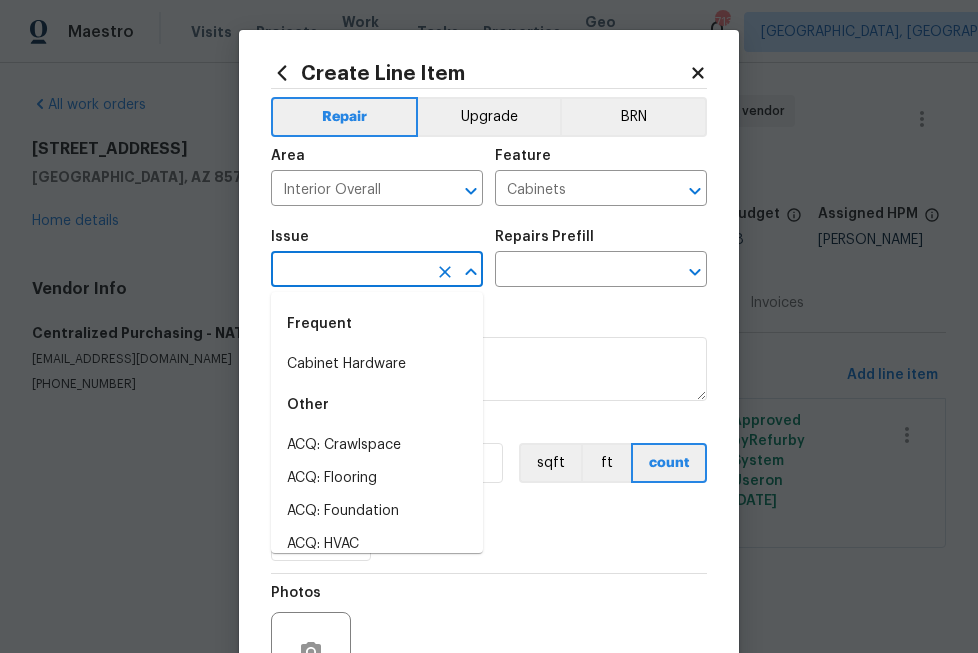 click at bounding box center (349, 271) 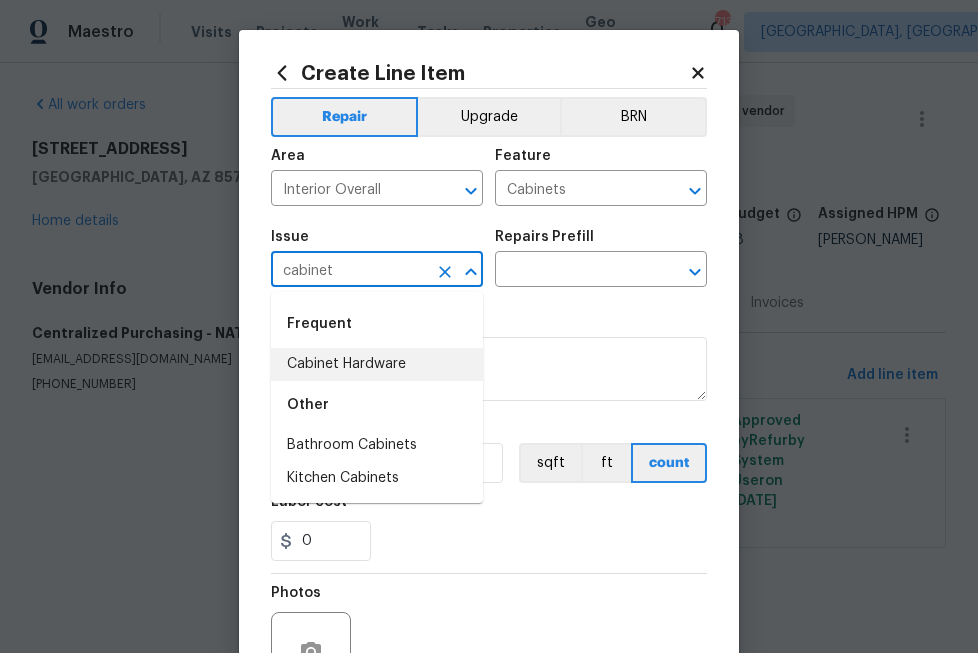 click on "Cabinet Hardware" at bounding box center (377, 364) 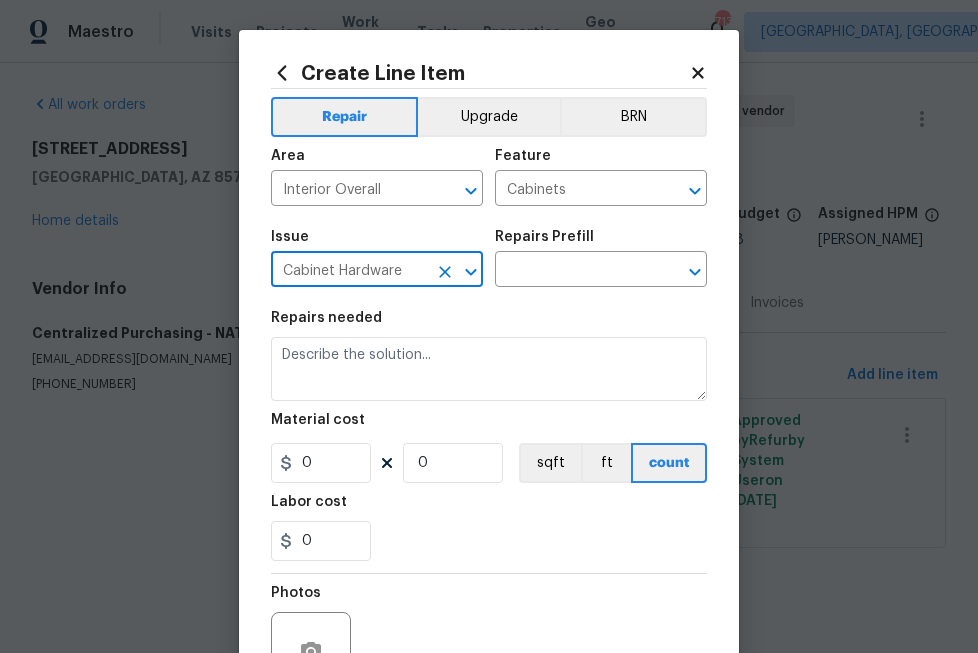 type on "Cabinet Hardware" 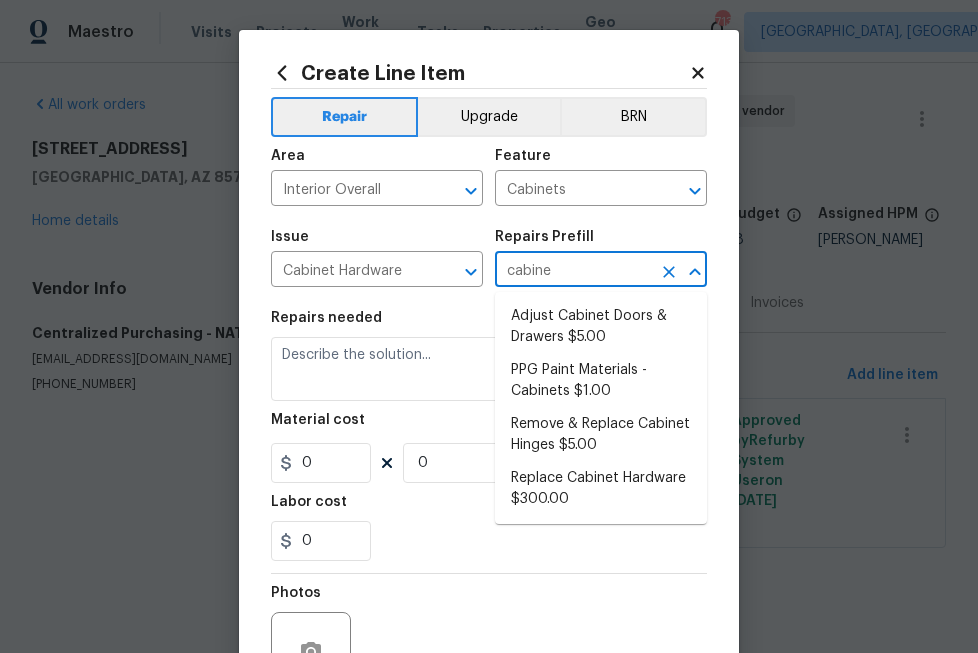 type on "cabinet" 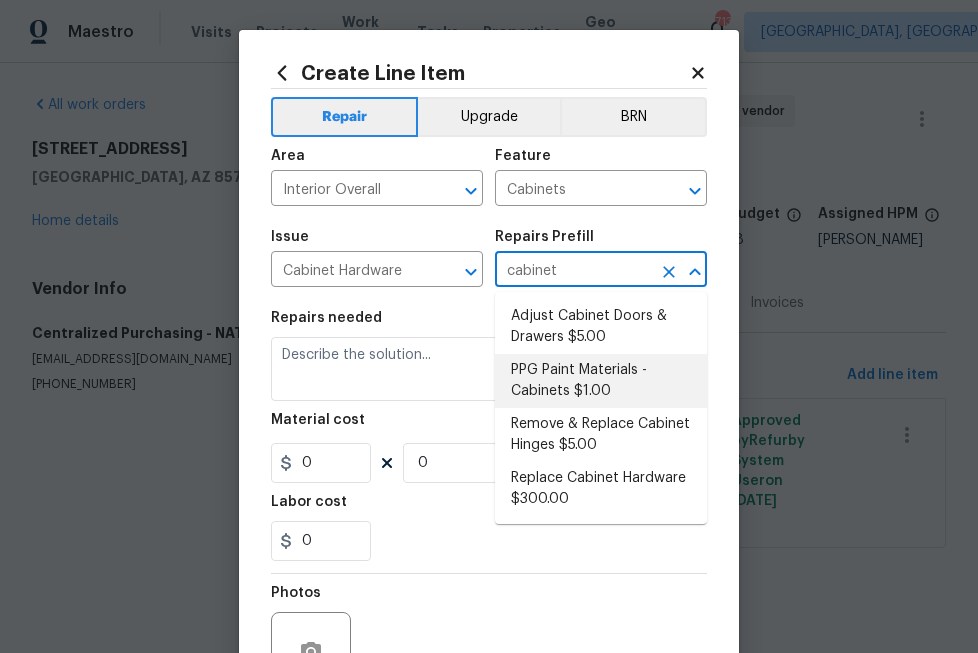 click on "PPG Paint Materials - Cabinets $1.00" at bounding box center (601, 381) 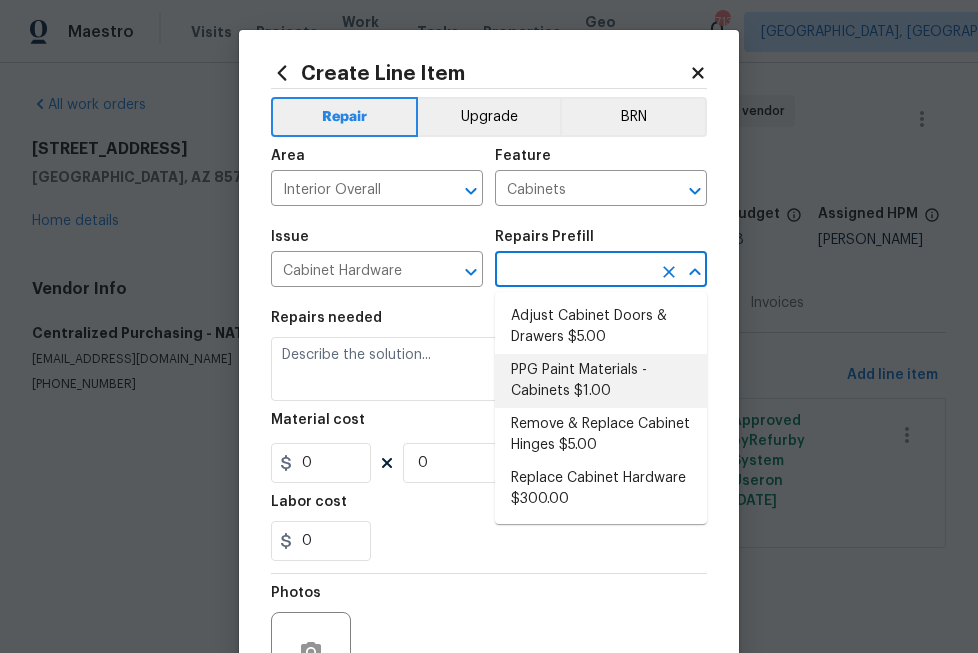 type on "PPG Paint Materials - Cabinets $1.00" 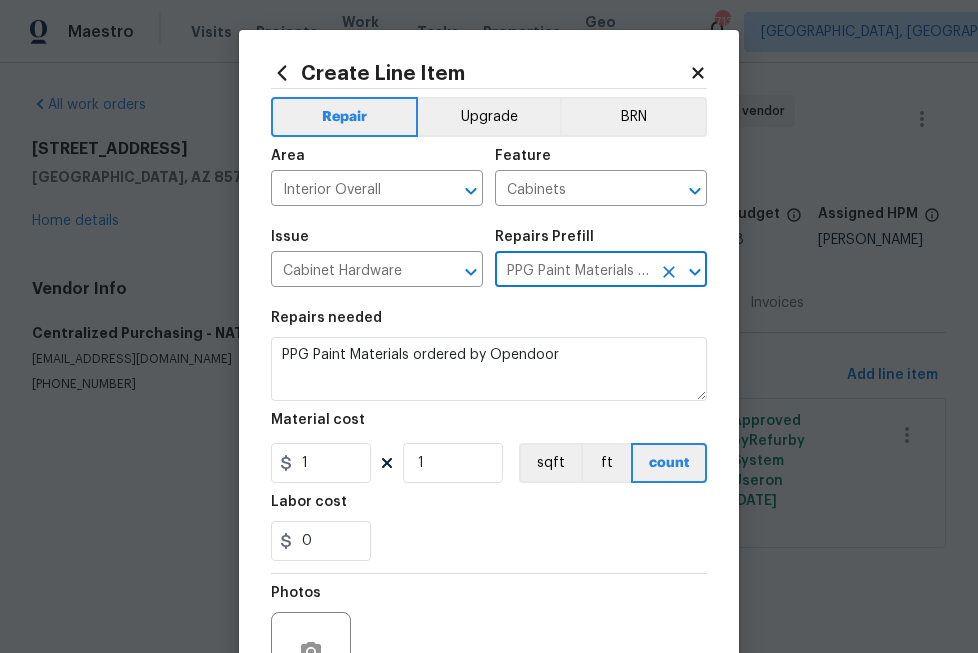 type on "PPG Paint Materials - Cabinets $1.00" 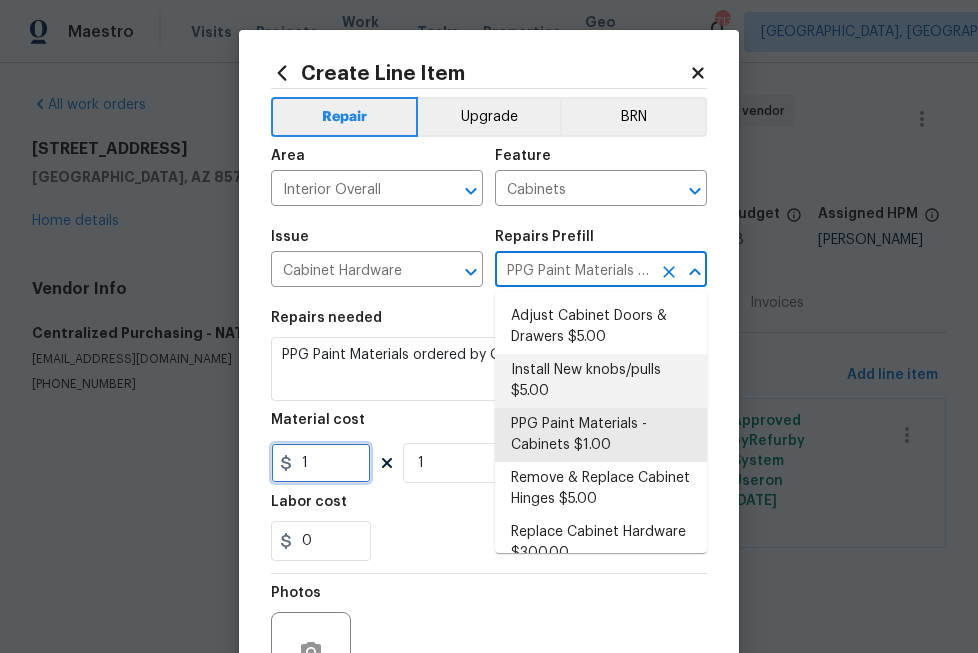 click on "1" at bounding box center (321, 463) 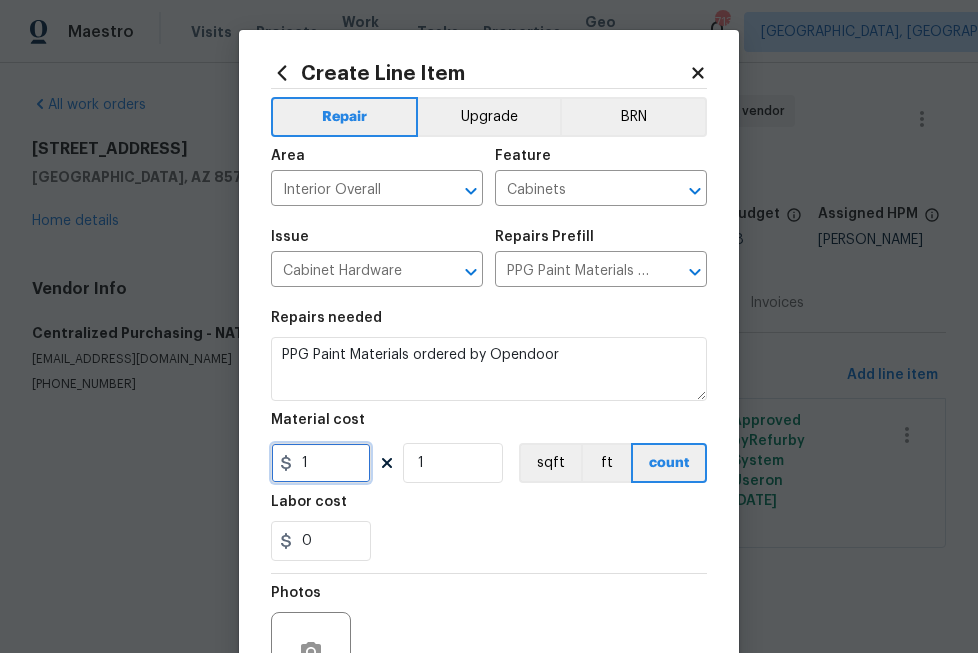 click on "1" at bounding box center (321, 463) 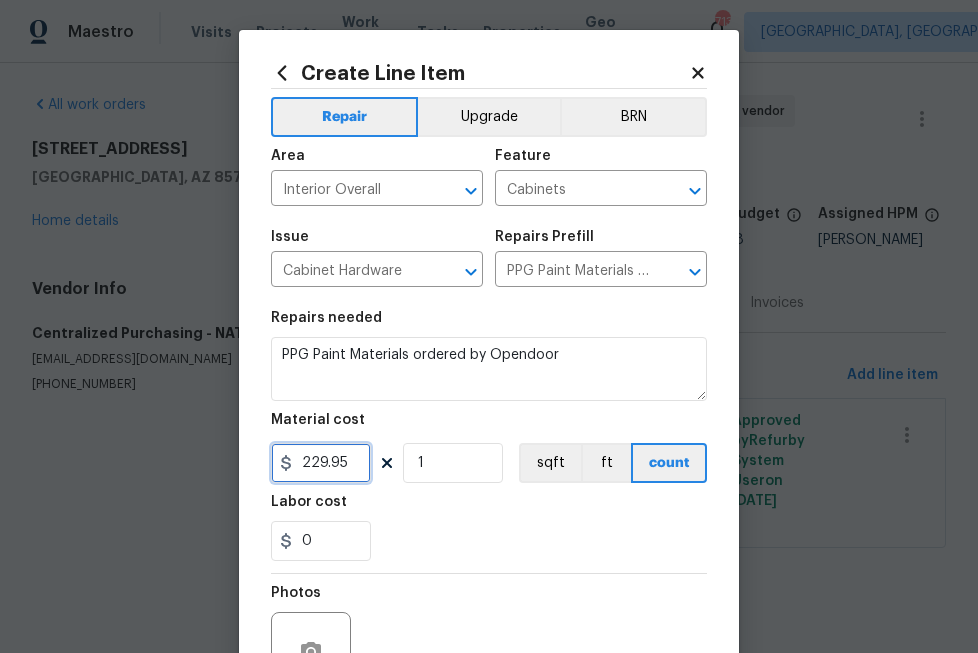 scroll, scrollTop: 209, scrollLeft: 0, axis: vertical 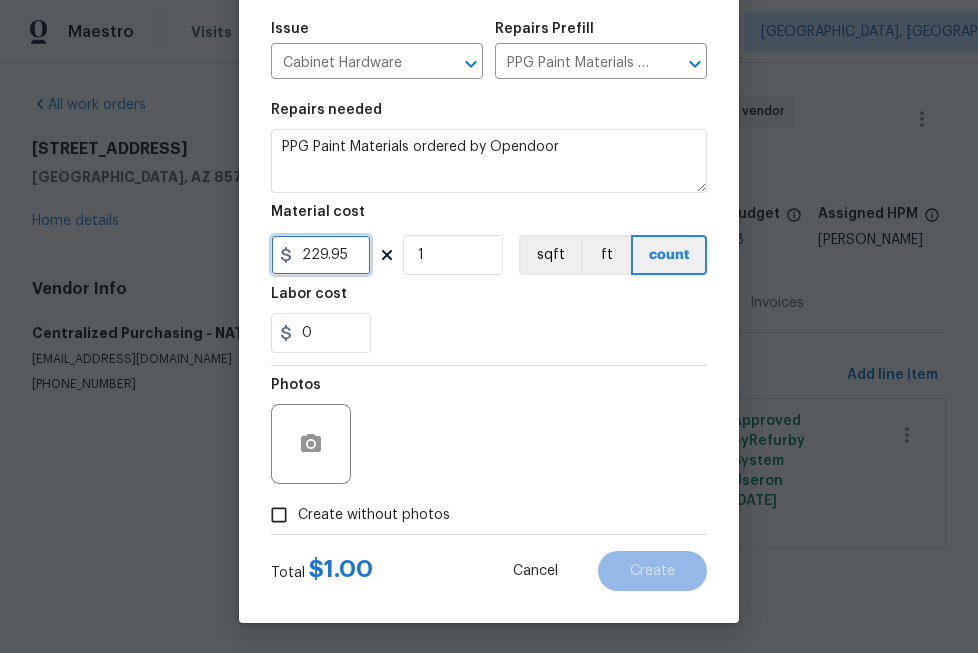 type on "229.95" 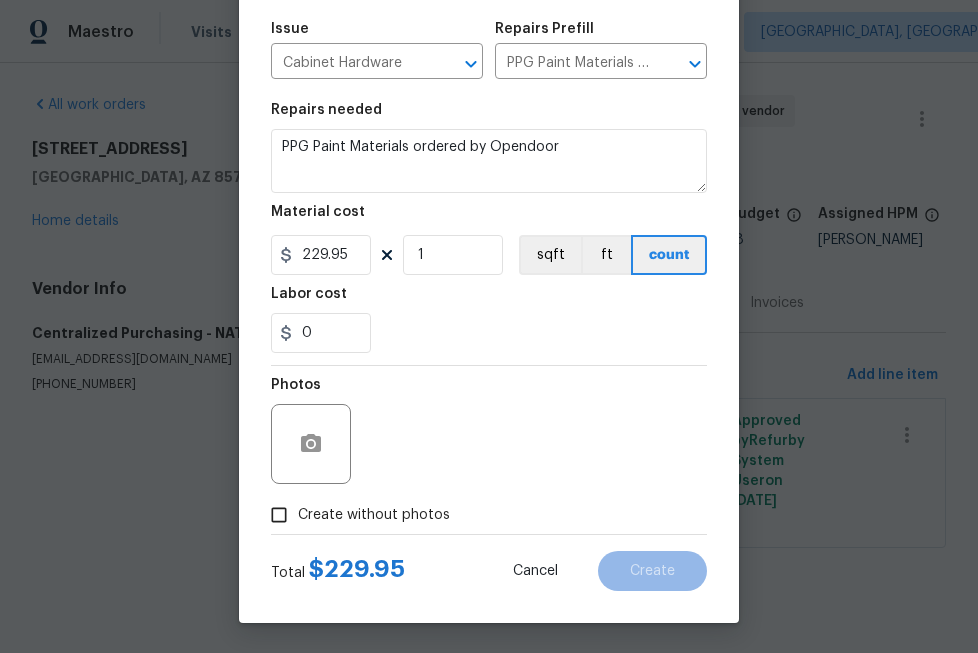 click on "Create without photos" at bounding box center [355, 515] 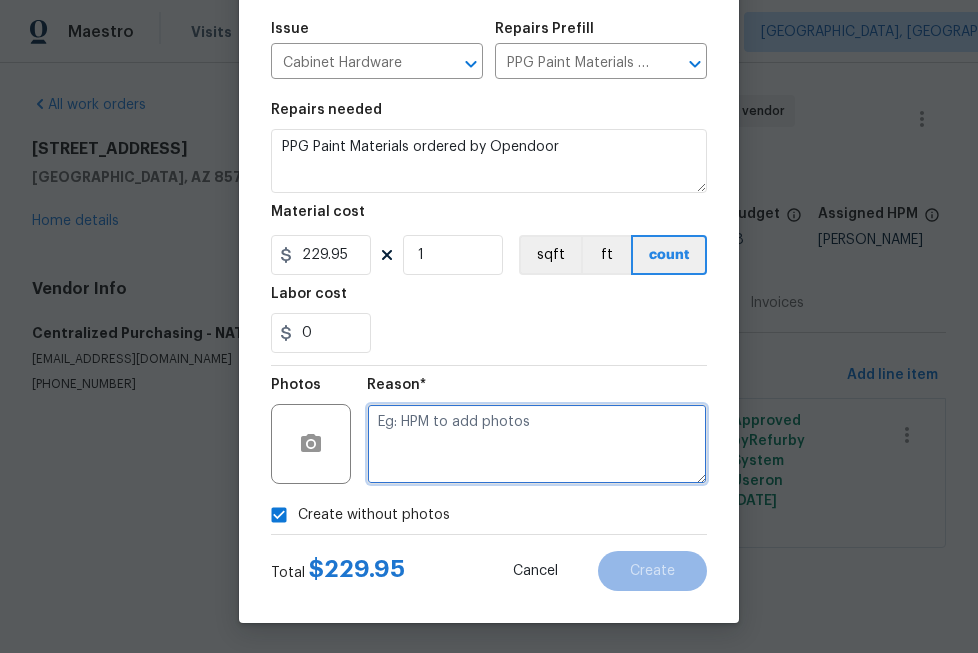 drag, startPoint x: 397, startPoint y: 517, endPoint x: 468, endPoint y: 448, distance: 99.00505 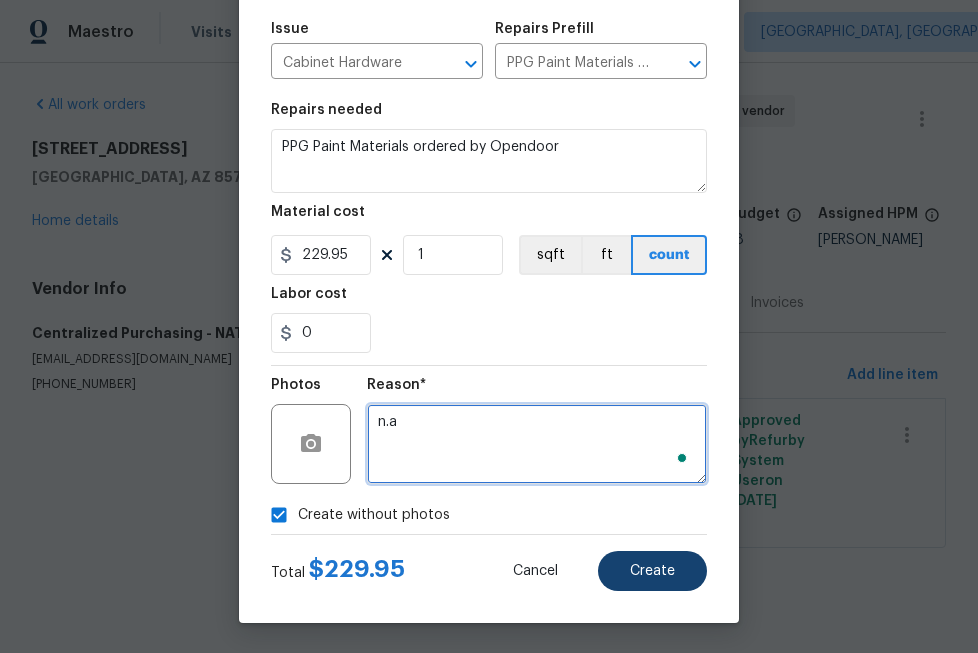 type on "n.a" 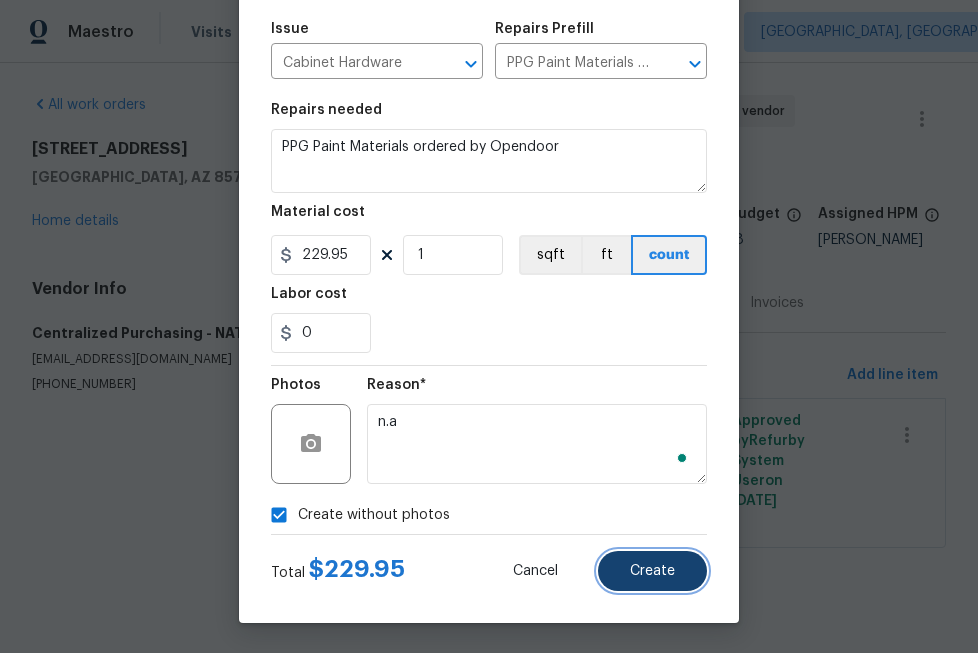 click on "Create" at bounding box center (652, 571) 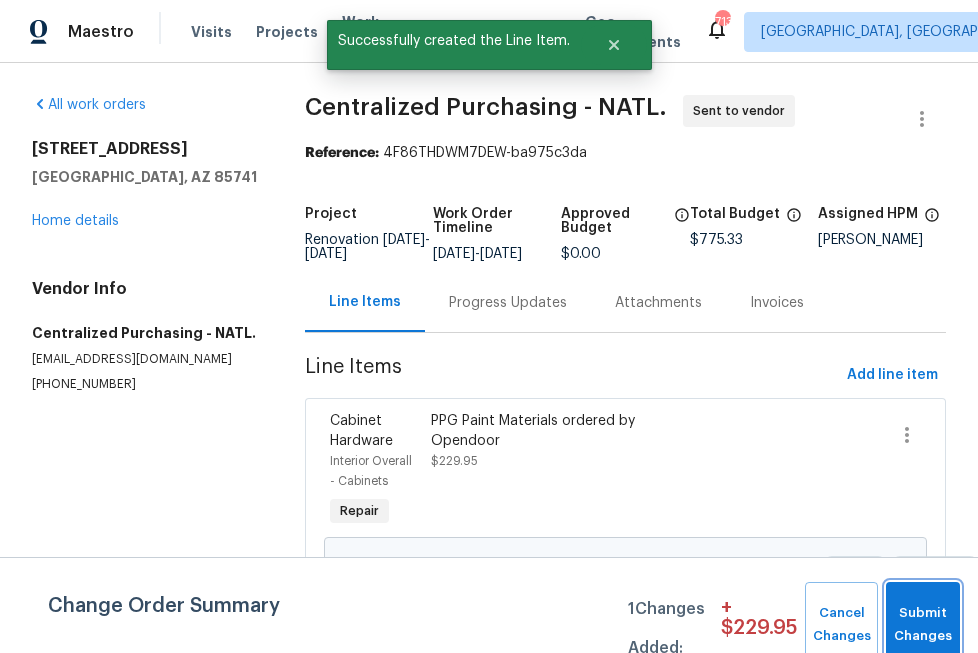 click on "Submit Changes" at bounding box center (923, 625) 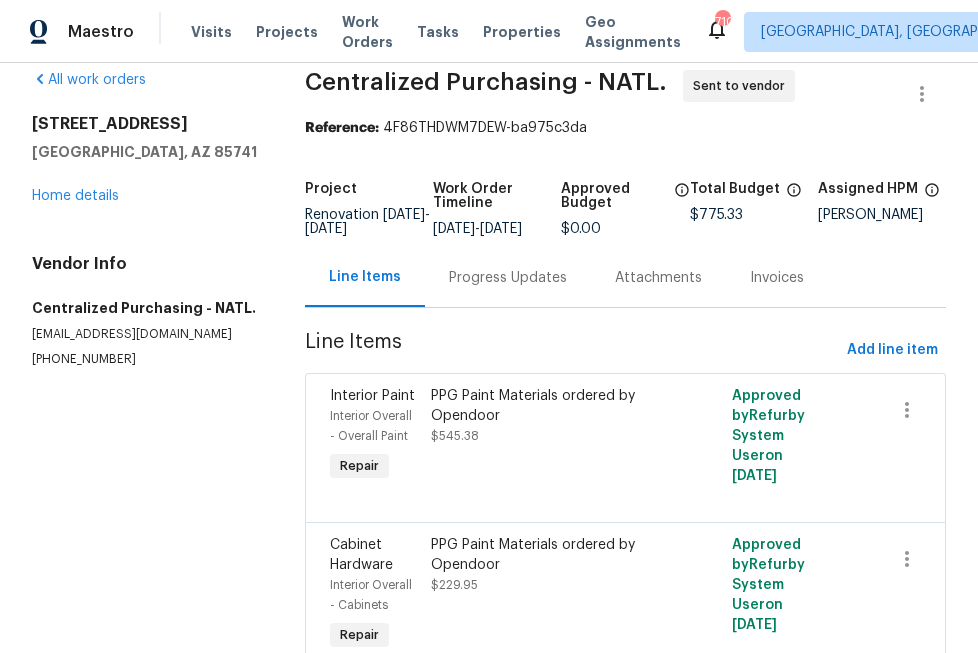scroll, scrollTop: 24, scrollLeft: 0, axis: vertical 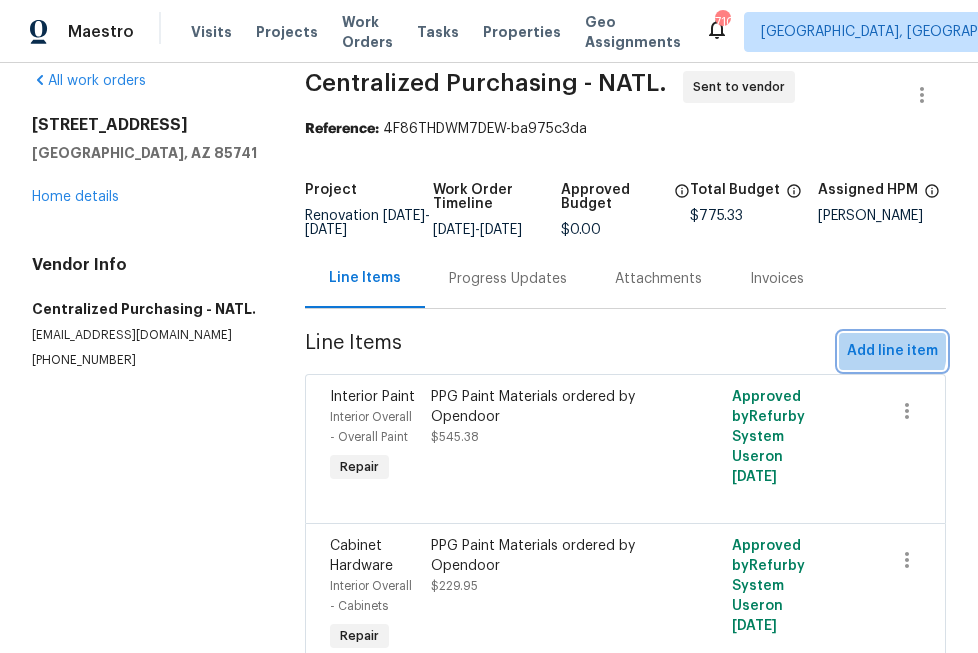 click on "Add line item" at bounding box center [892, 351] 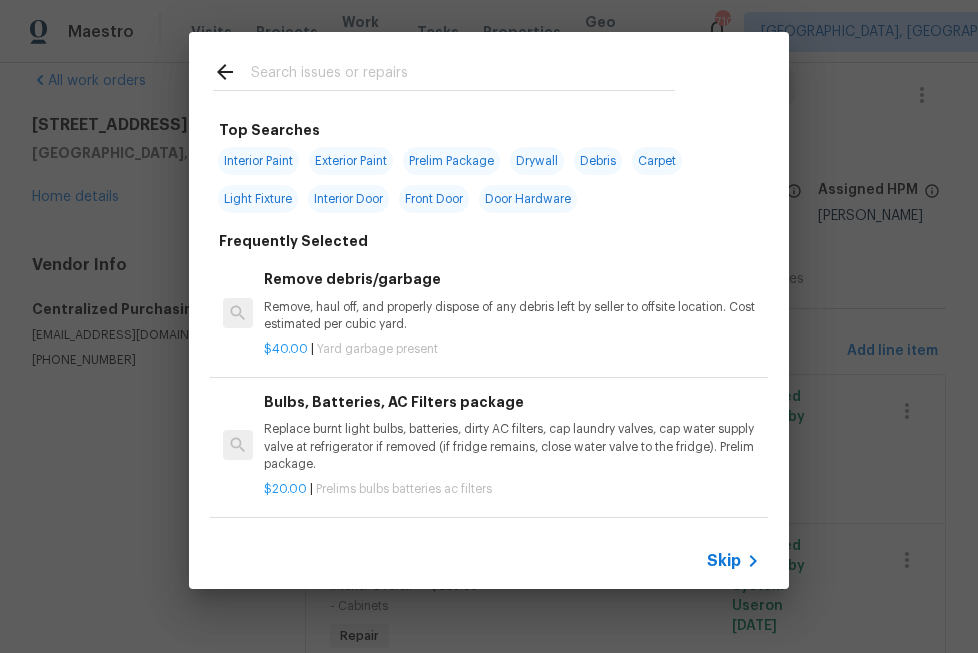 click on "Skip" at bounding box center [489, 561] 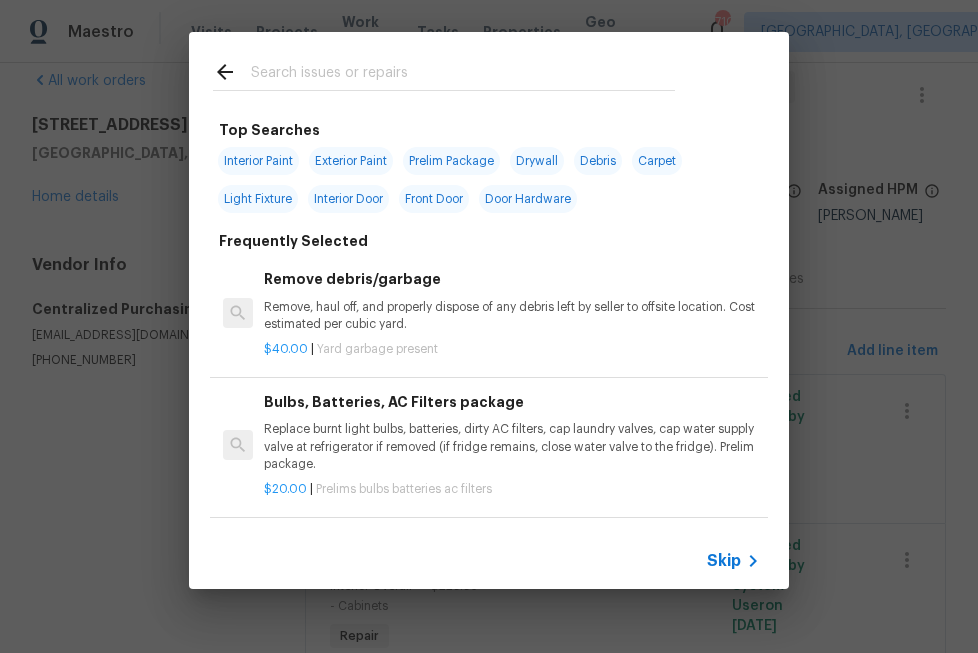 click on "Skip" at bounding box center [724, 561] 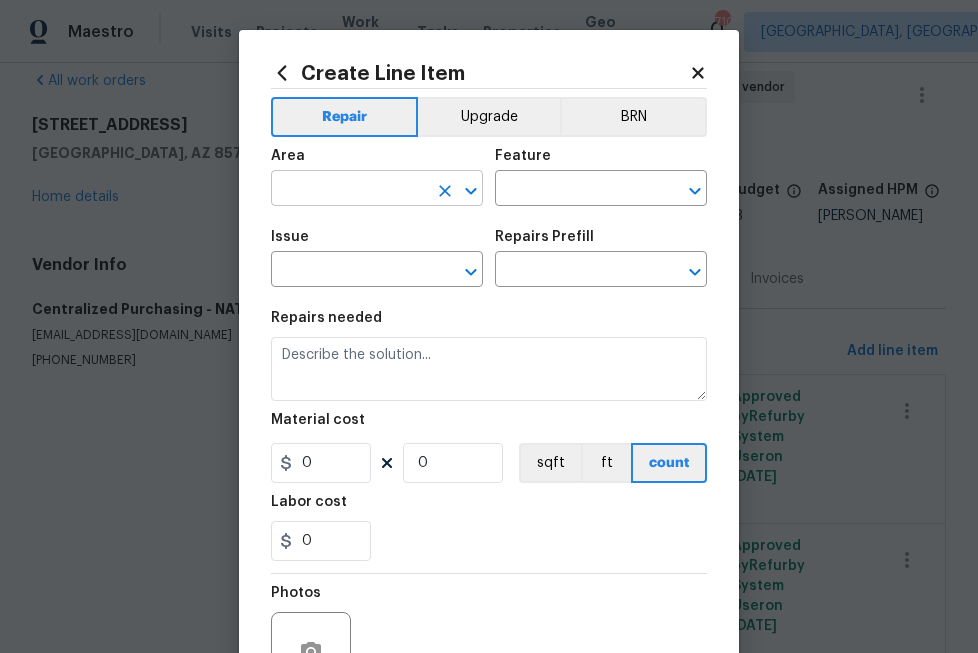 click at bounding box center [349, 190] 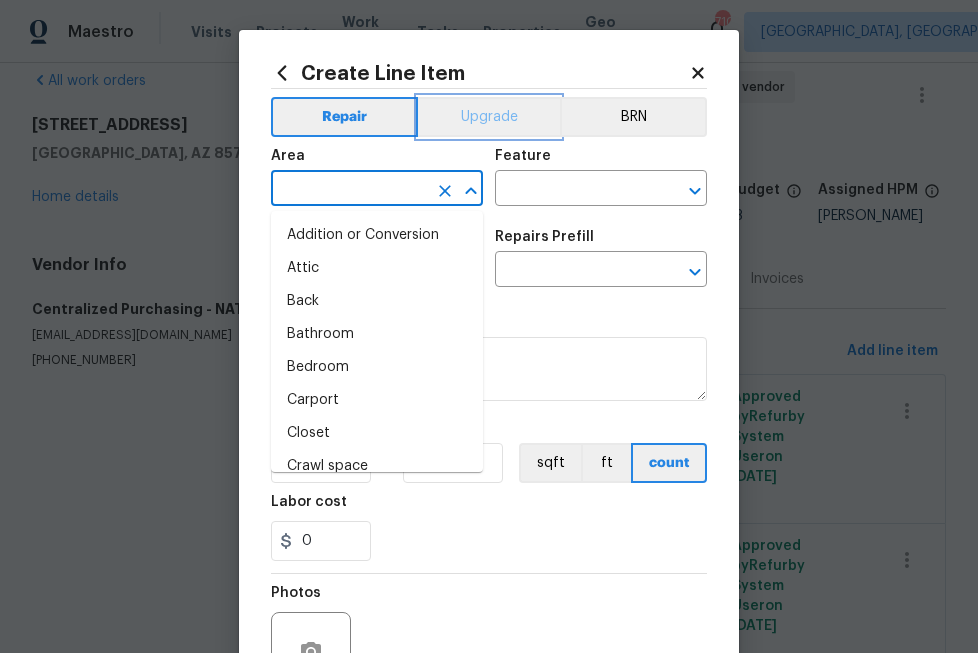 click on "Upgrade" at bounding box center [489, 117] 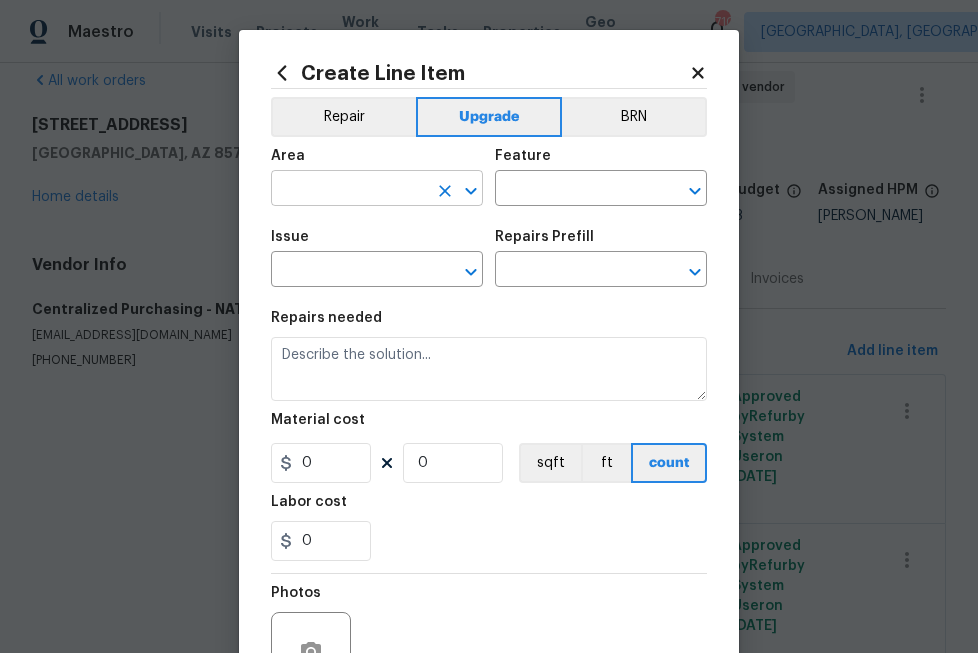 click at bounding box center [349, 190] 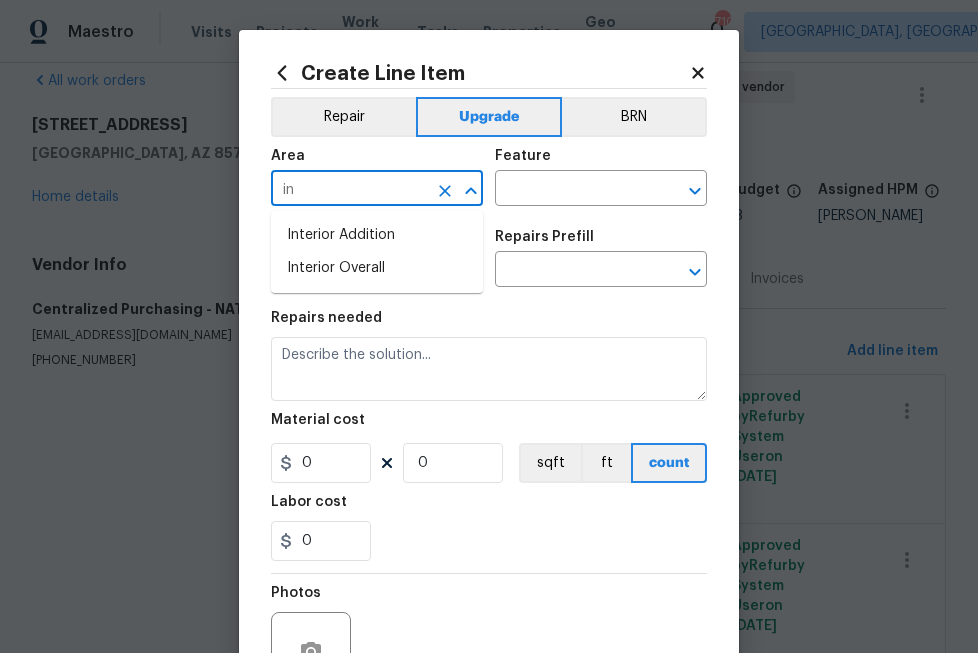 type on "i" 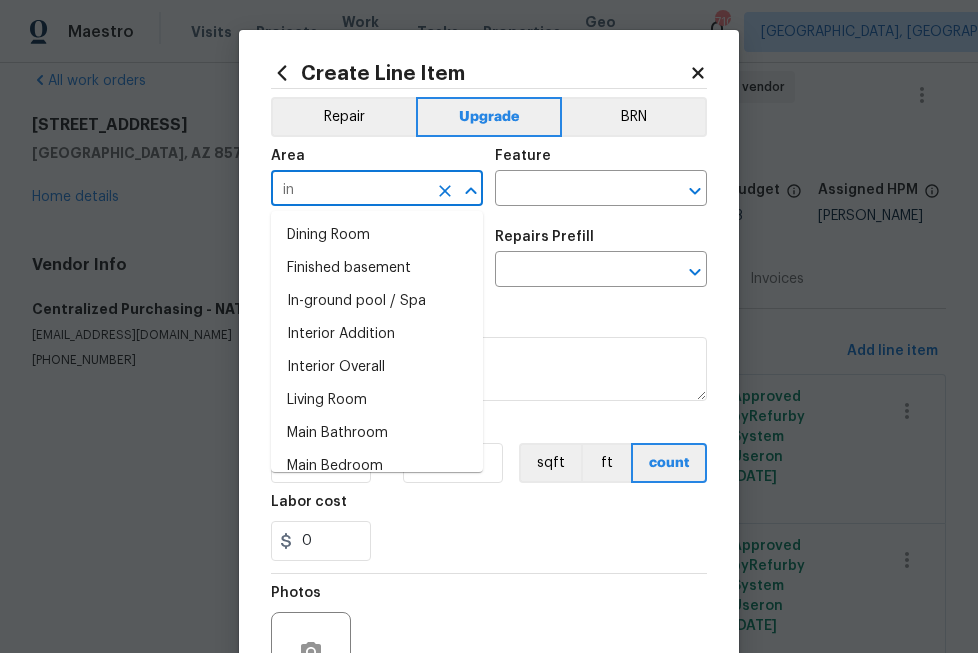 type on "i" 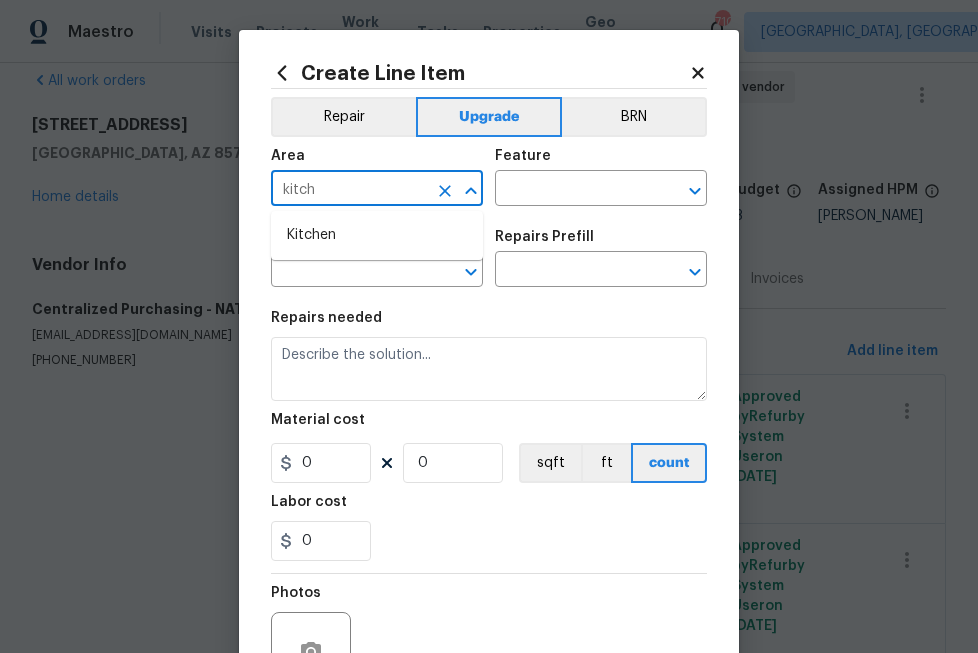 click on "Kitchen" at bounding box center [377, 235] 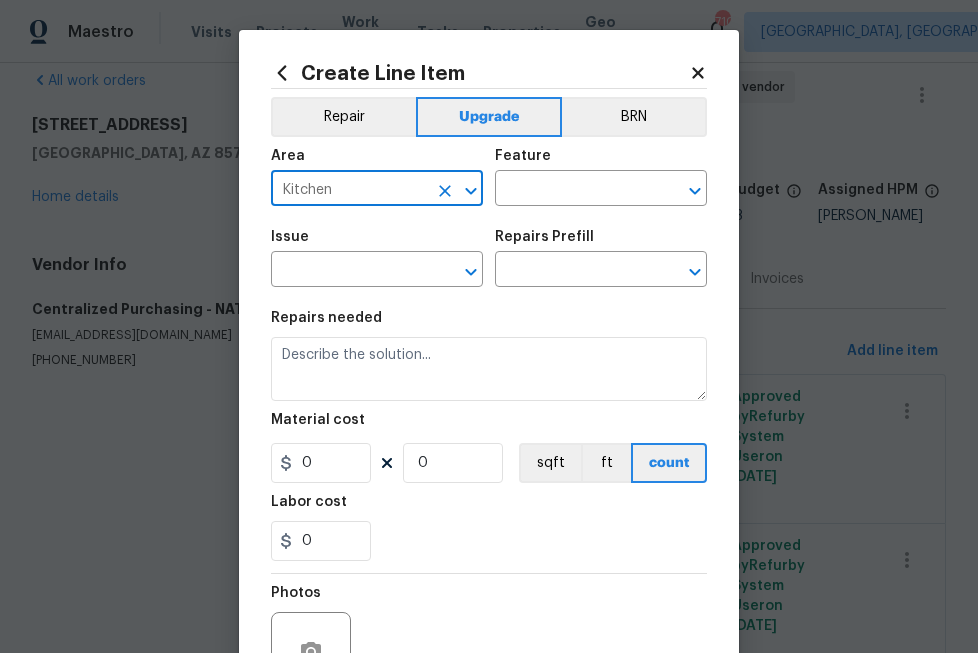 type on "Kitchen" 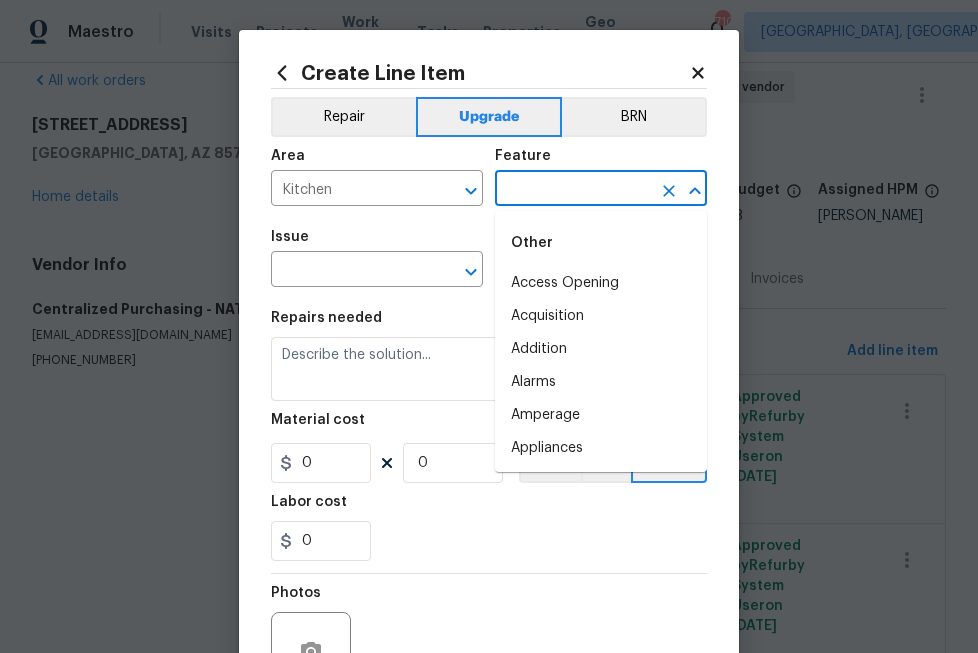 click at bounding box center [573, 190] 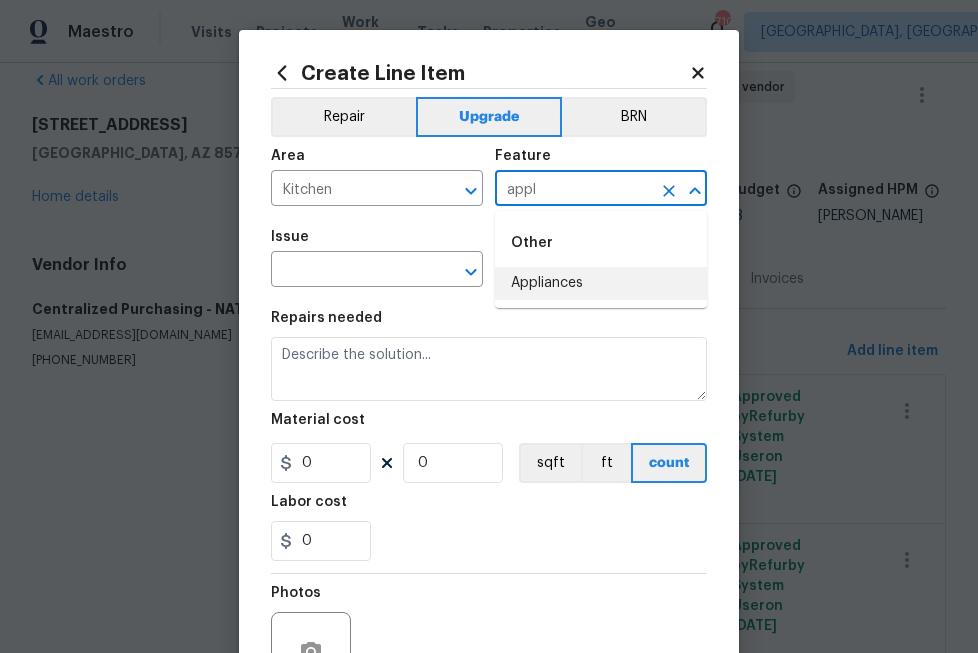 click on "Appliances" at bounding box center (601, 283) 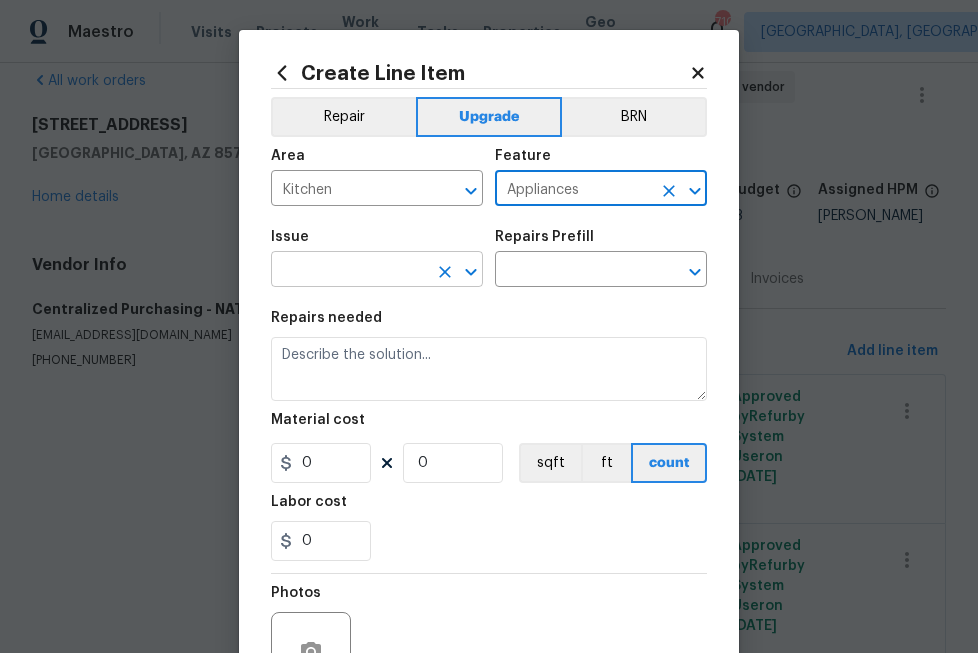 type on "Appliances" 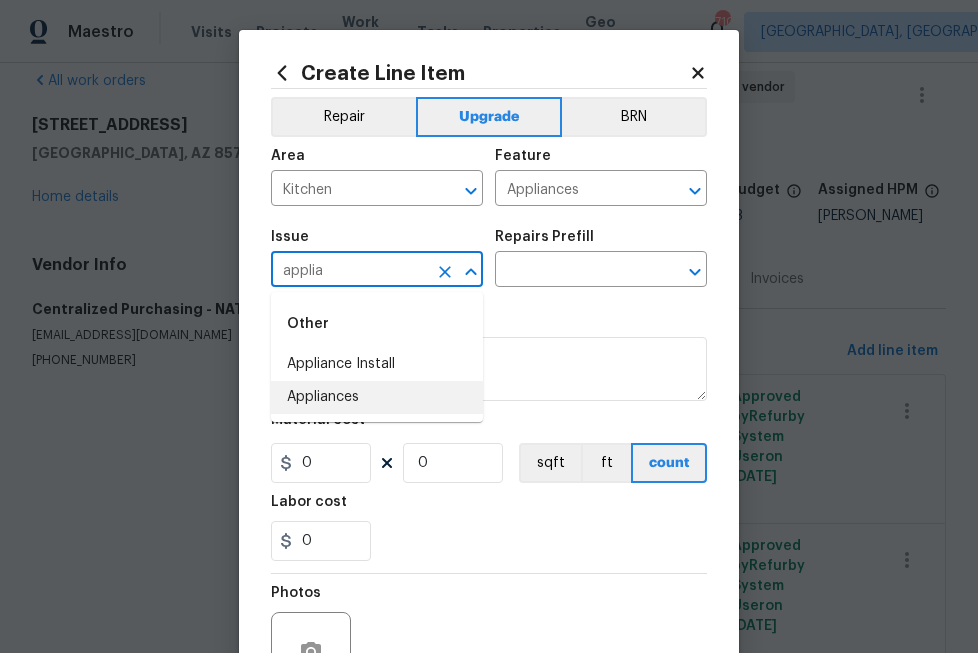click on "Appliances" at bounding box center (377, 397) 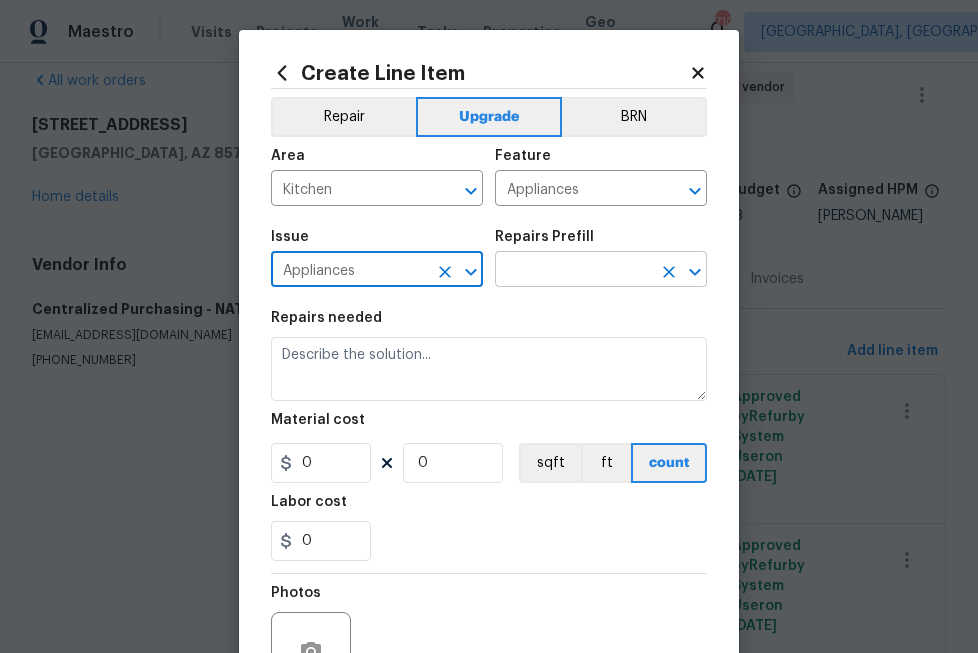 type on "Appliances" 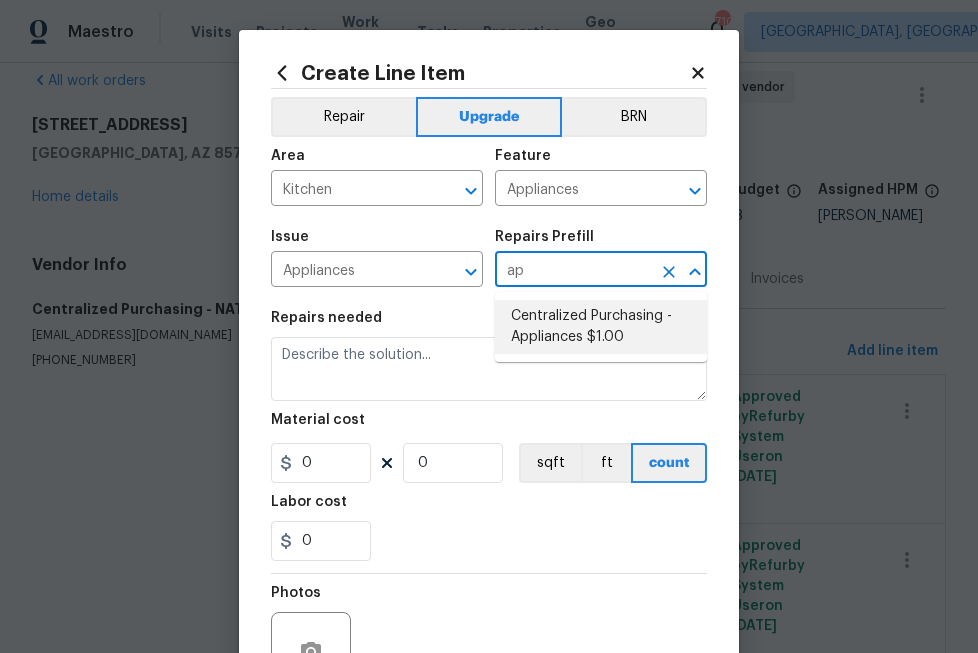 type on "ap" 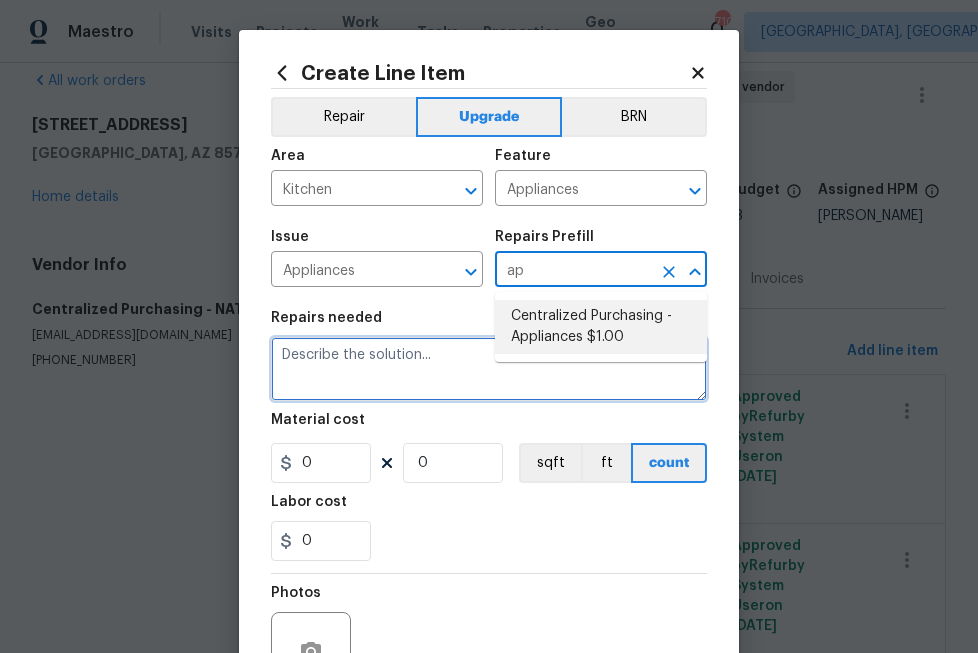 click at bounding box center (489, 369) 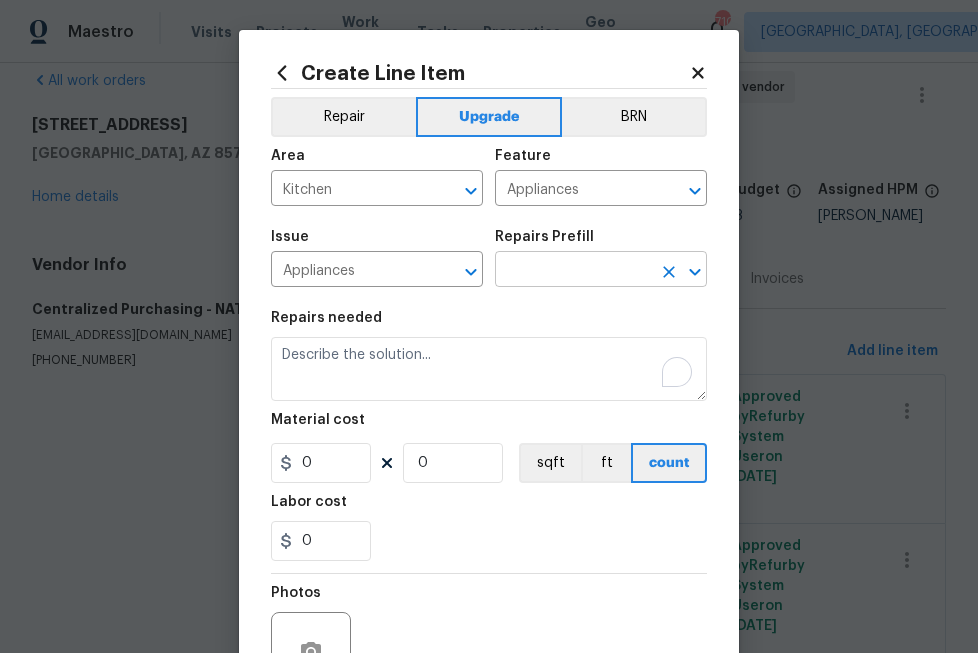 click at bounding box center [573, 271] 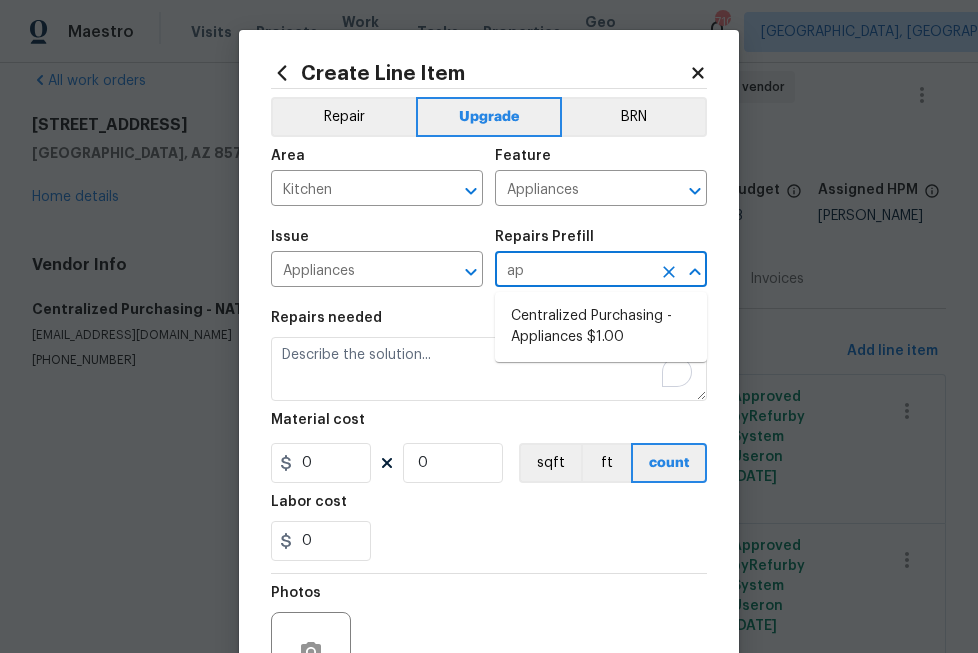 type on "app" 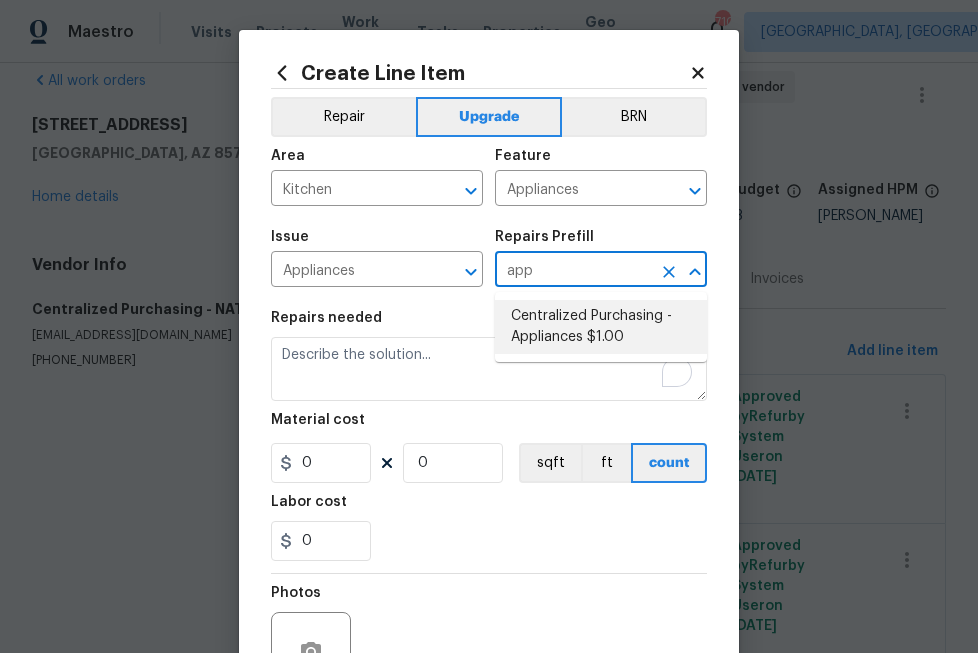 click on "Centralized Purchasing - Appliances $1.00" at bounding box center (601, 327) 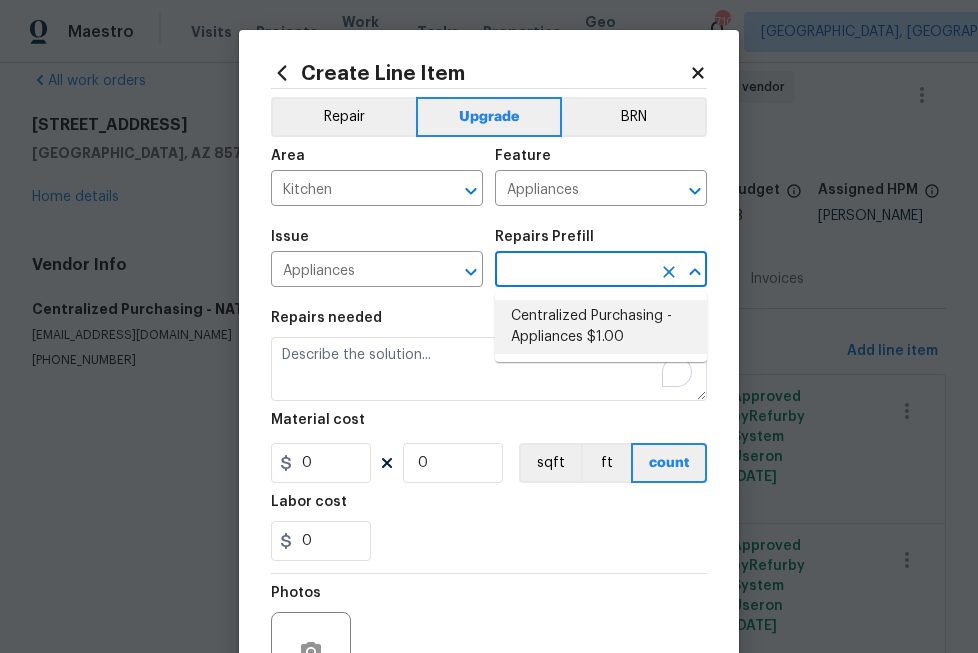type on "Appliances purchased by Opendoor" 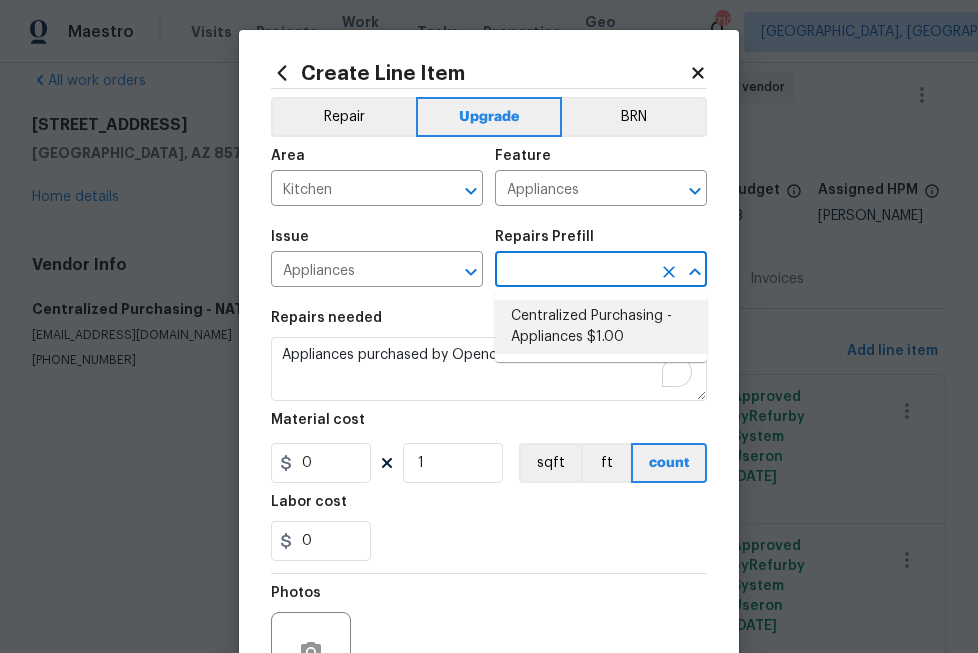 type on "Centralized Purchasing - Appliances $1.00" 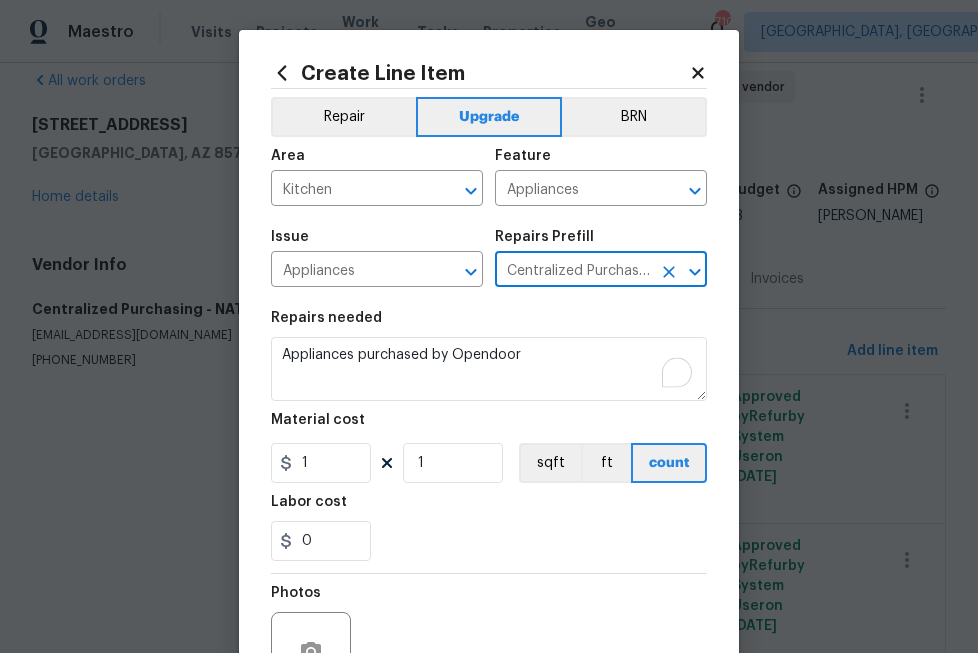 type on "Centralized Purchasing - Appliances $1.00" 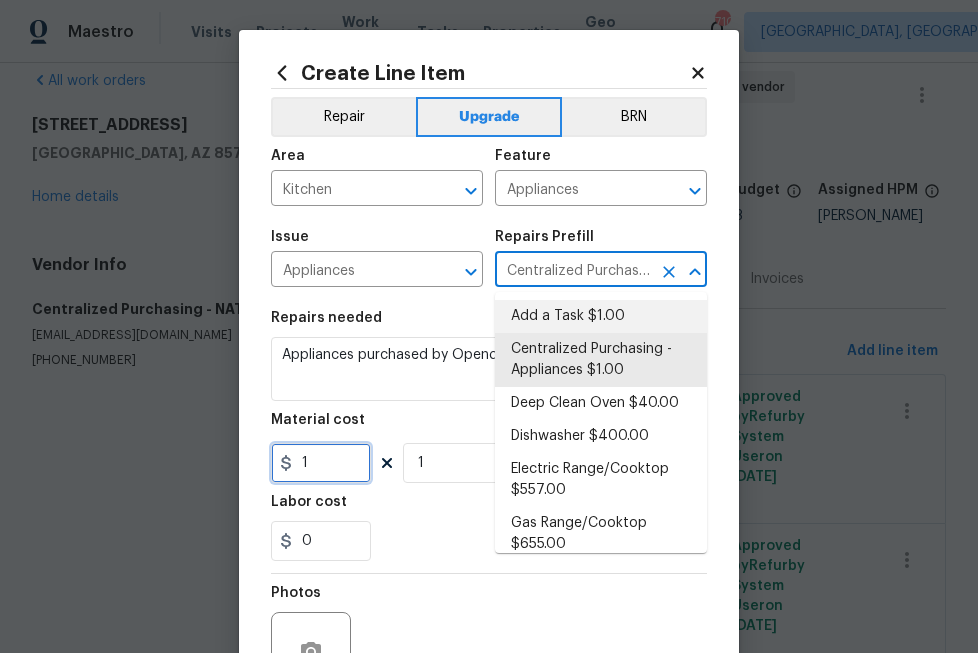 click on "1" at bounding box center (321, 463) 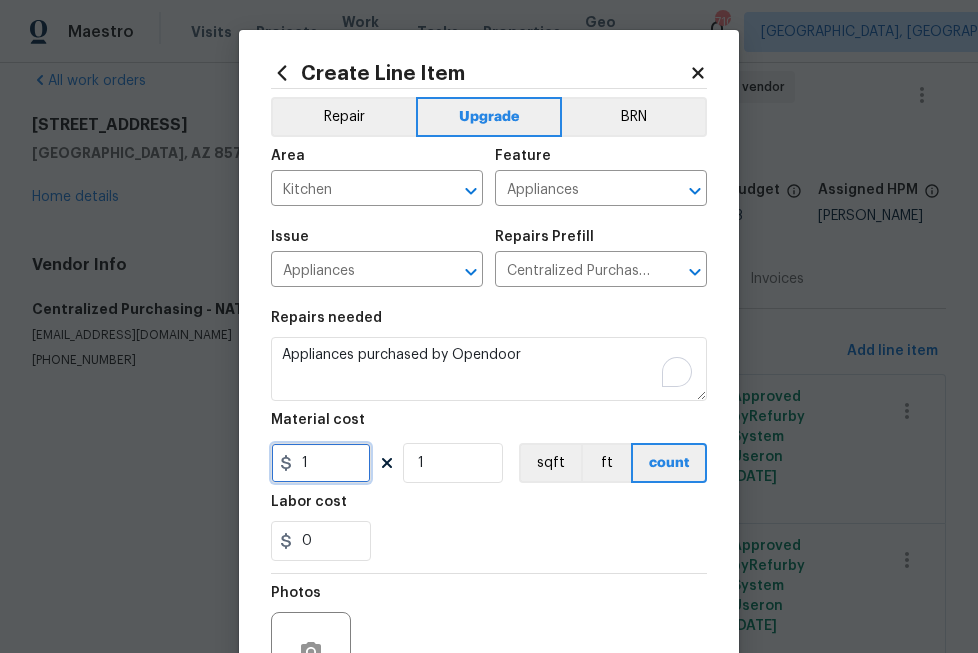 click on "1" at bounding box center [321, 463] 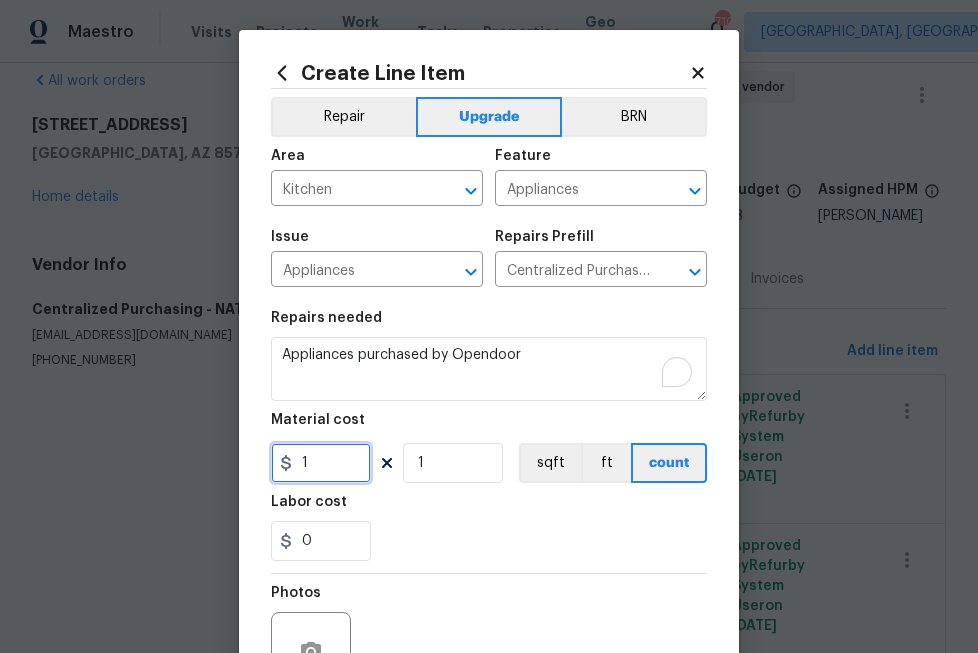 paste 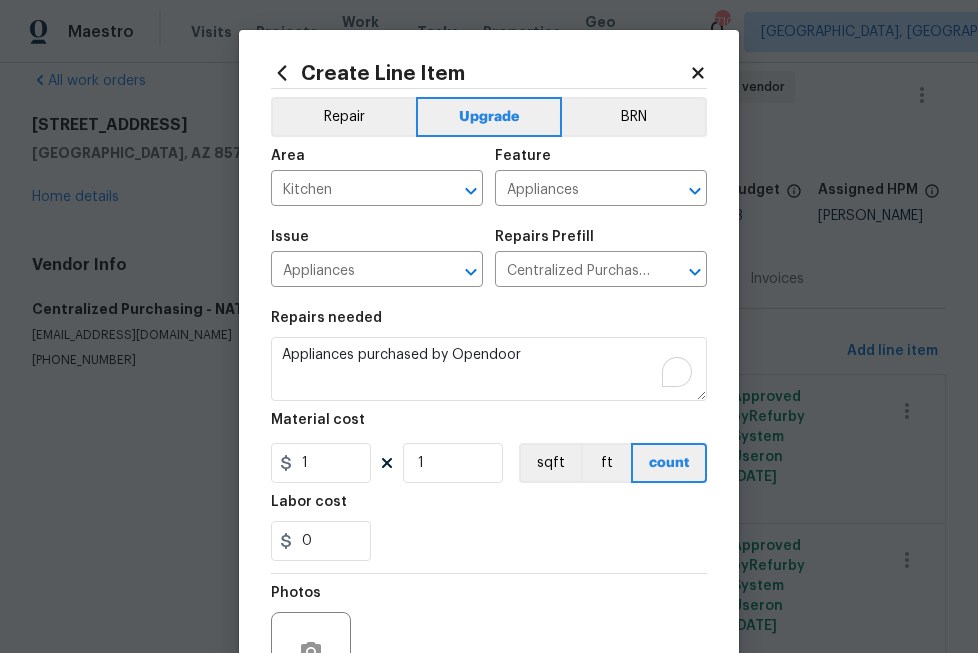 click on "Labor cost" at bounding box center [489, 508] 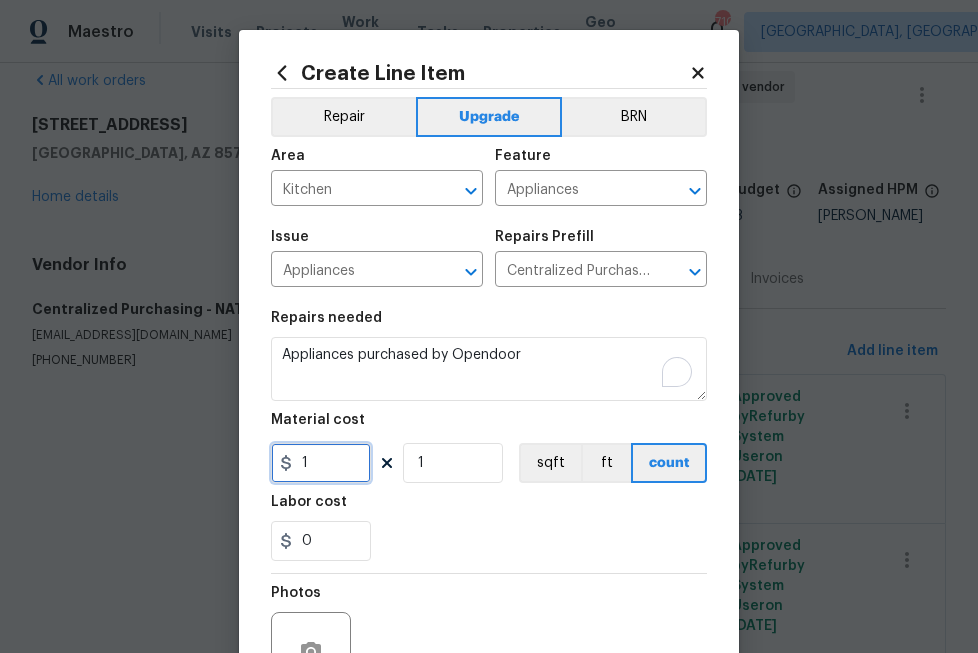 click on "1" at bounding box center (321, 463) 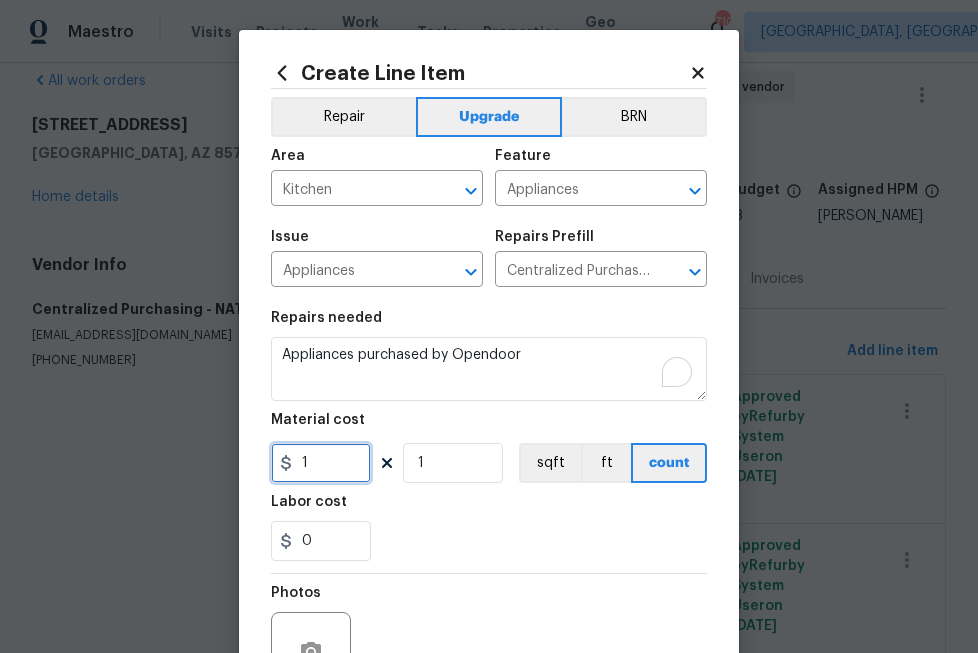 click on "1" at bounding box center (321, 463) 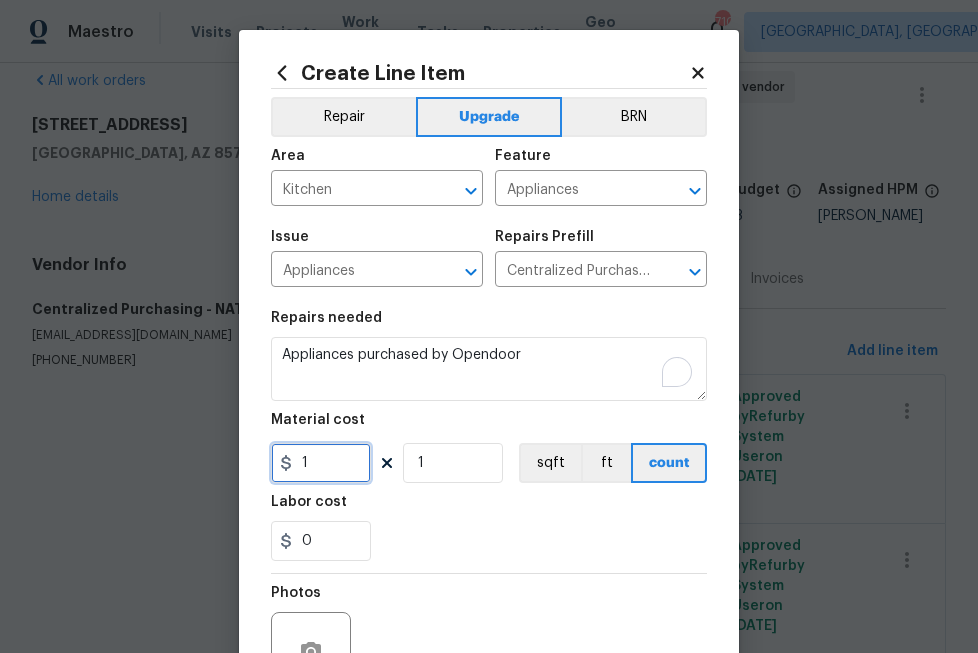 click on "1" at bounding box center [321, 463] 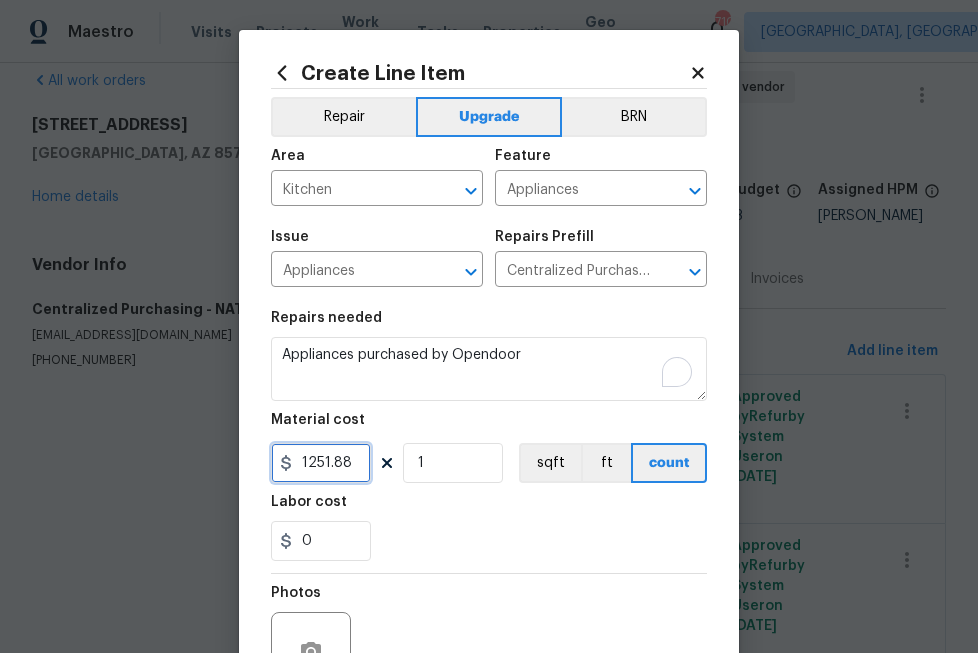 type on "1251.88" 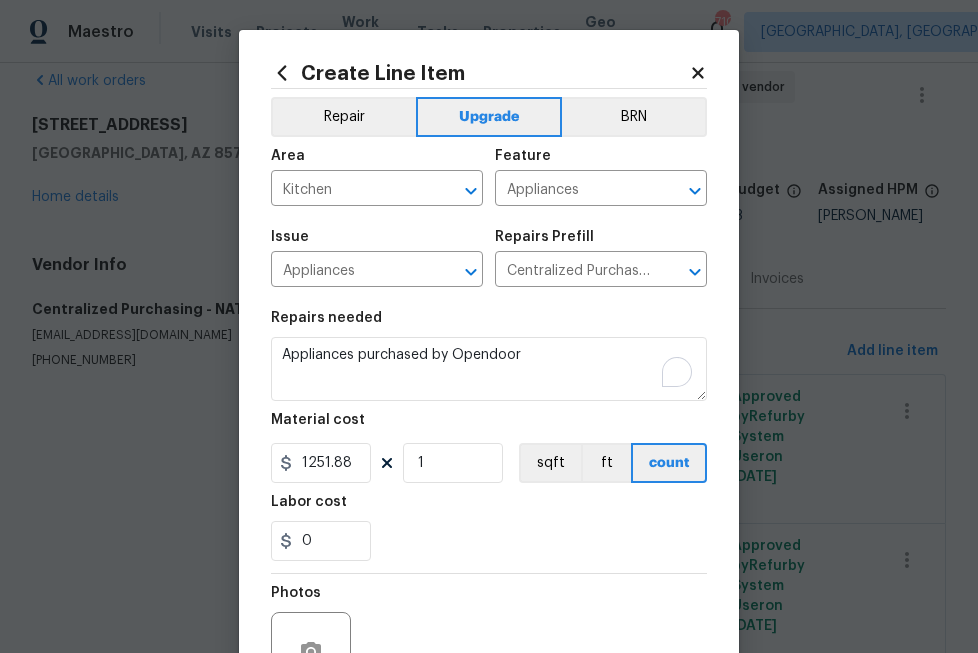 click on "0" at bounding box center [489, 541] 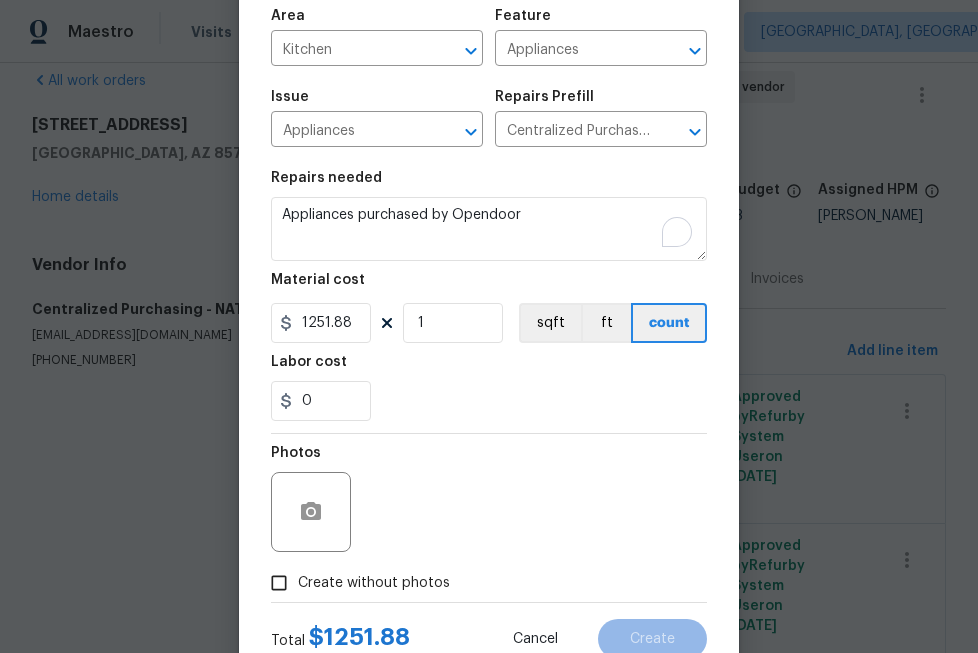 scroll, scrollTop: 209, scrollLeft: 0, axis: vertical 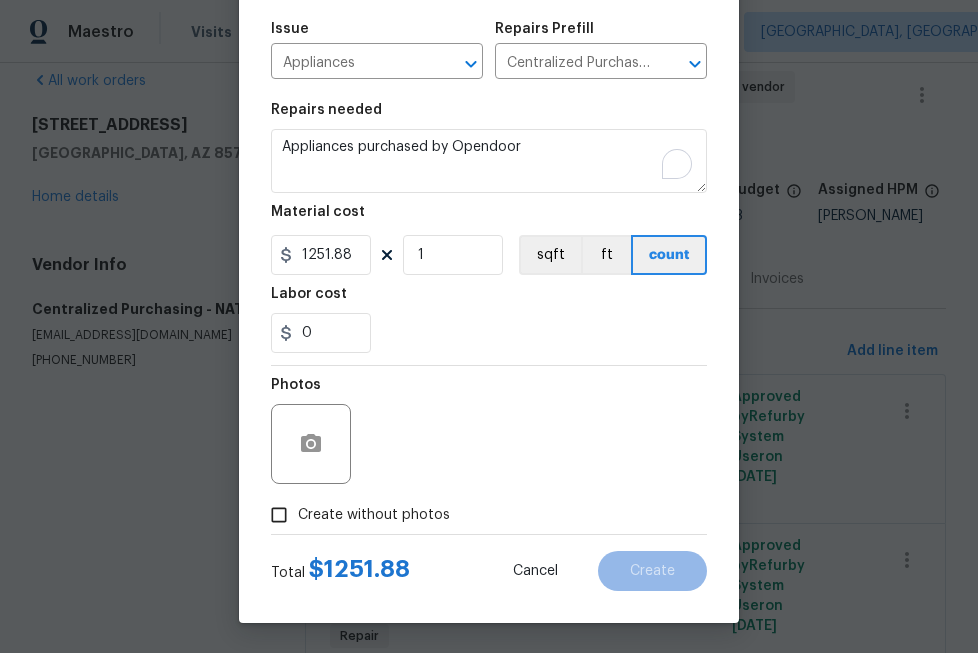 click on "Create without photos" at bounding box center (374, 515) 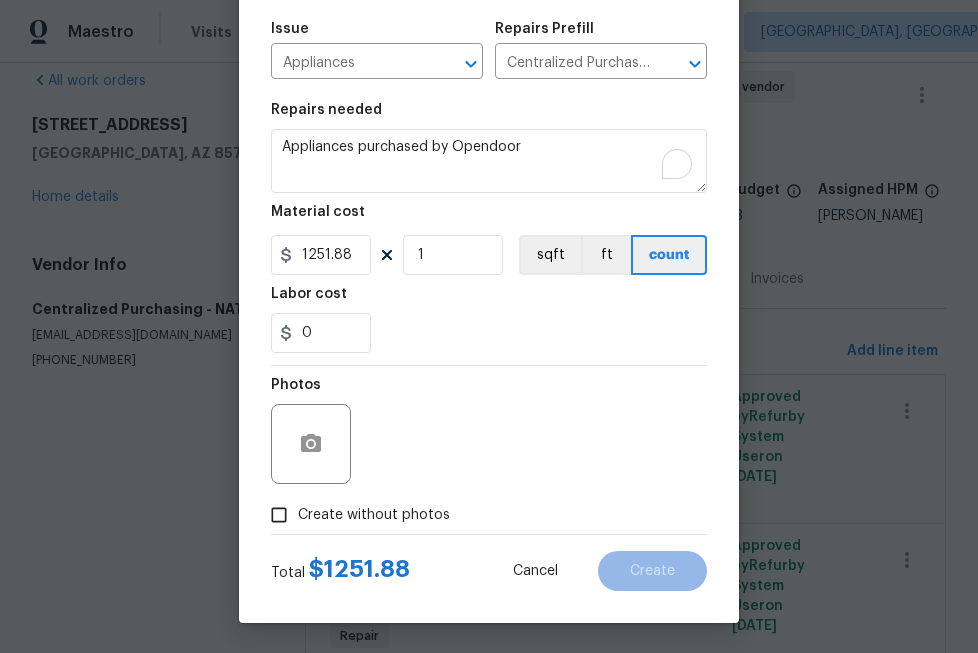 click on "Create without photos" at bounding box center [279, 515] 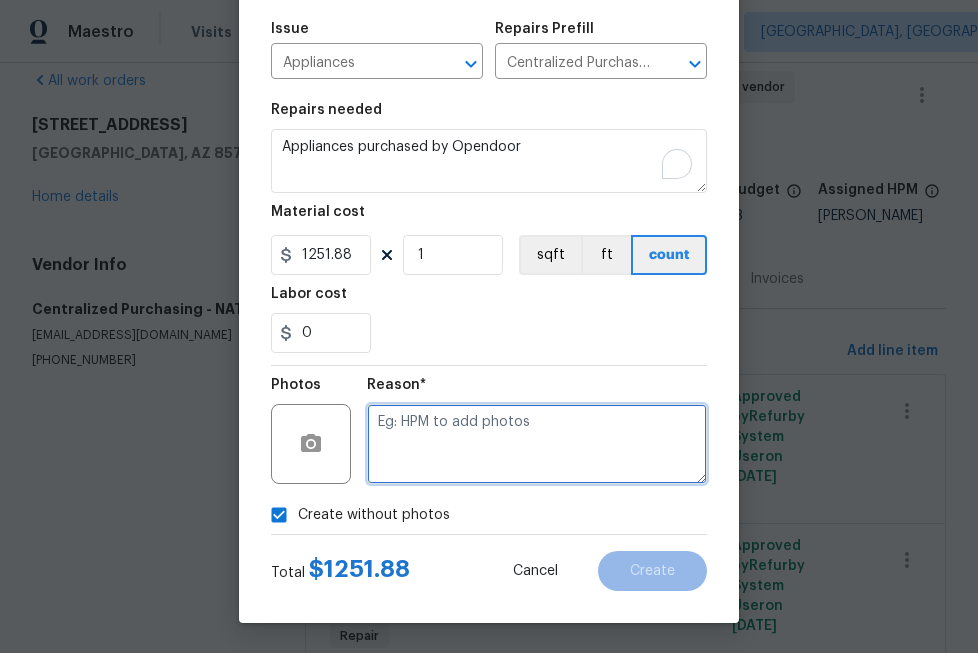 click at bounding box center [537, 444] 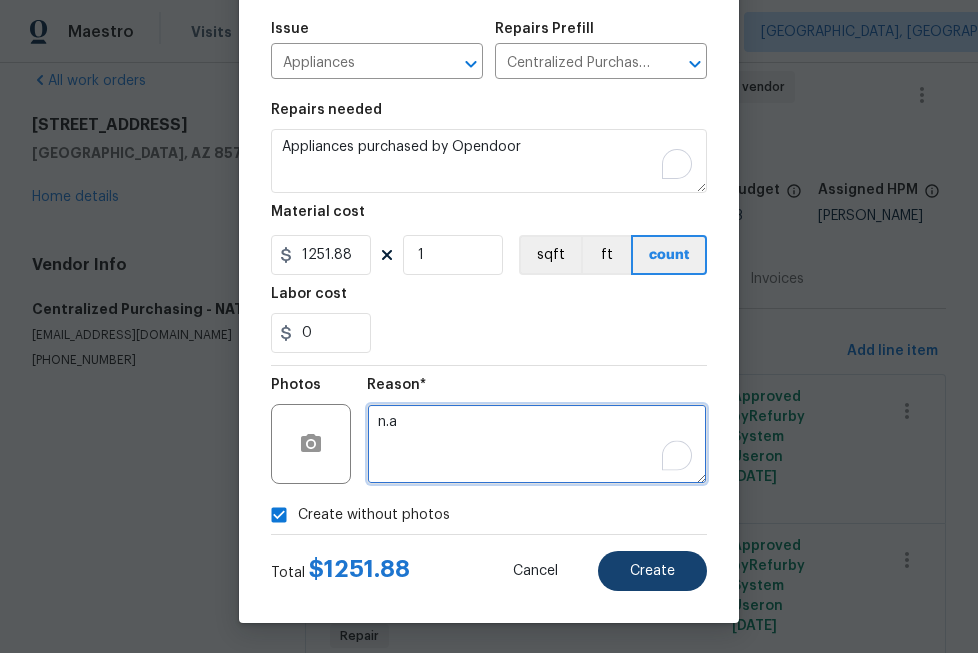 type on "n.a" 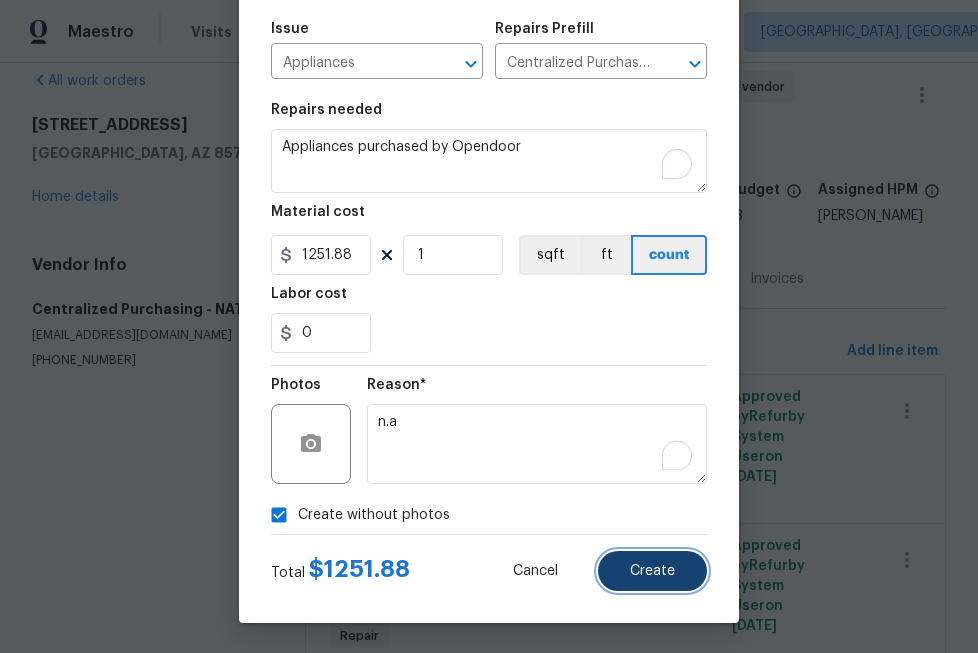 click on "Create" at bounding box center [652, 571] 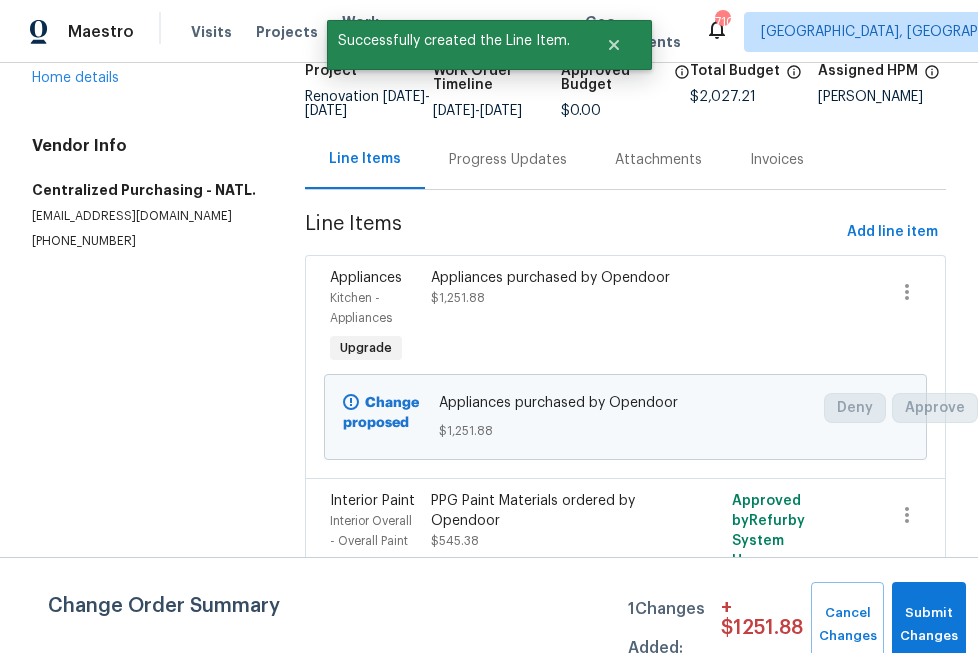 scroll, scrollTop: 0, scrollLeft: 0, axis: both 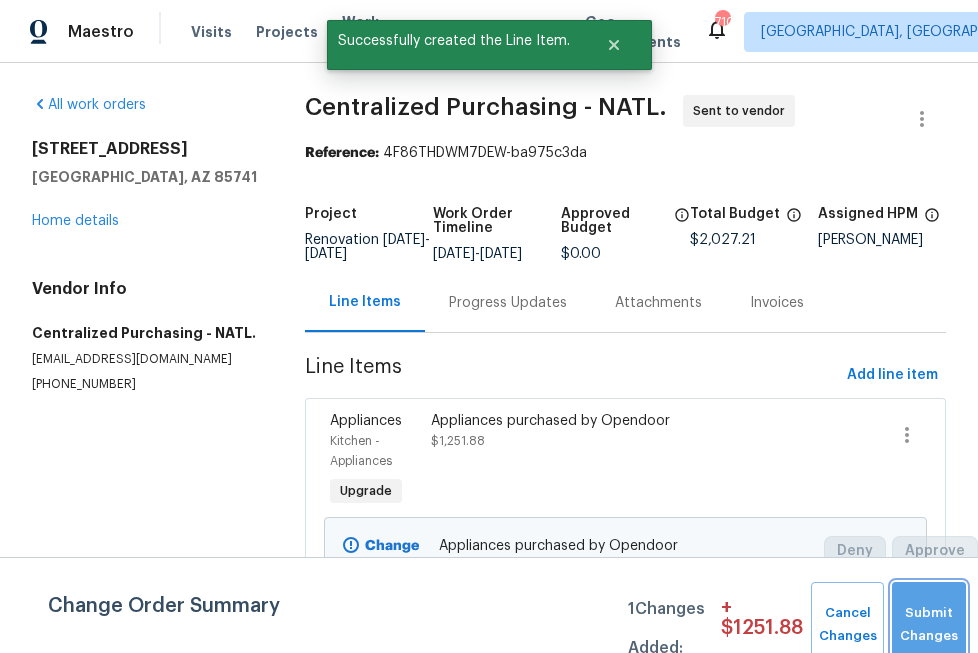 click on "Submit Changes" at bounding box center [929, 625] 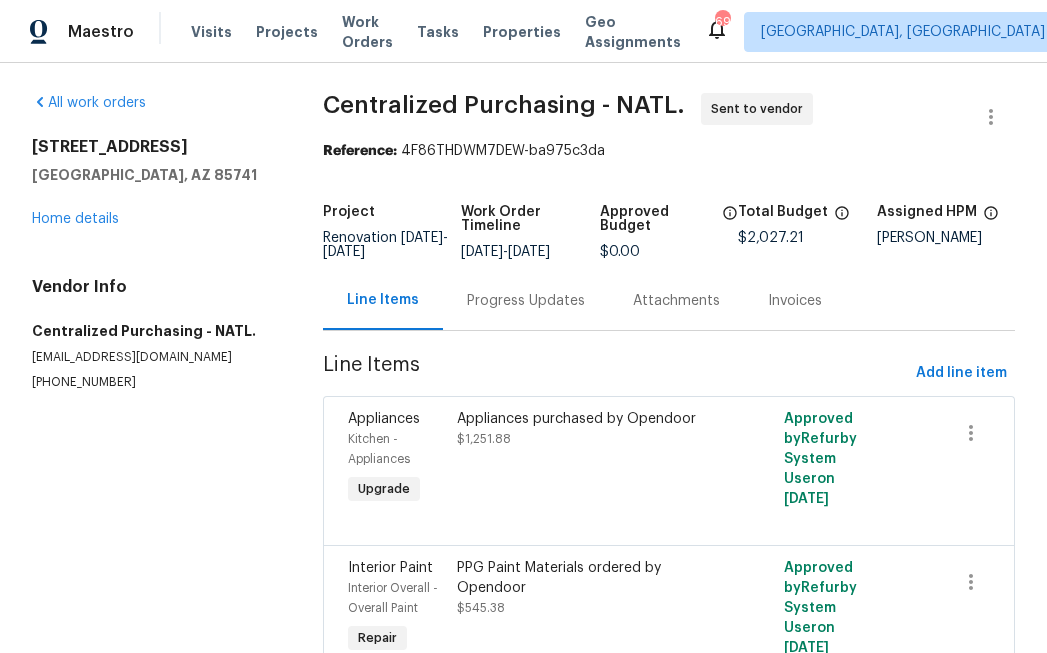 scroll, scrollTop: 0, scrollLeft: 0, axis: both 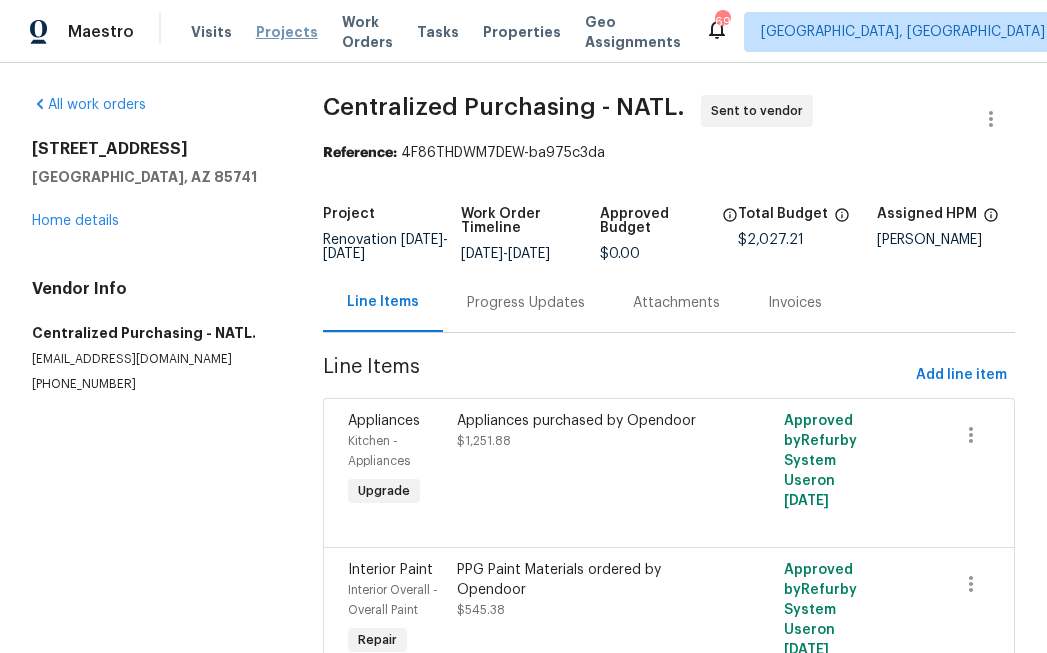 click on "Projects" at bounding box center [287, 32] 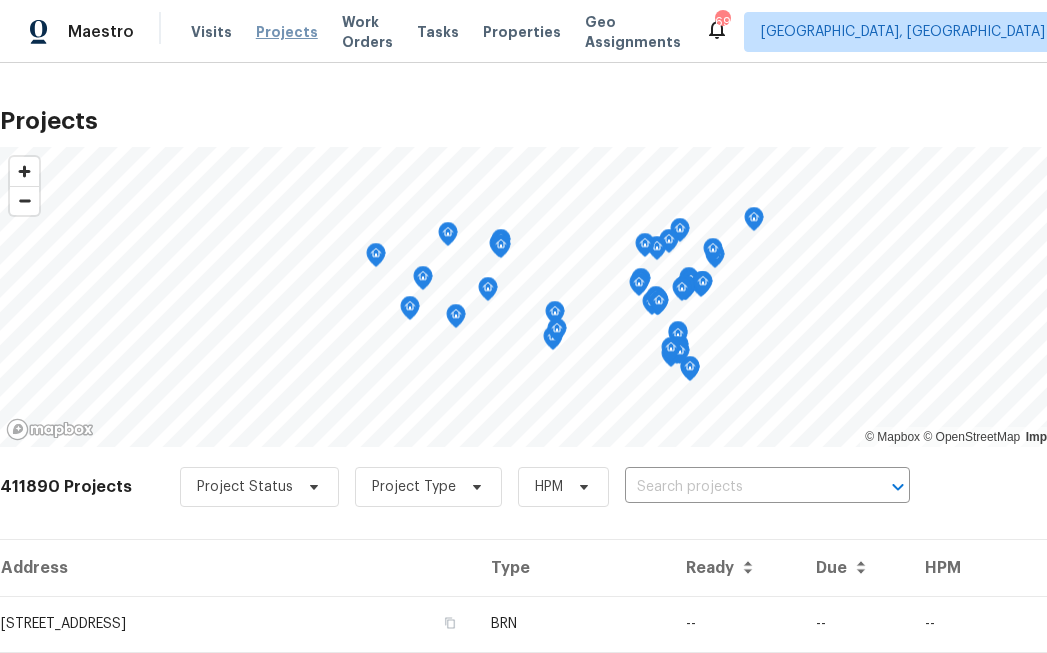 click on "Projects" at bounding box center [287, 32] 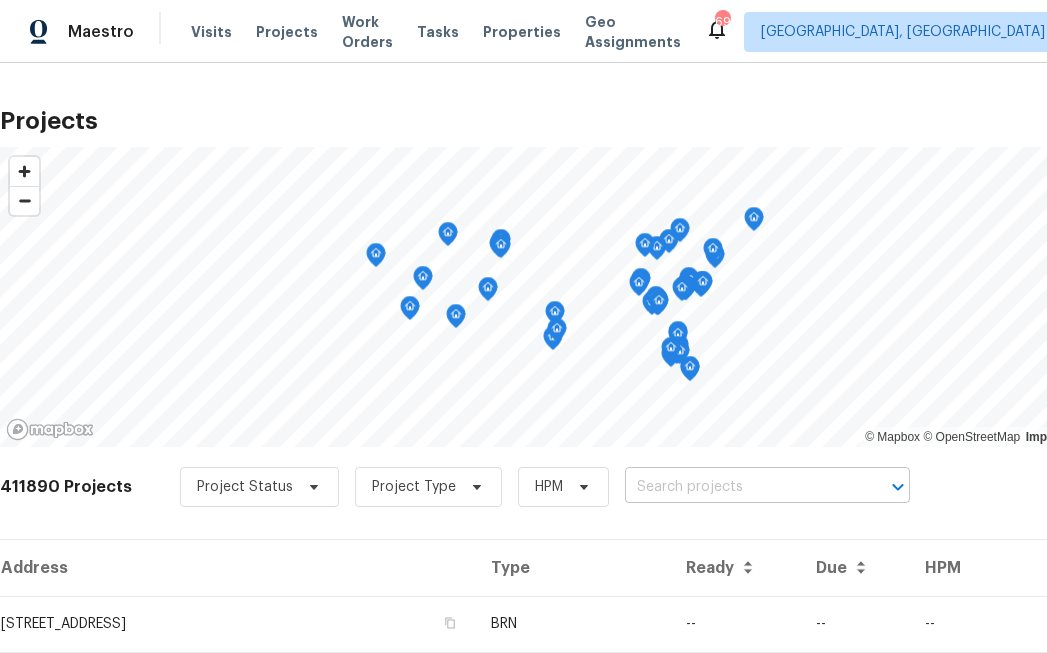 click at bounding box center (739, 487) 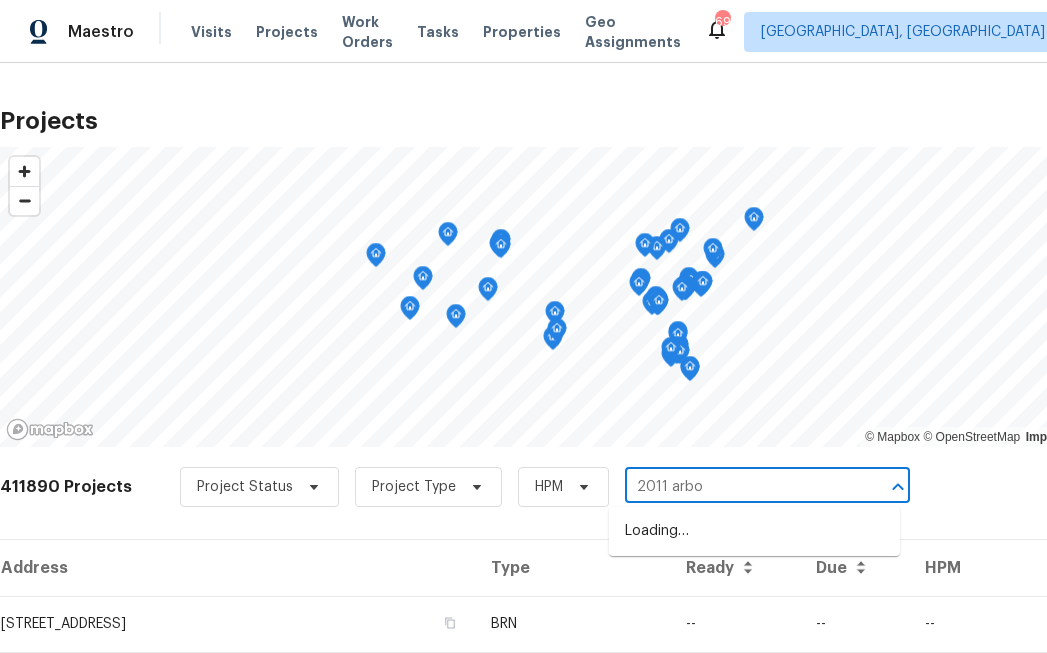 type on "2011 arbor" 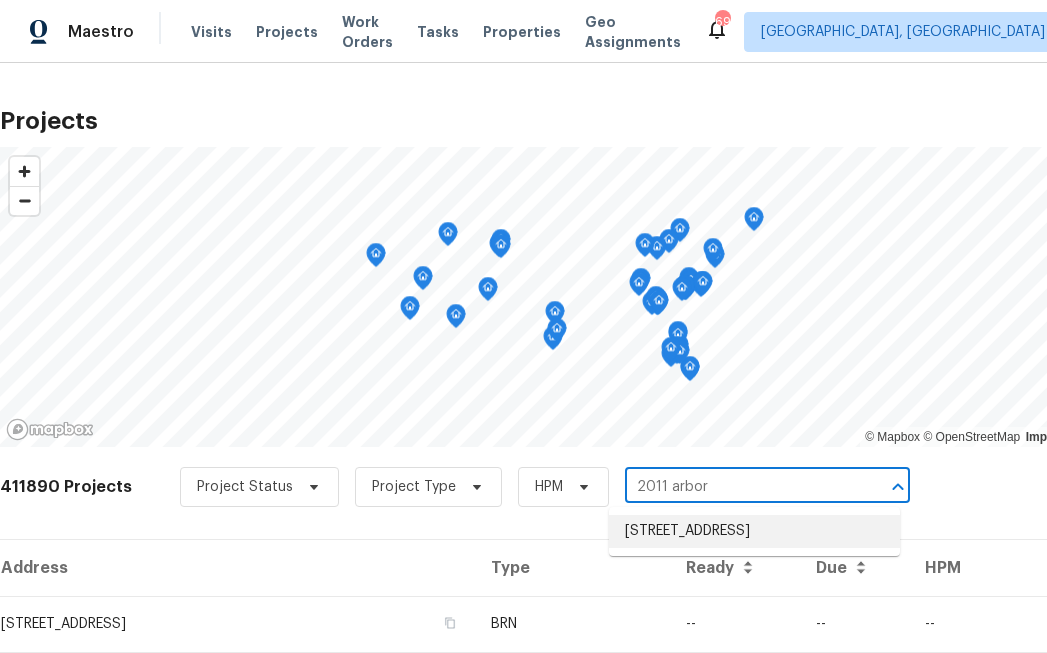 click on "[STREET_ADDRESS]" at bounding box center (754, 531) 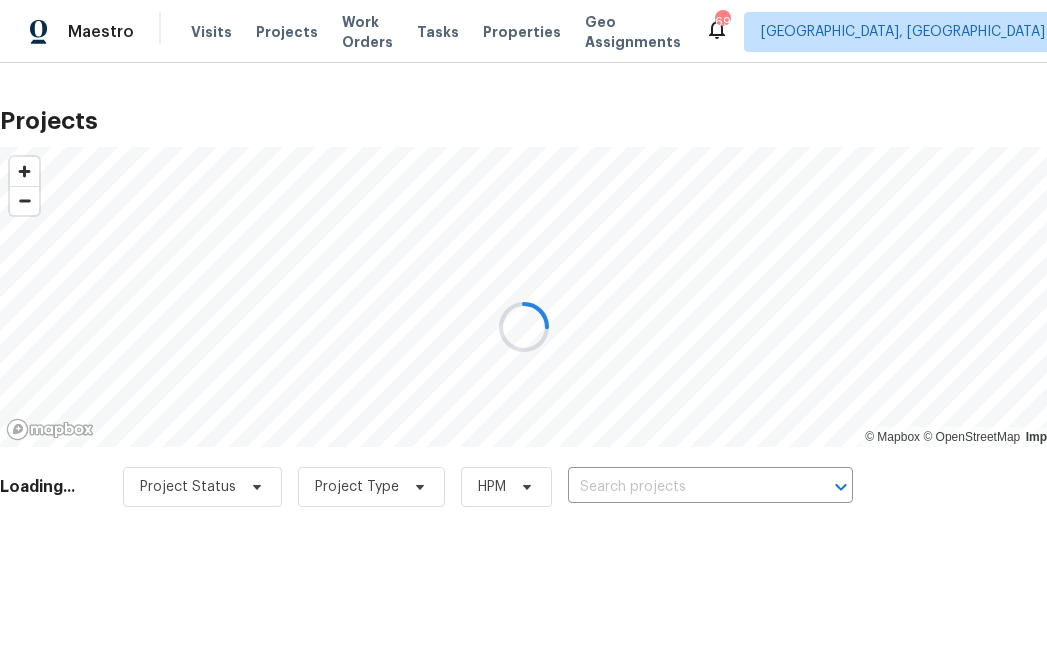 type on "[STREET_ADDRESS]" 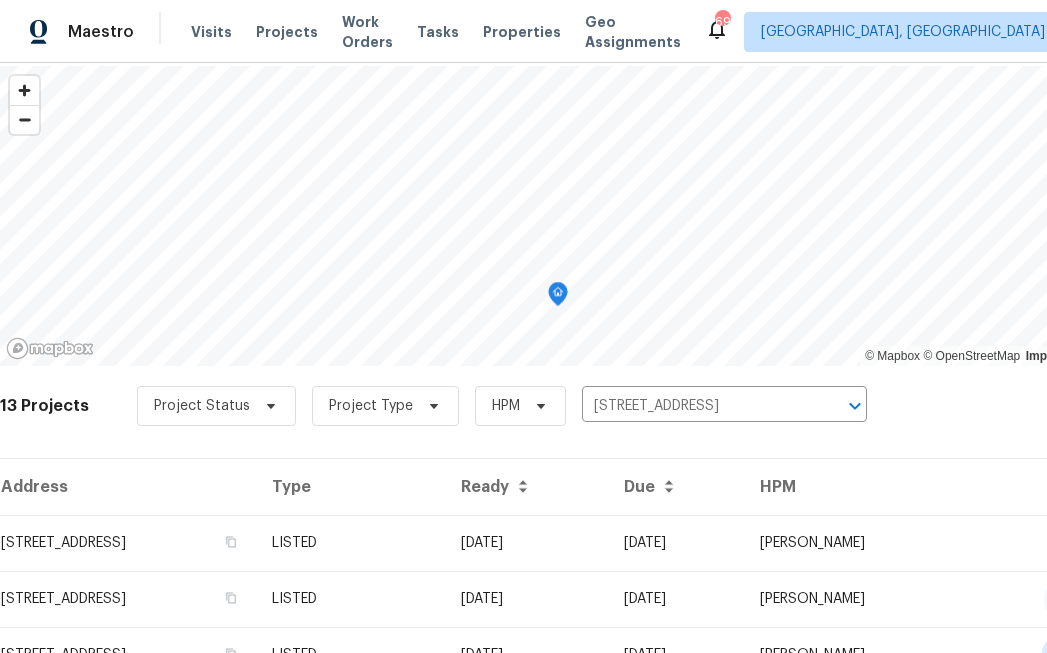scroll, scrollTop: 87, scrollLeft: 0, axis: vertical 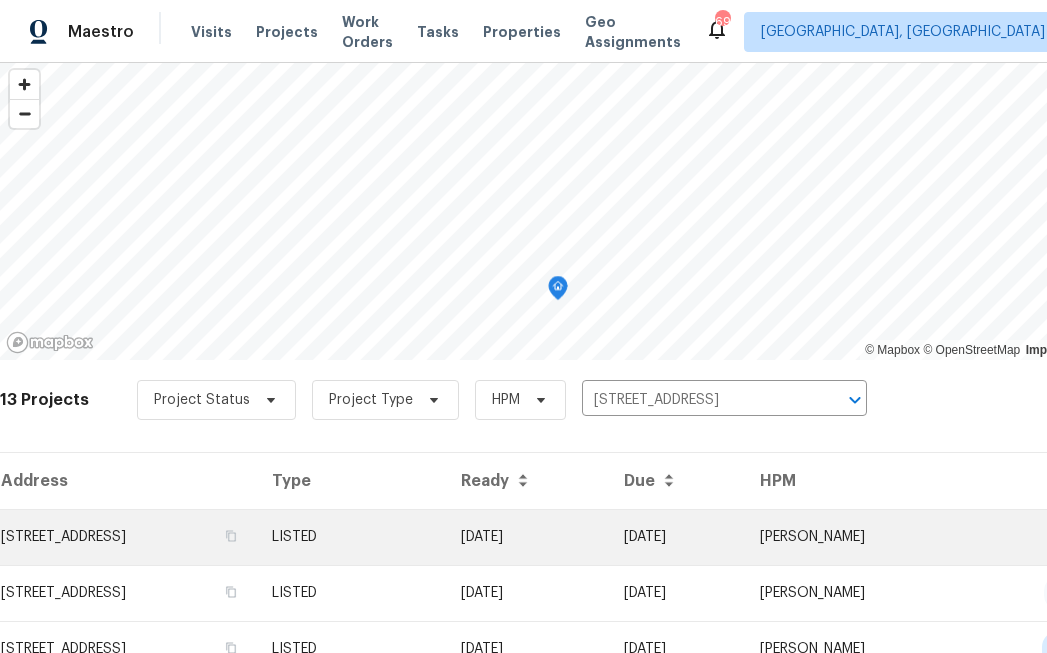 click on "[STREET_ADDRESS]" at bounding box center (128, 537) 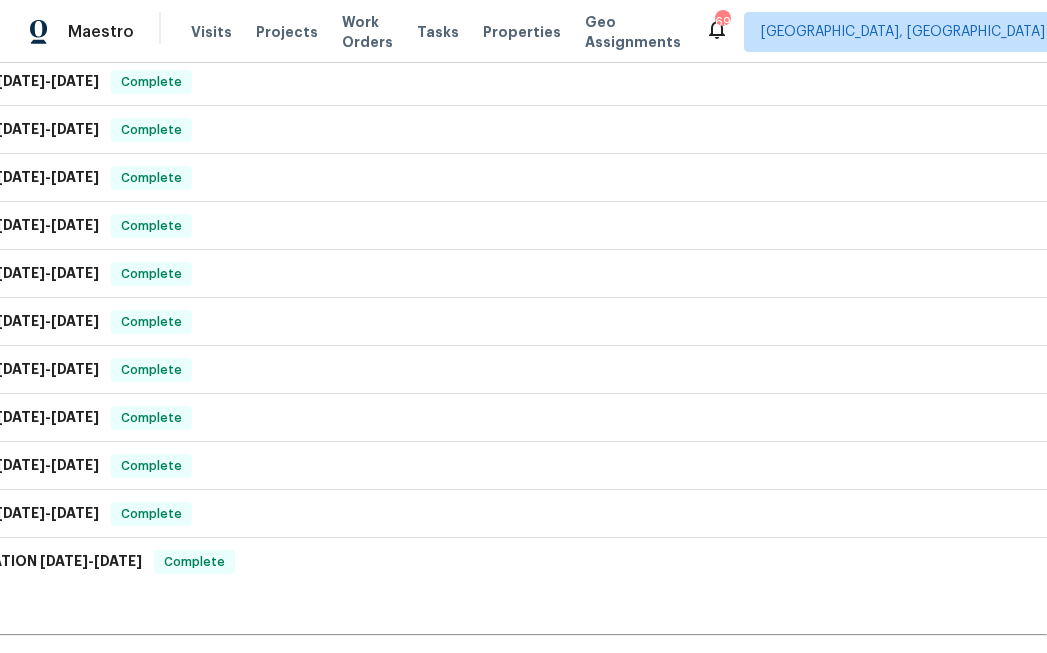 scroll, scrollTop: 886, scrollLeft: 83, axis: both 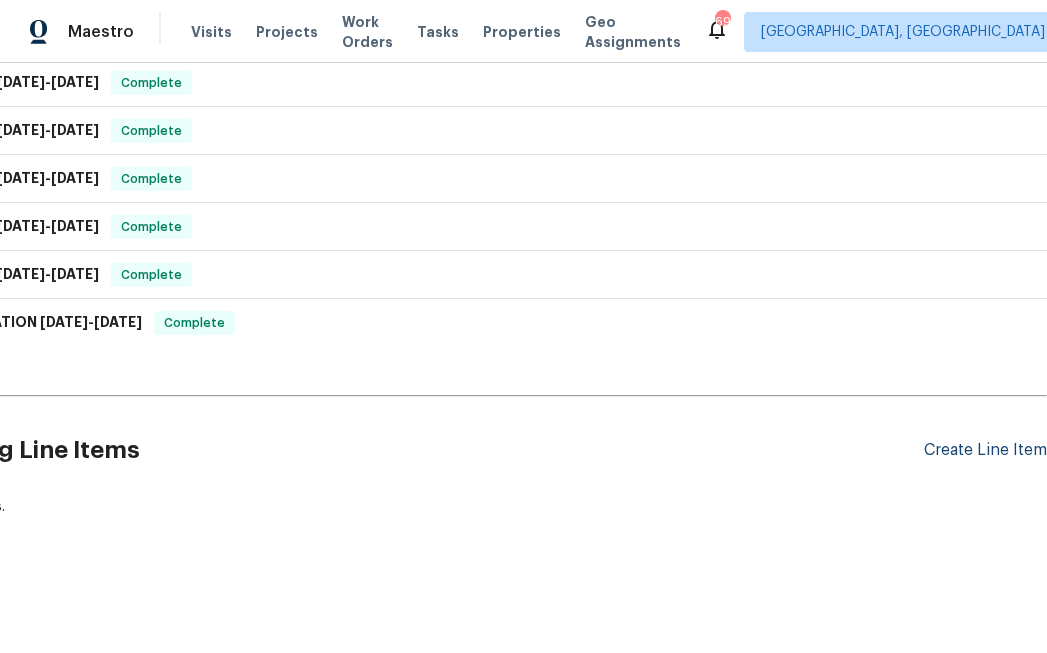 click on "Create Line Item" at bounding box center [985, 450] 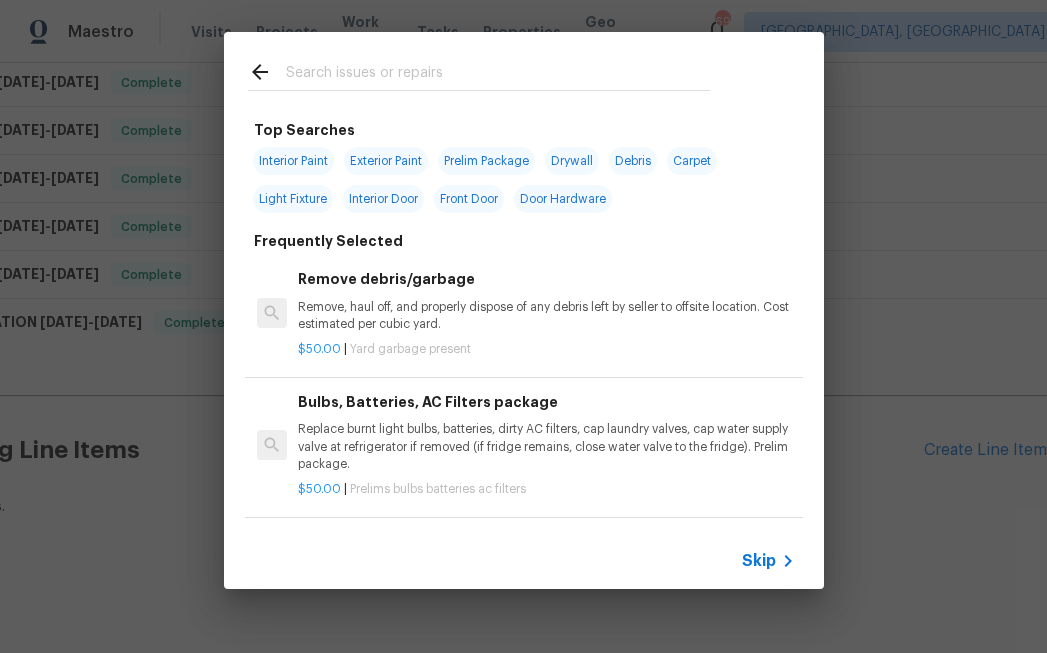 click on "Skip" at bounding box center (759, 561) 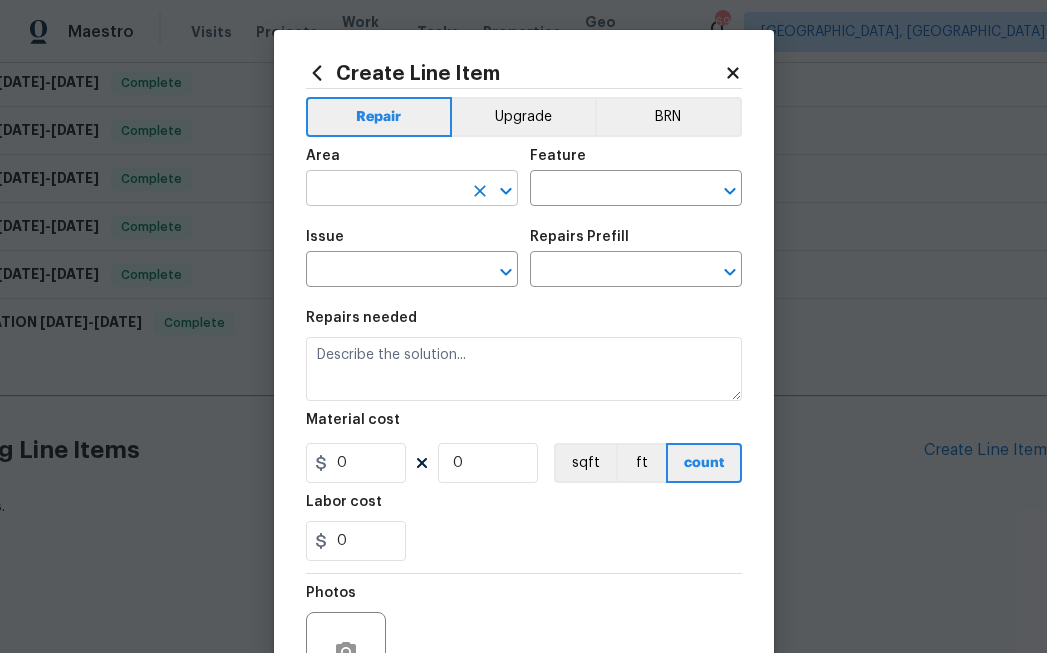 click at bounding box center [384, 190] 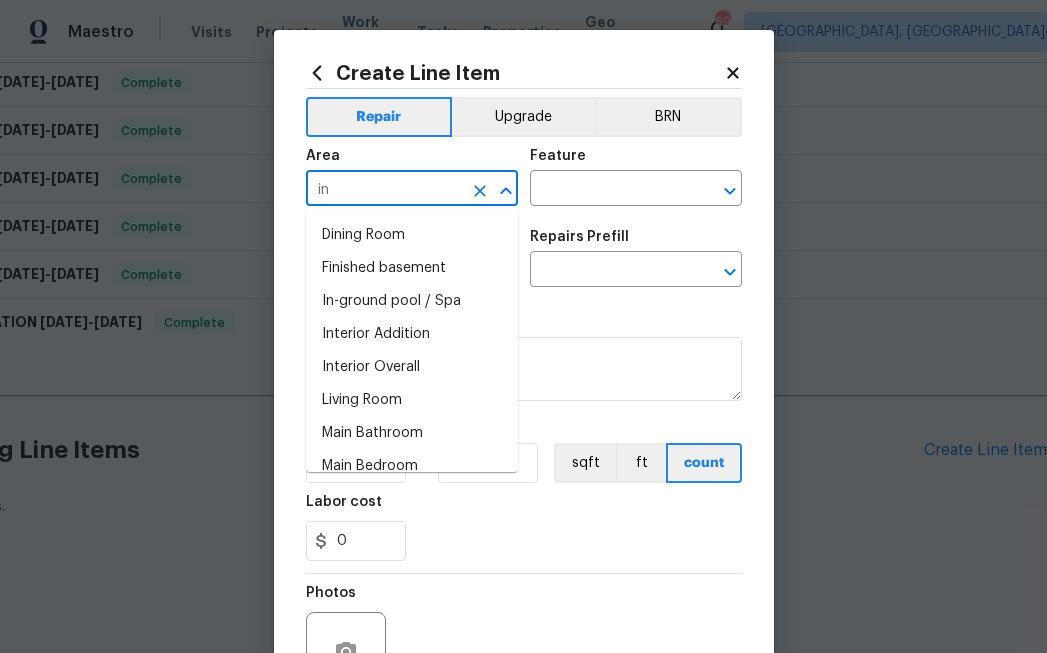 type on "i" 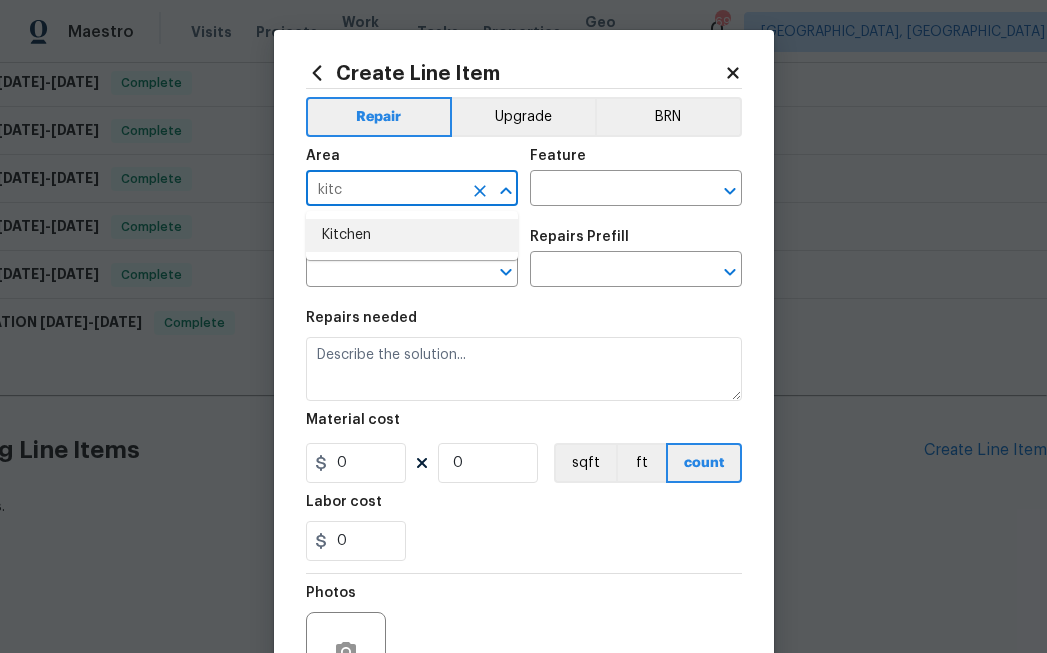 click on "Kitchen" at bounding box center (412, 235) 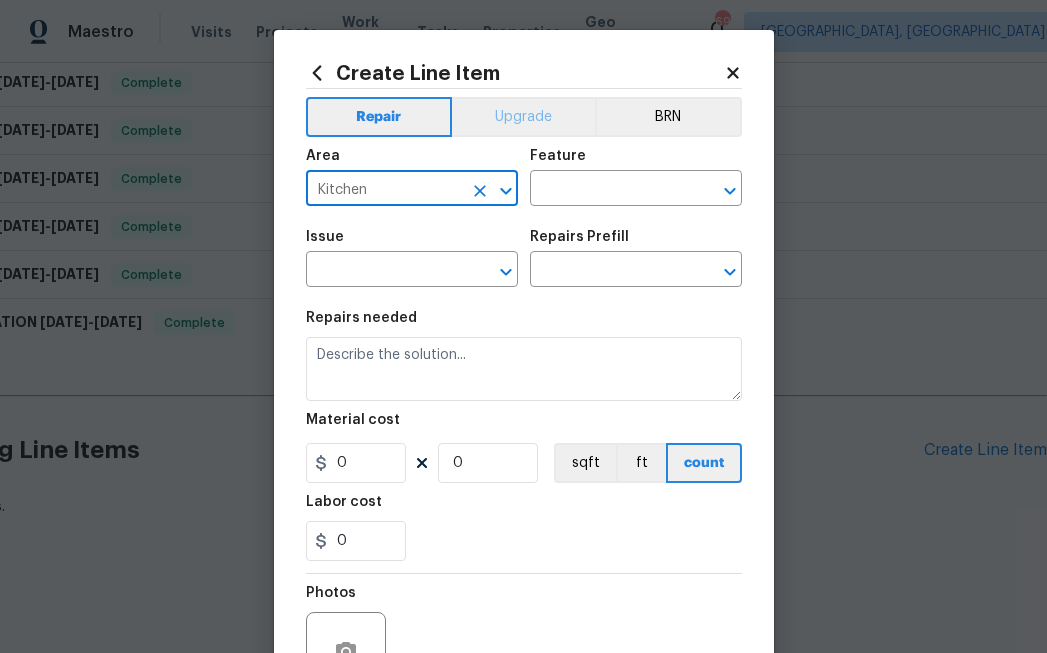 type on "Kitchen" 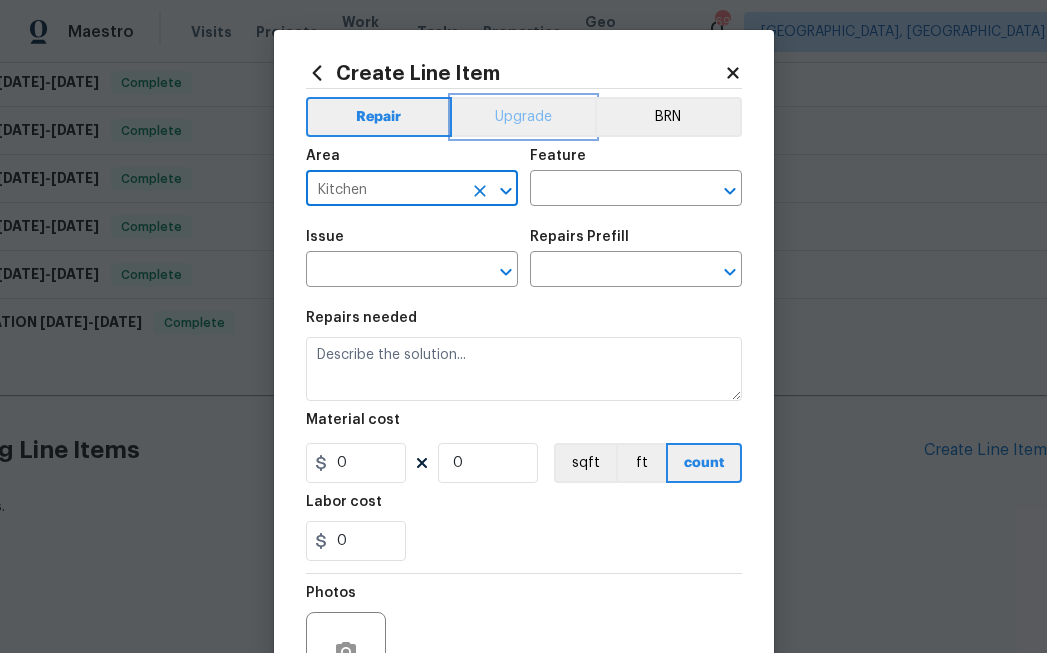 click on "Upgrade" at bounding box center (523, 117) 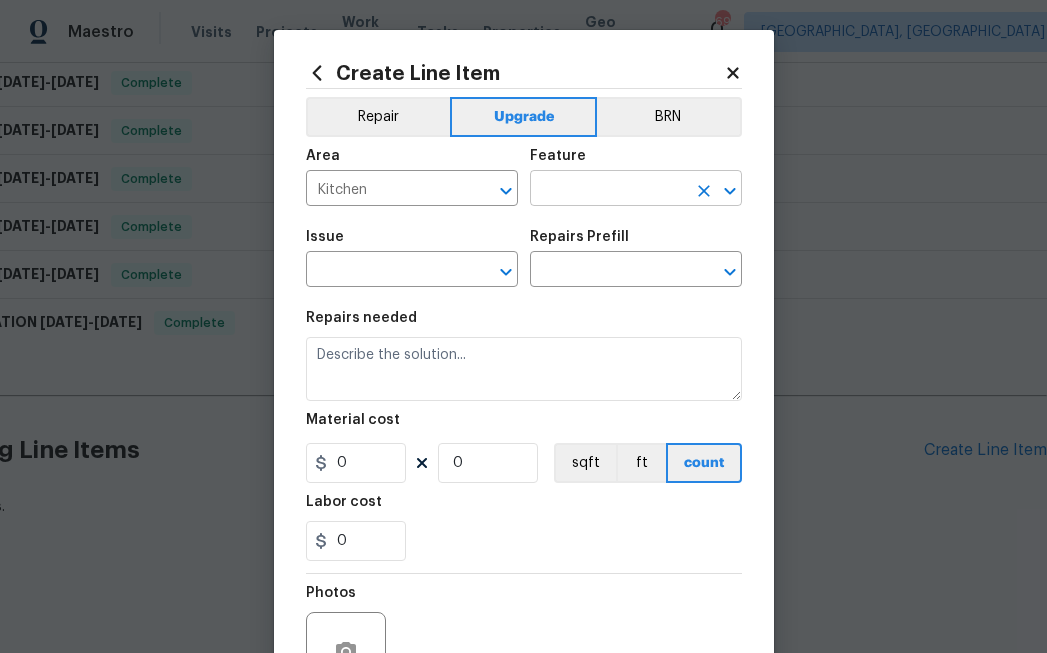 click at bounding box center [608, 190] 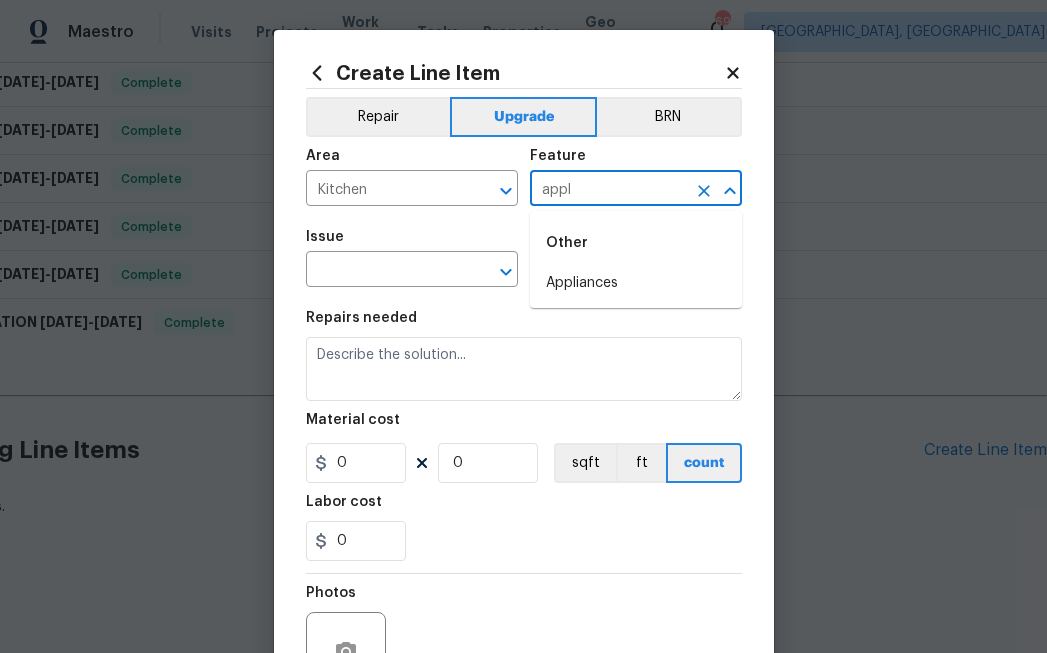 click on "Appliances" at bounding box center [636, 283] 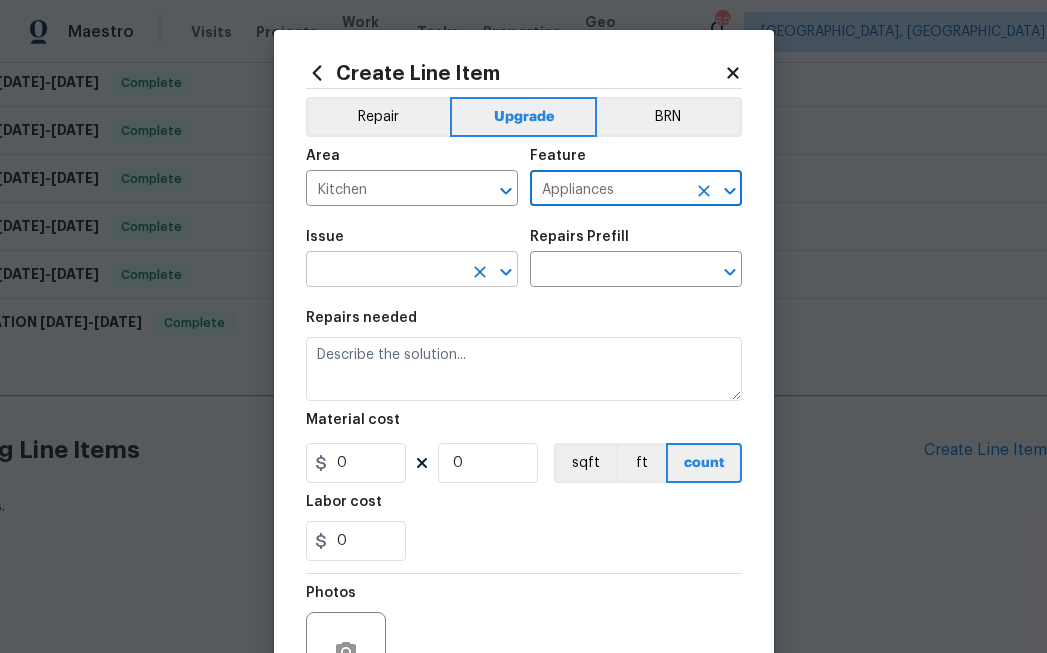 type on "Appliances" 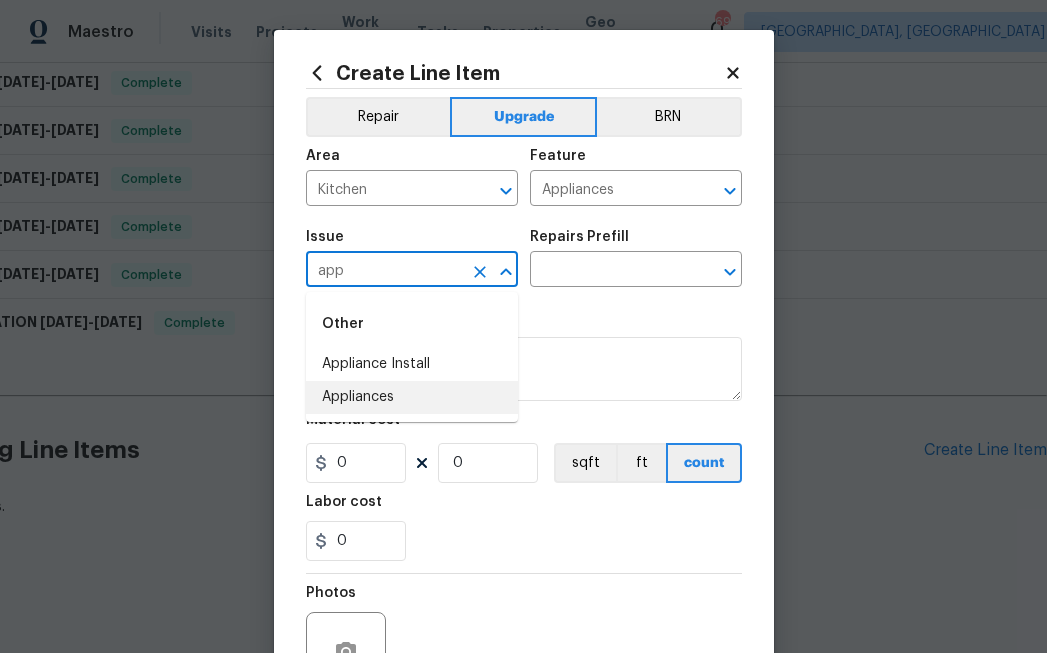 click on "Appliances" at bounding box center (412, 397) 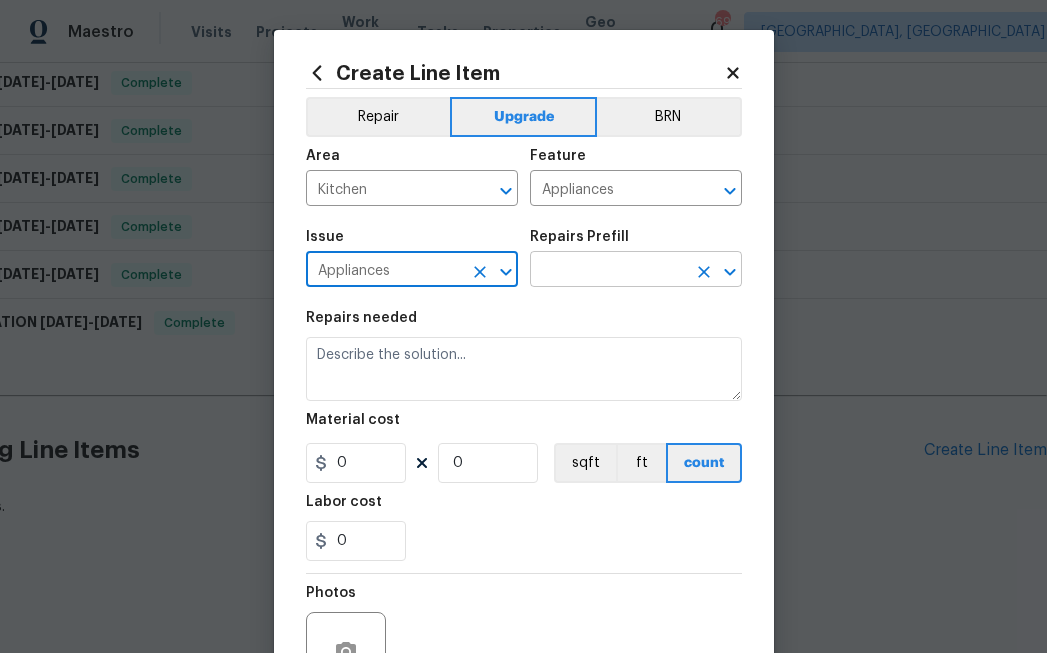 type on "Appliances" 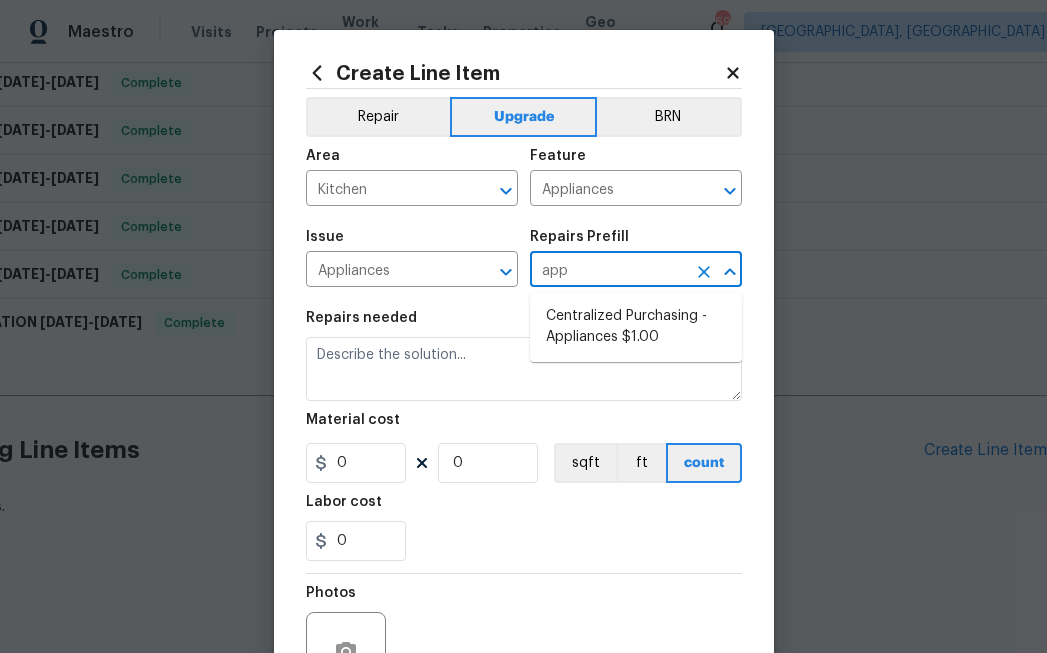 type on "appl" 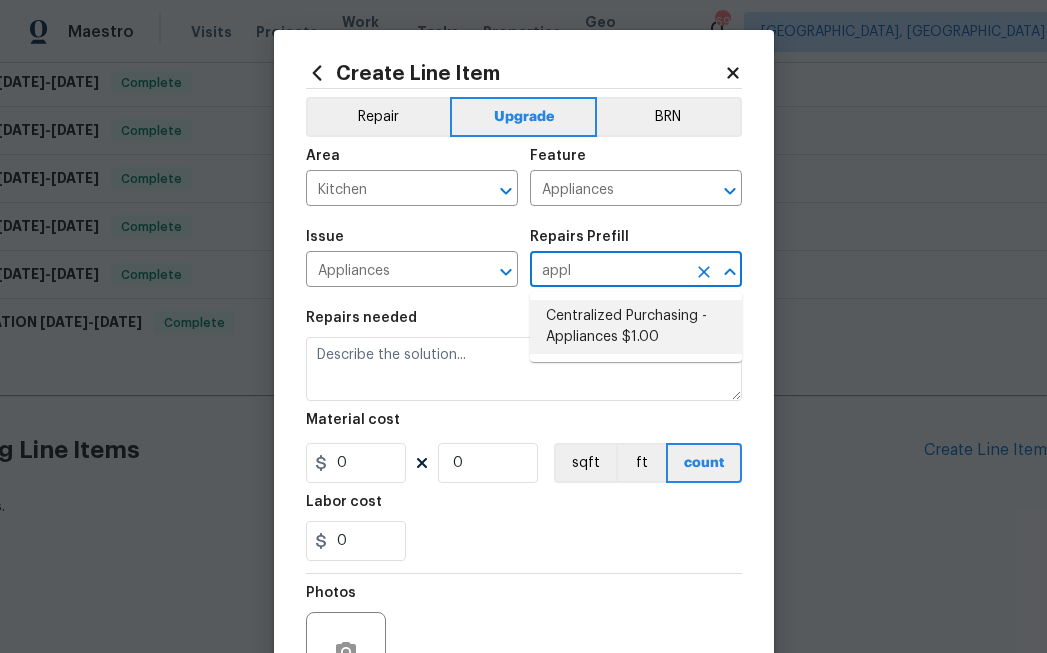 click on "Centralized Purchasing - Appliances $1.00" at bounding box center (636, 327) 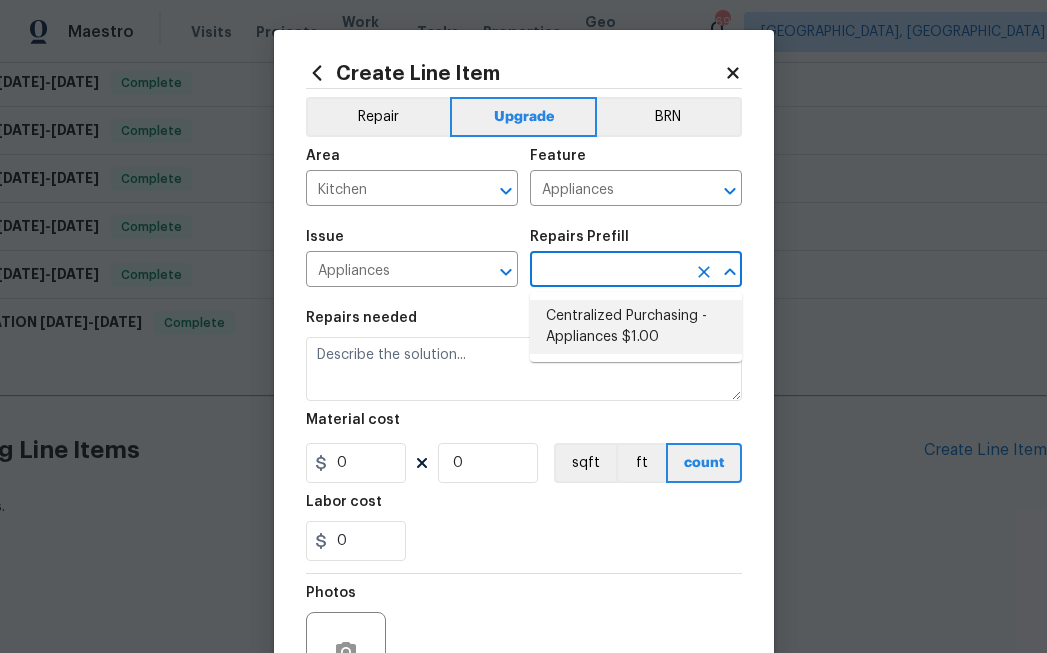 type on "Centralized Purchasing - Appliances $1.00" 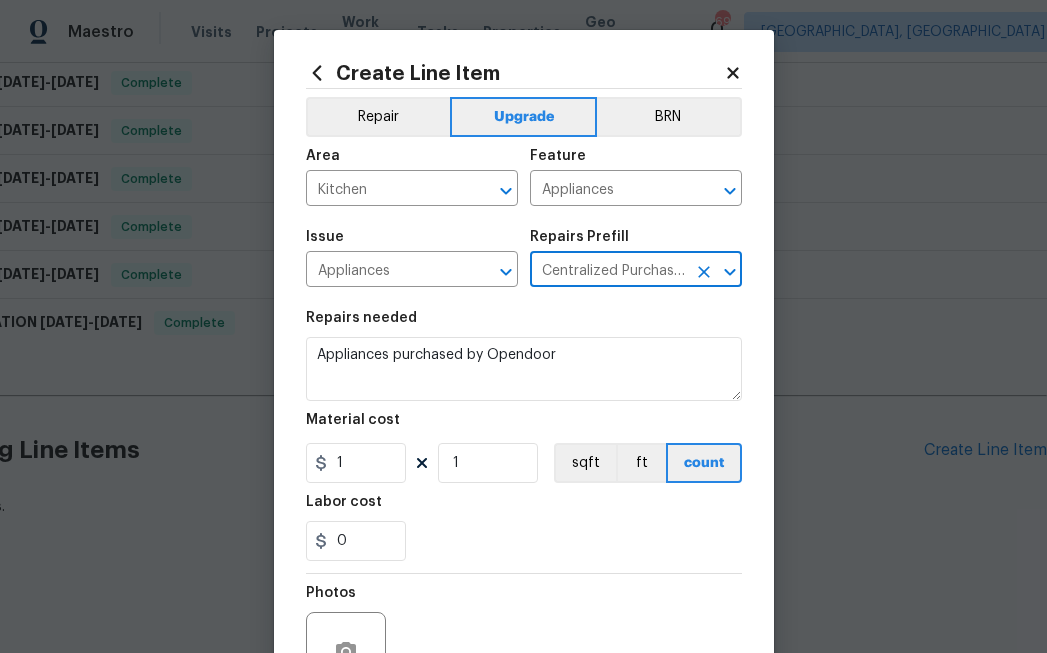 type on "Centralized Purchasing - Appliances $1.00" 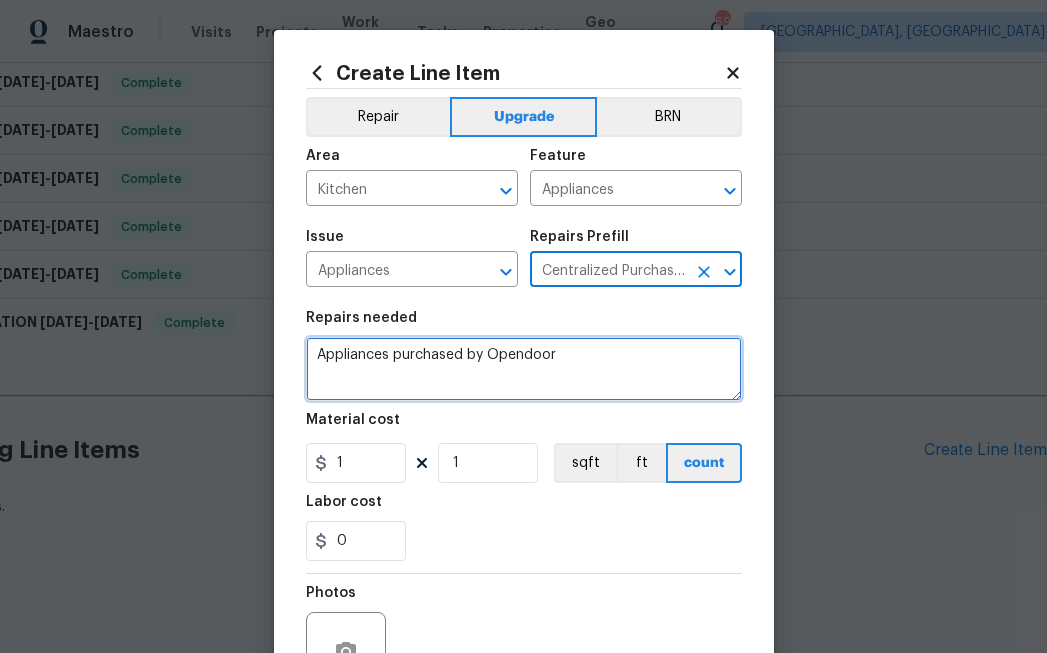 click on "Appliances purchased by Opendoor" at bounding box center [524, 369] 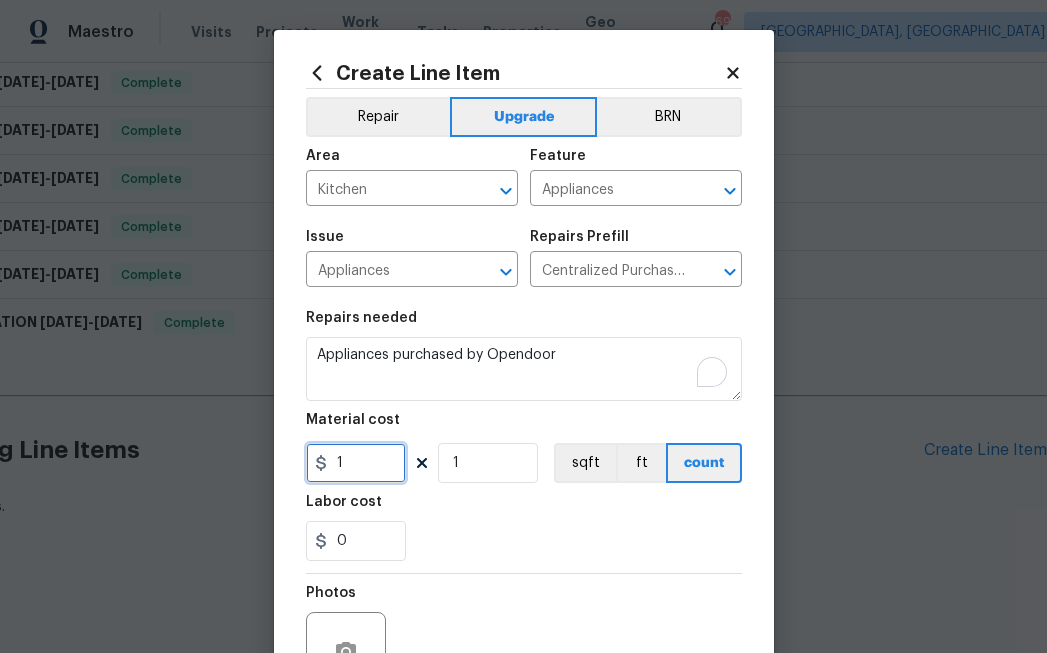 click on "1" at bounding box center [356, 463] 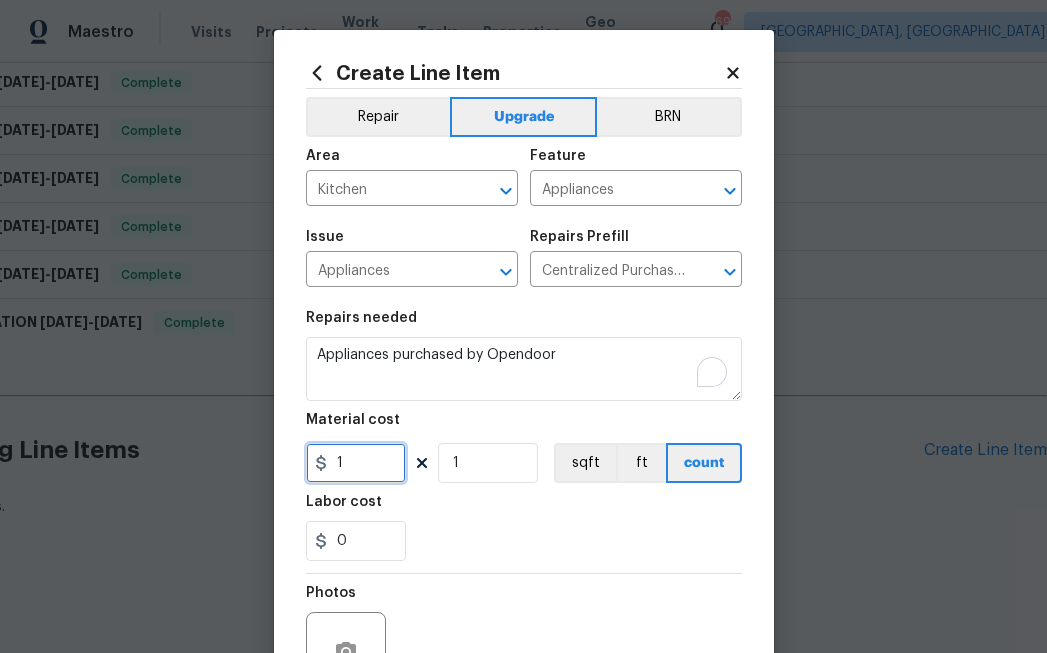 click on "1" at bounding box center (356, 463) 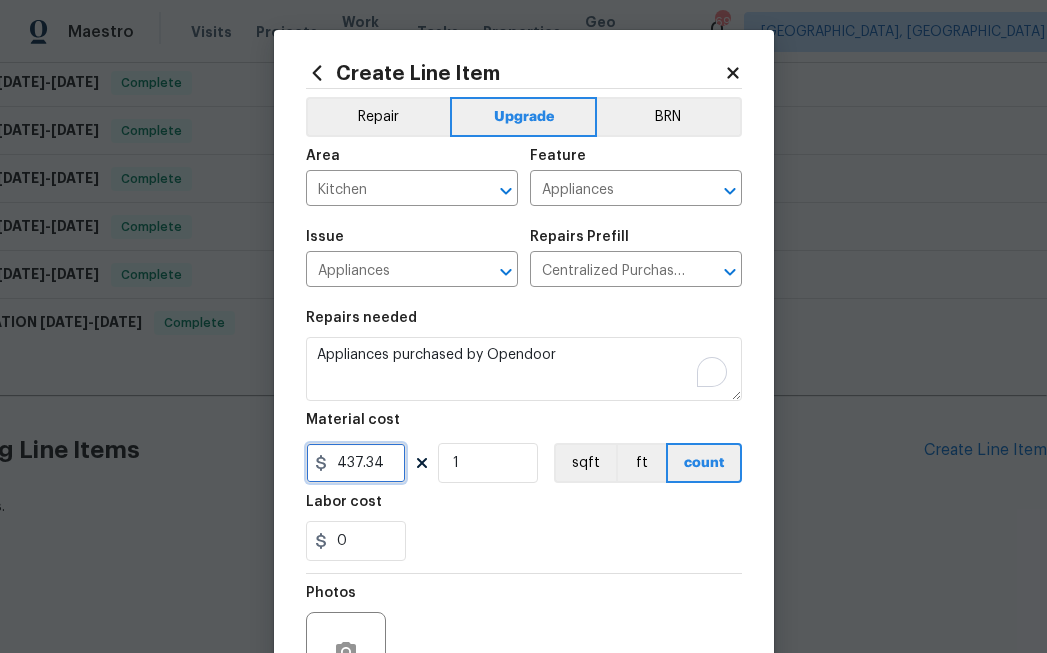 type on "437.34" 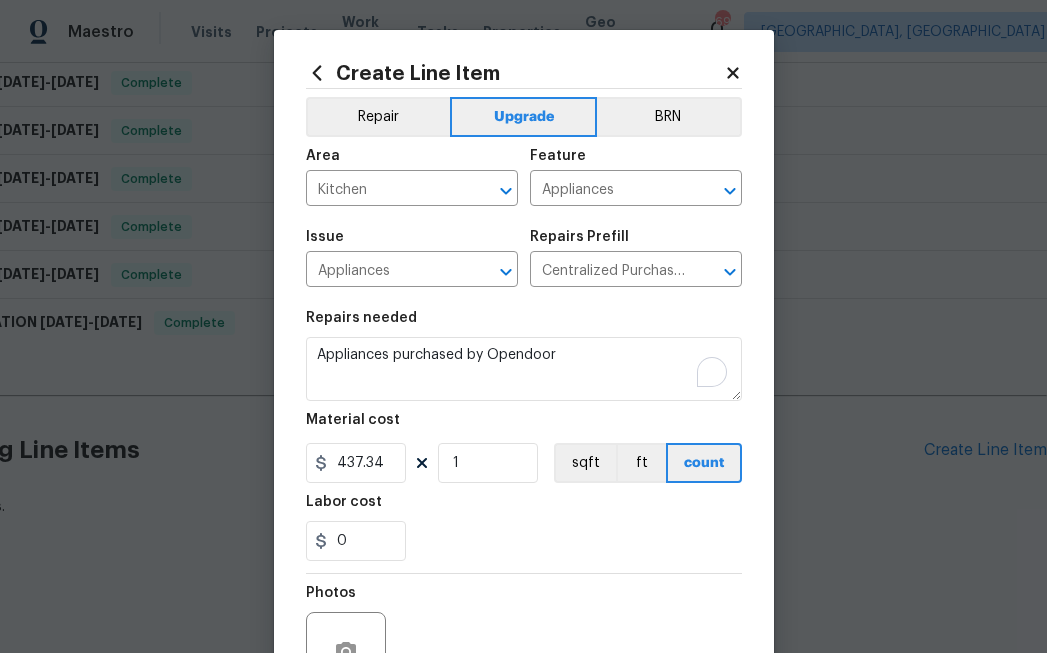 click on "Photos" at bounding box center [524, 639] 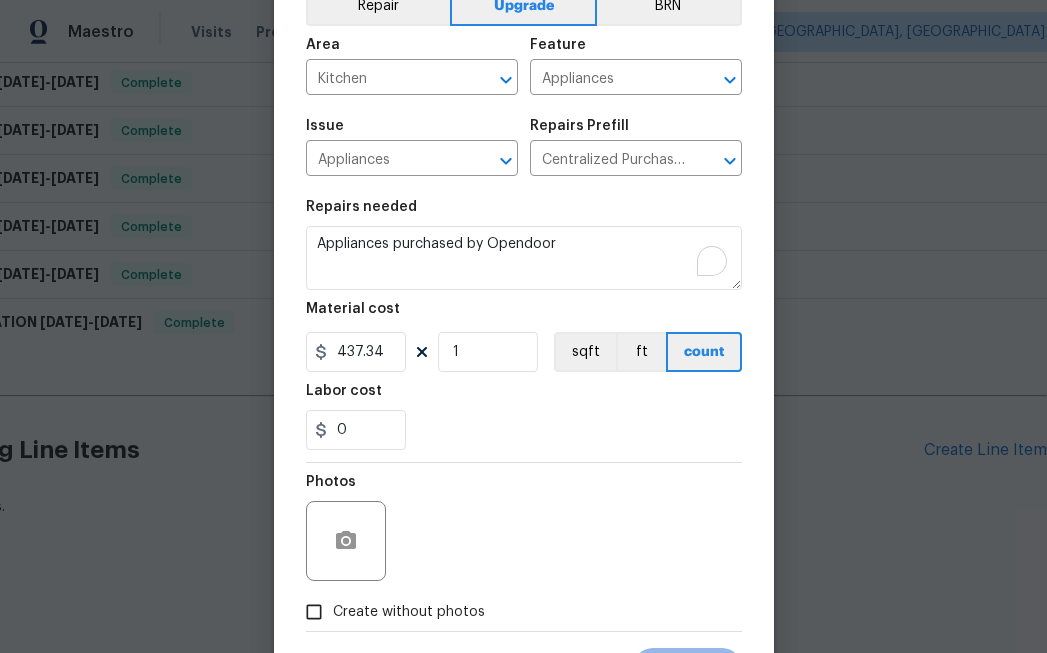 scroll, scrollTop: 209, scrollLeft: 0, axis: vertical 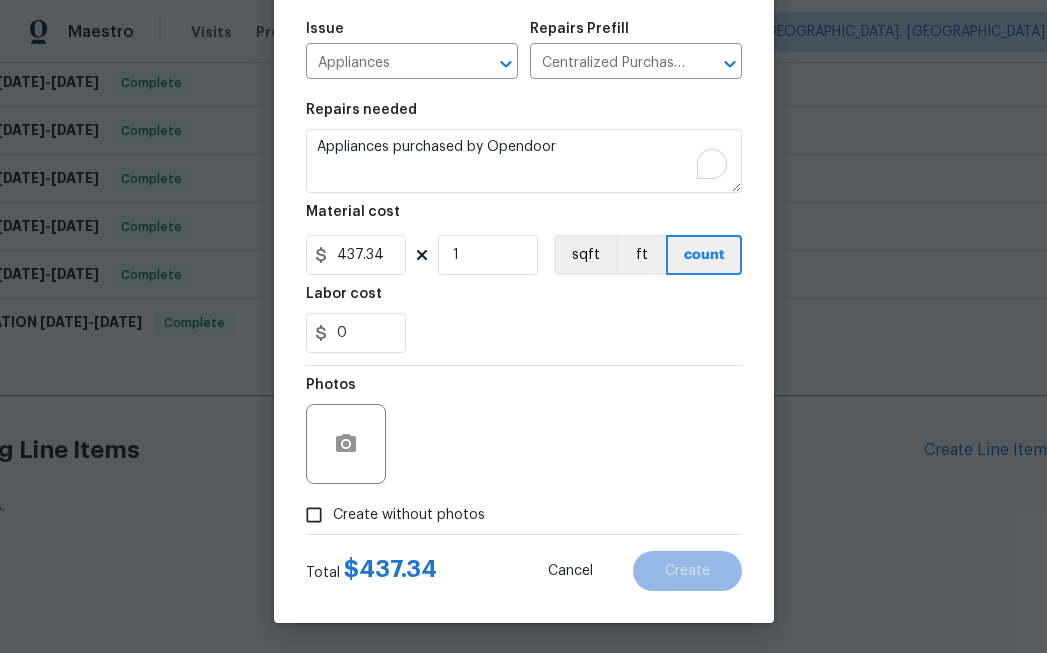click on "Create without photos" at bounding box center [409, 515] 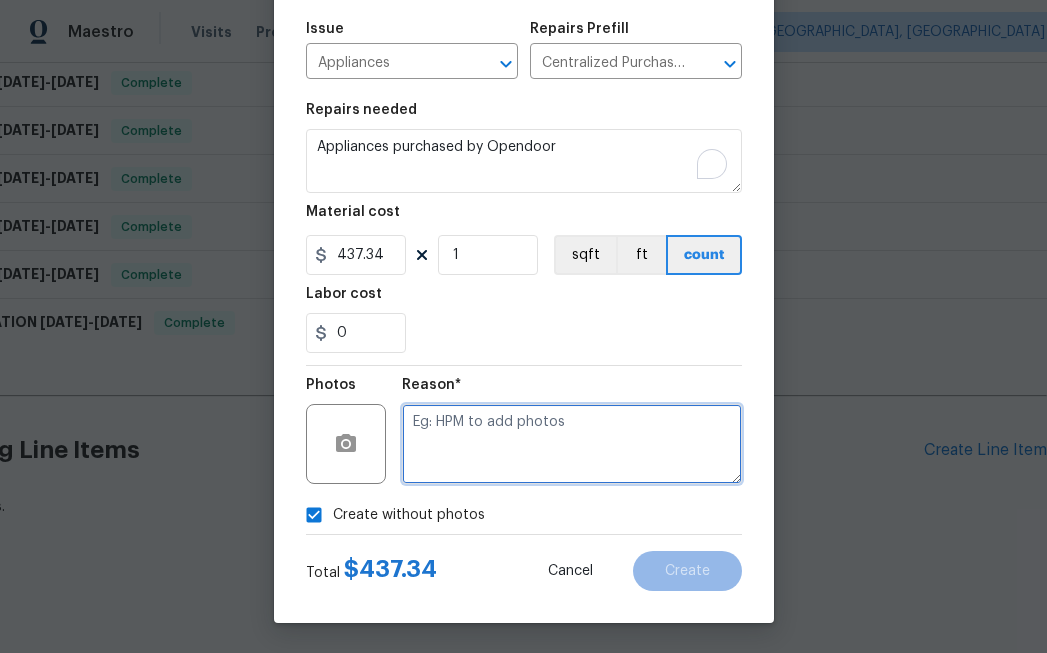 click at bounding box center (572, 444) 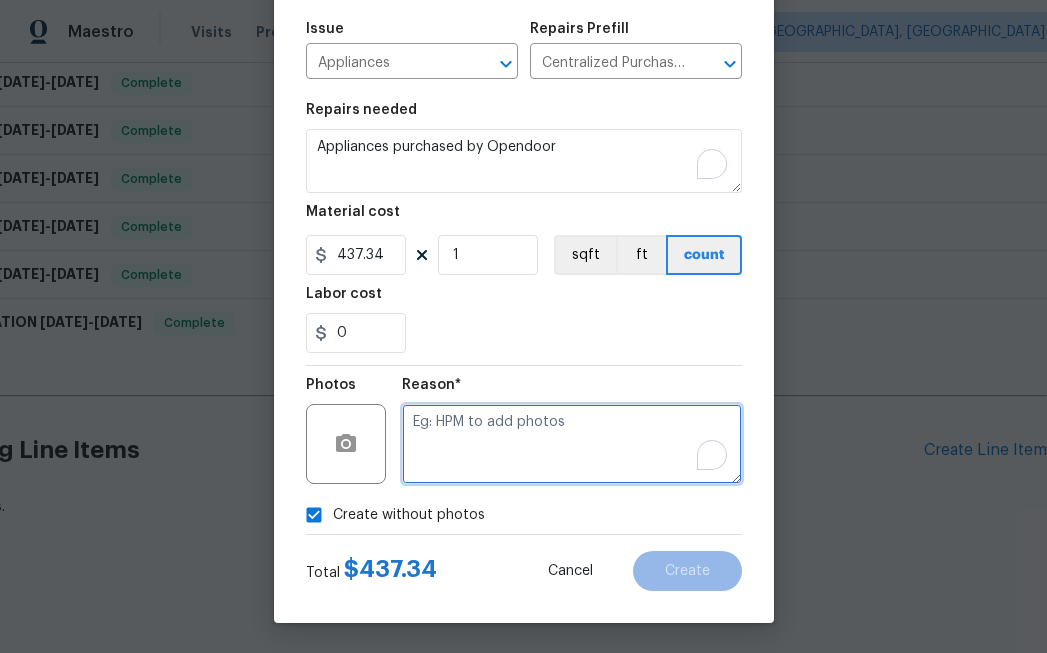 type on "m" 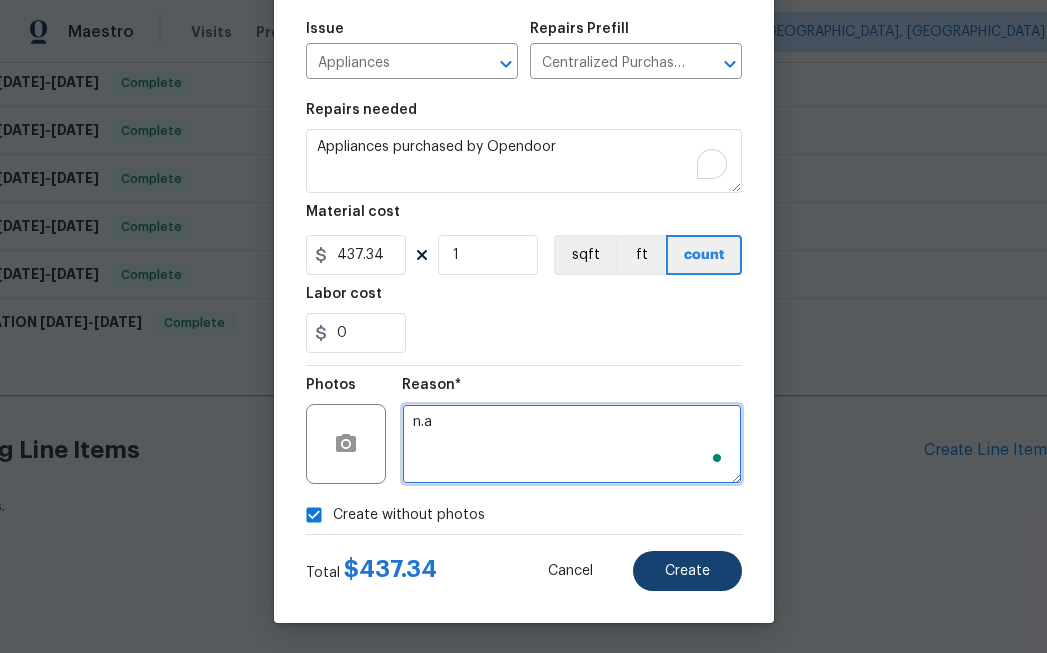 type on "n.a" 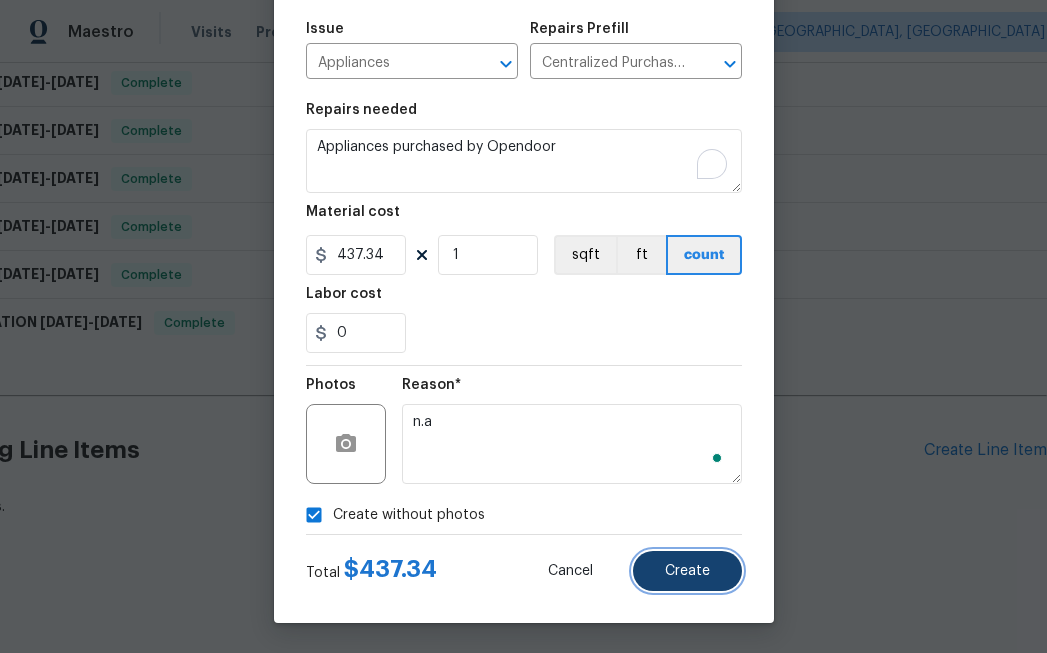 click on "Create" at bounding box center (687, 571) 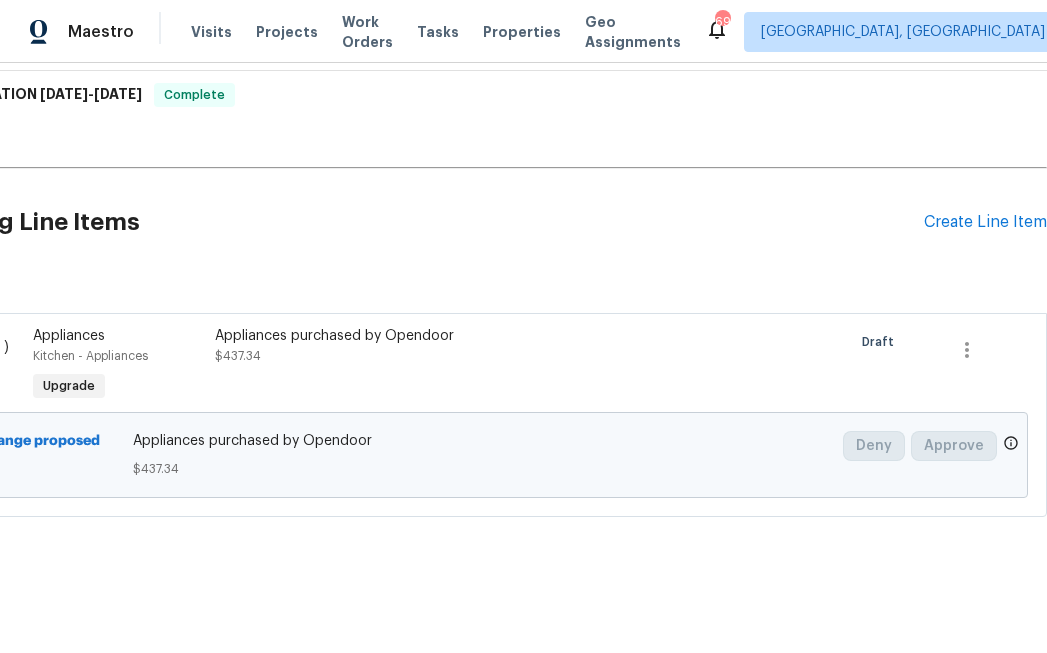 scroll, scrollTop: 1114, scrollLeft: 0, axis: vertical 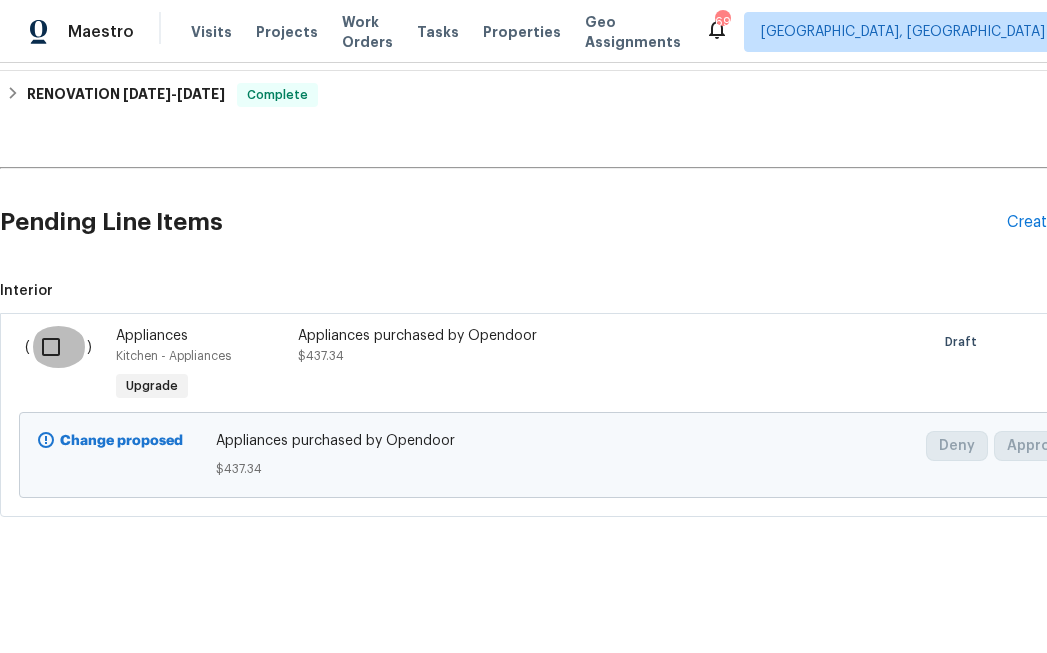 click at bounding box center (58, 347) 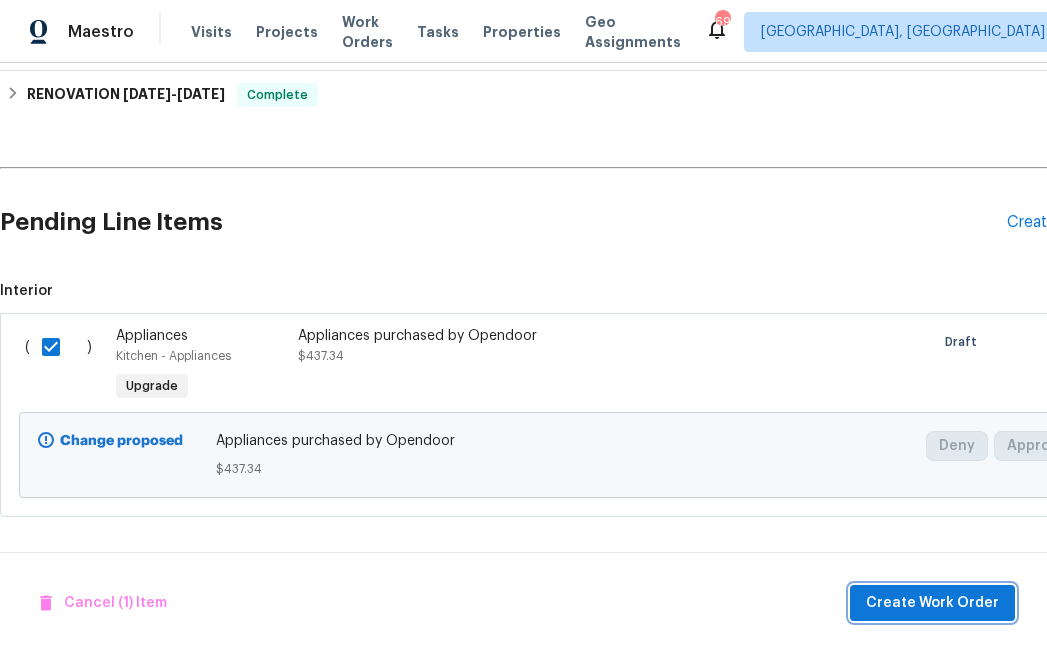 click on "Create Work Order" at bounding box center (932, 603) 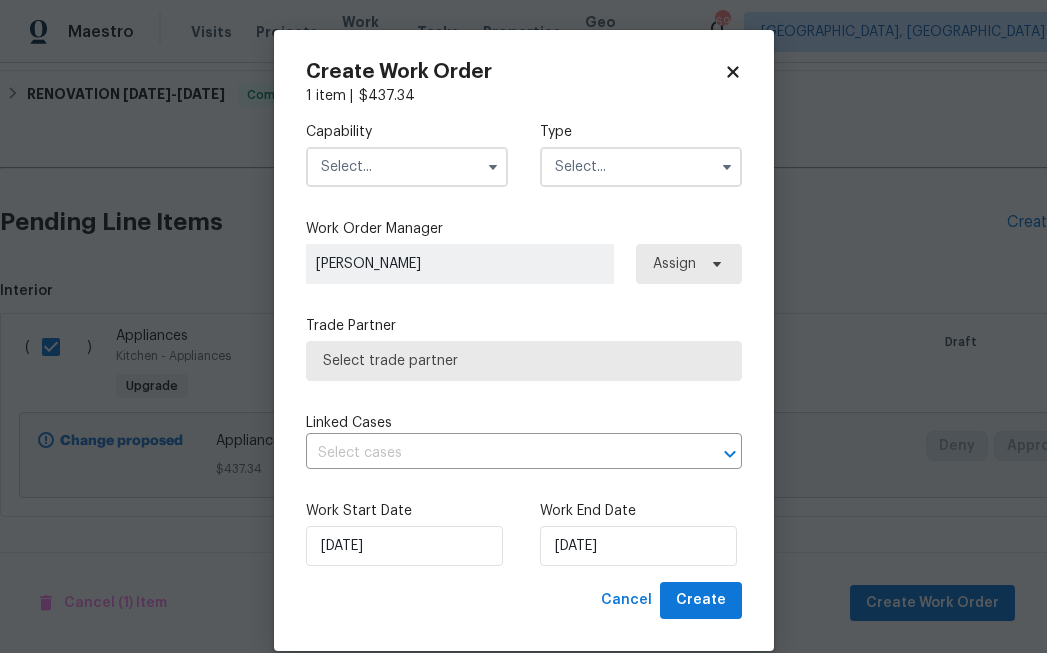 click at bounding box center [407, 167] 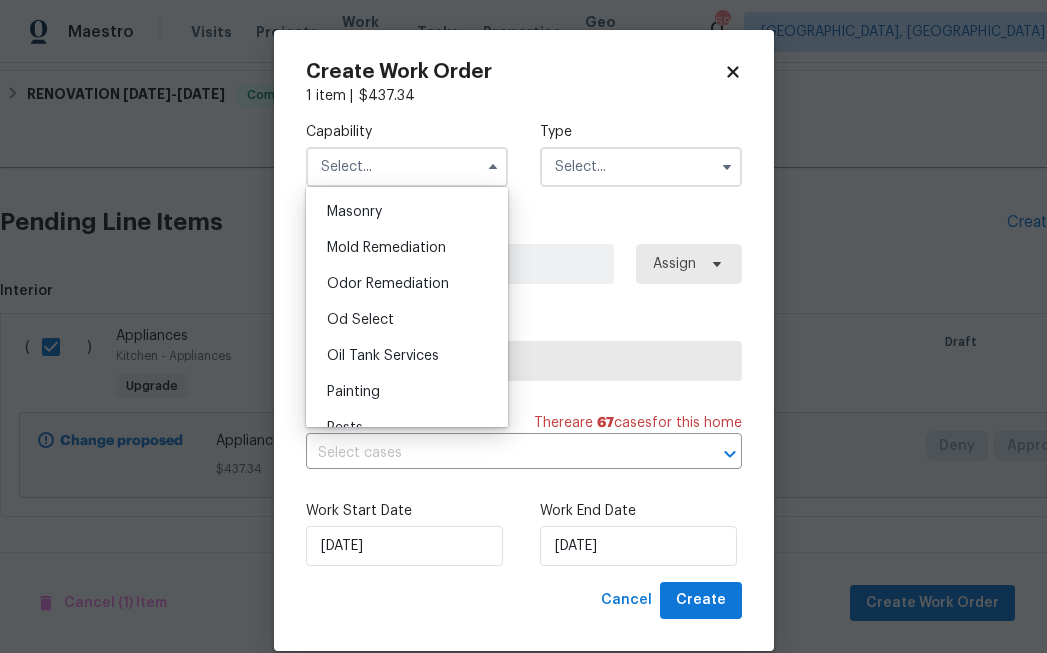 scroll, scrollTop: 1543, scrollLeft: 0, axis: vertical 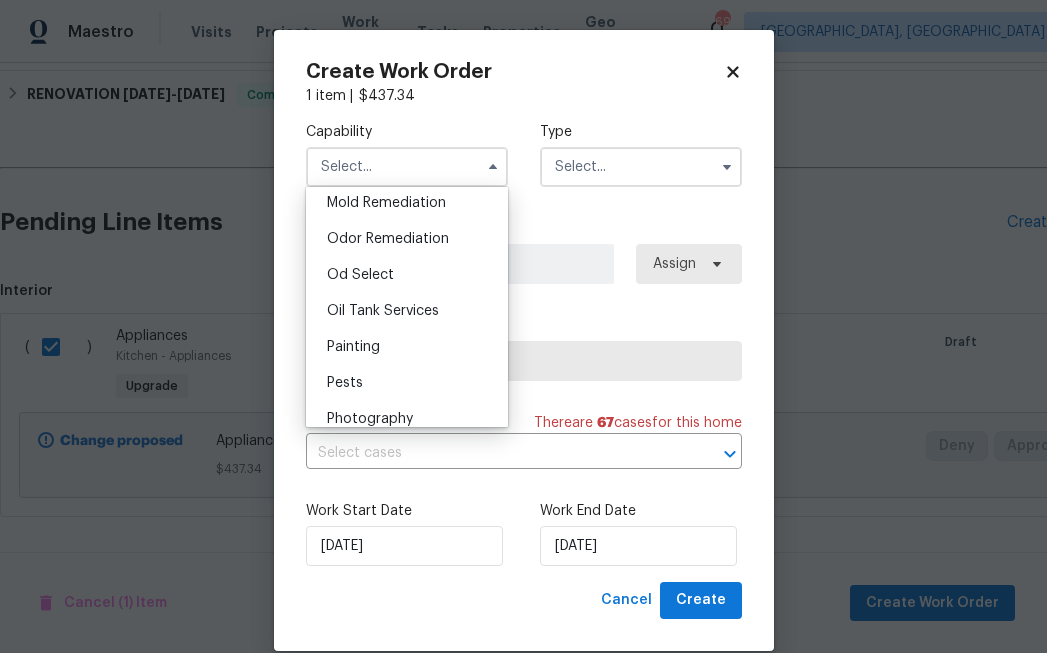 drag, startPoint x: 373, startPoint y: 340, endPoint x: 468, endPoint y: 261, distance: 123.55566 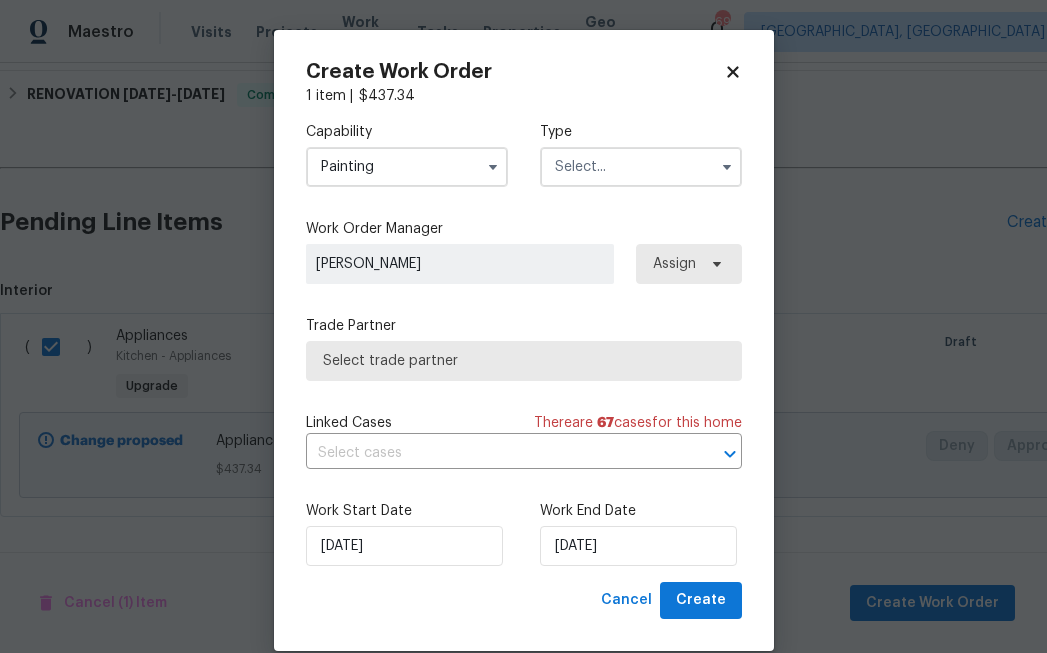 click at bounding box center [641, 167] 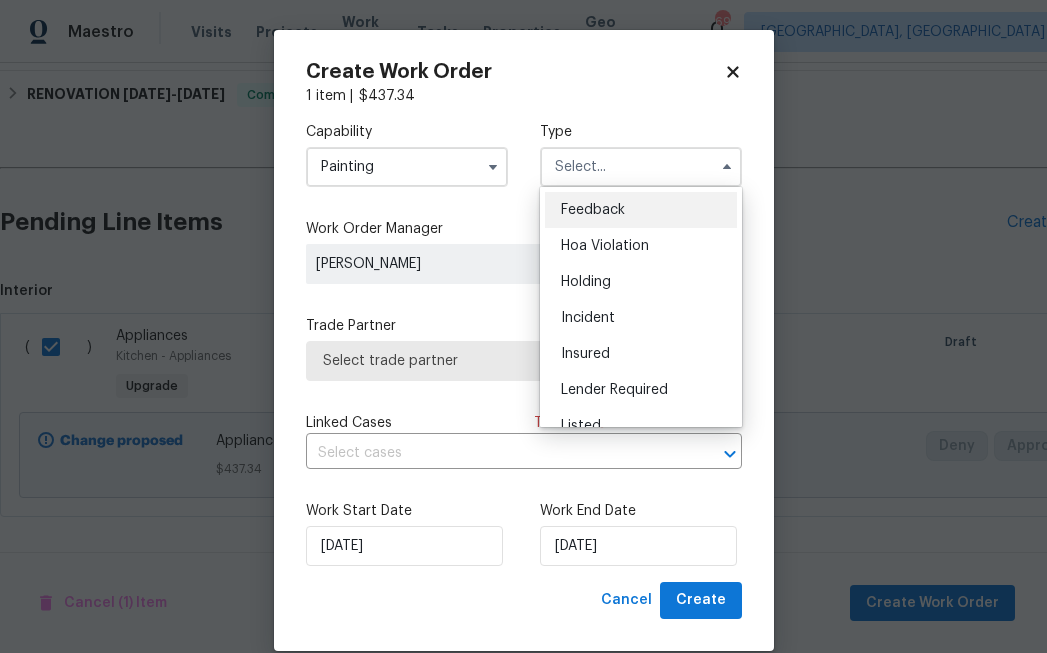 click on "Painting" at bounding box center [407, 167] 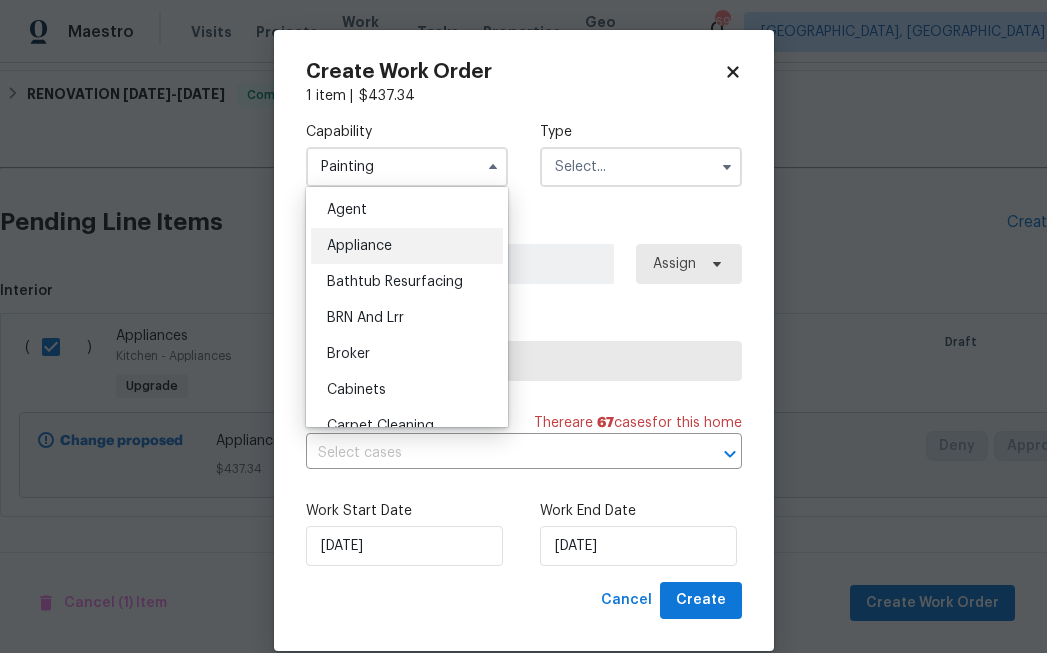 click on "Appliance" at bounding box center (407, 246) 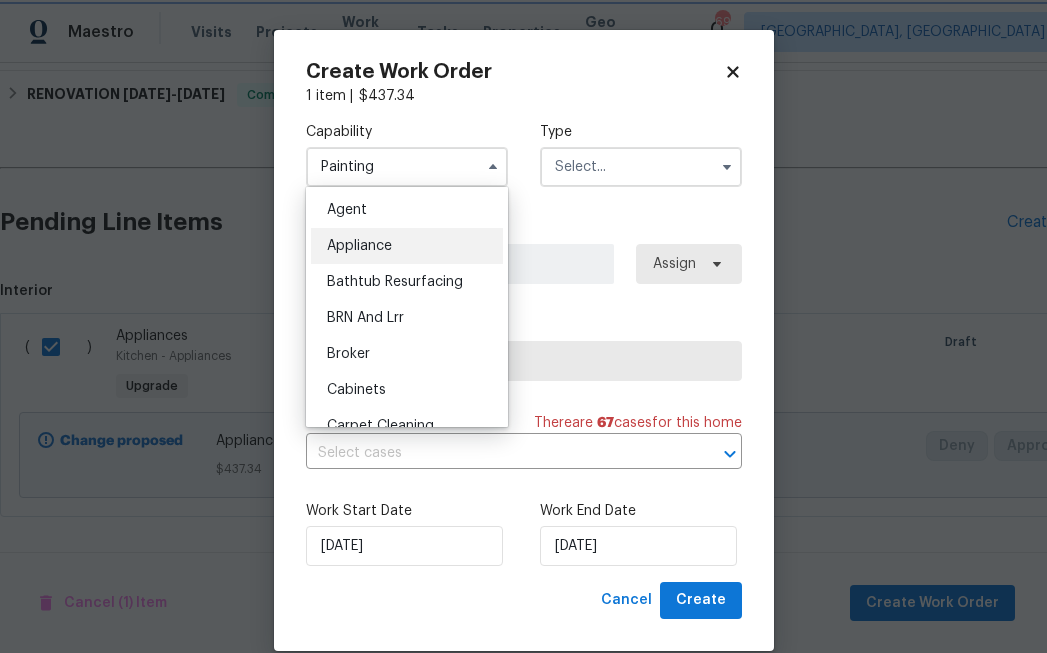 type on "Appliance" 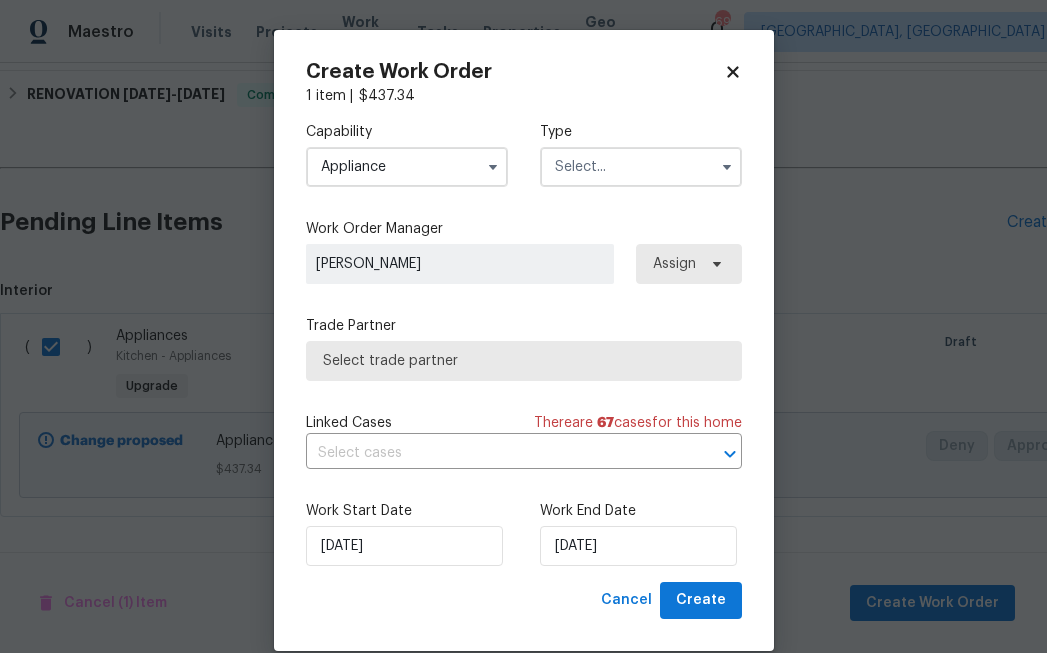 click at bounding box center [641, 167] 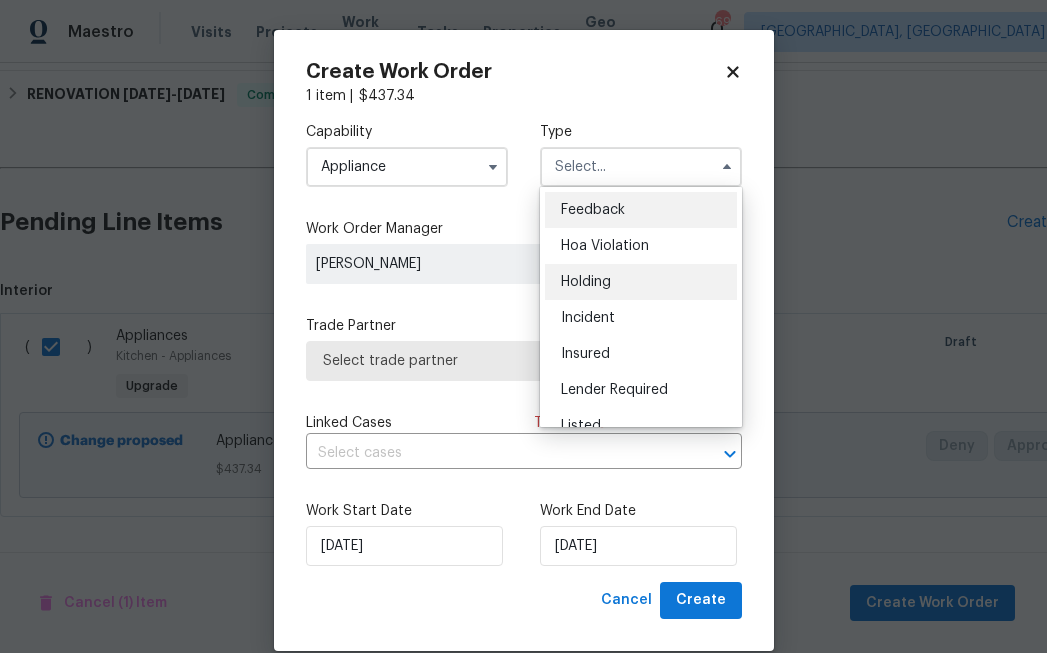 scroll, scrollTop: 454, scrollLeft: 0, axis: vertical 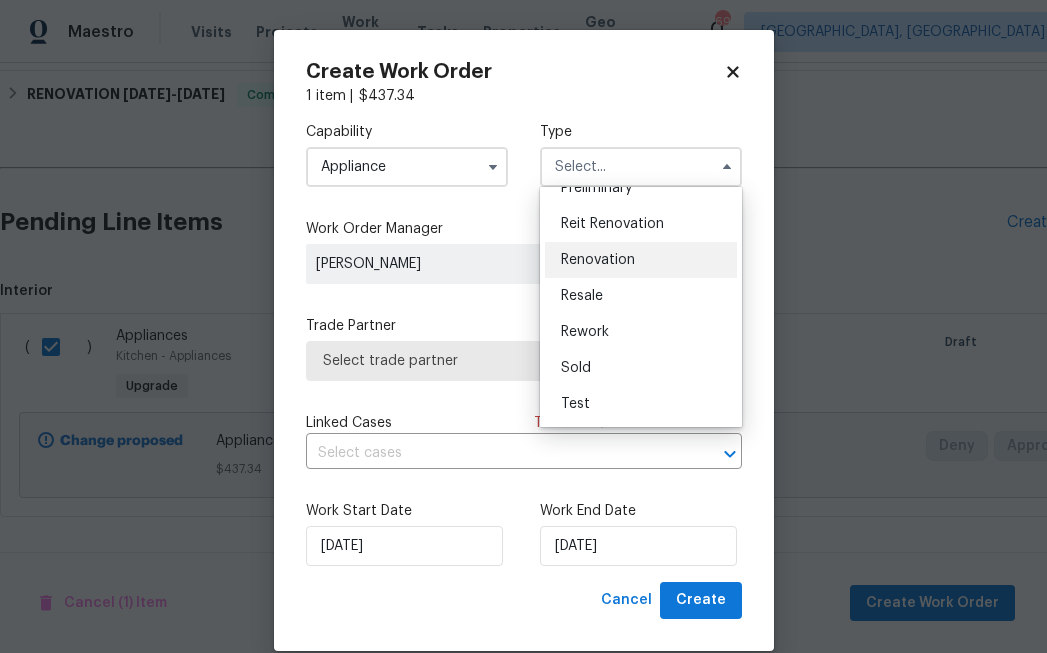 click on "Renovation" at bounding box center (641, 260) 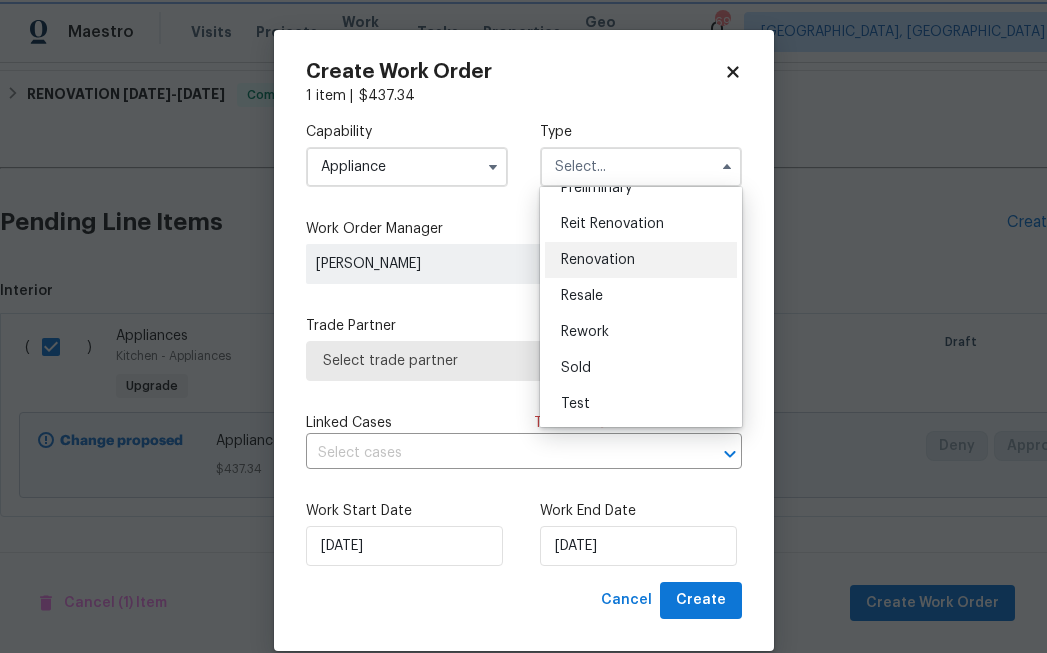 type on "Renovation" 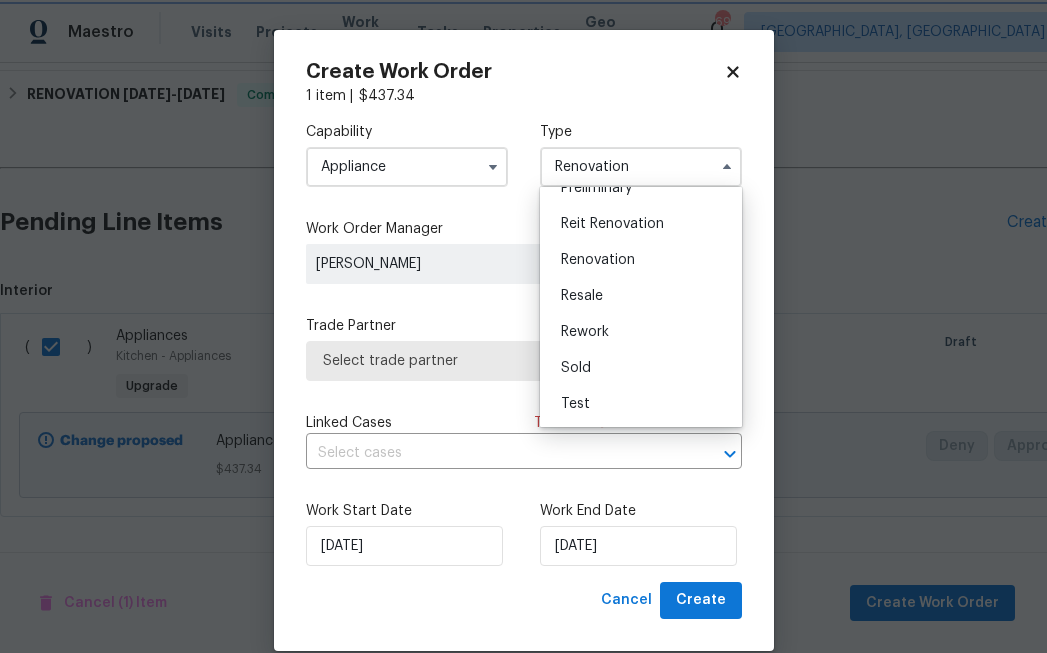 scroll, scrollTop: 0, scrollLeft: 0, axis: both 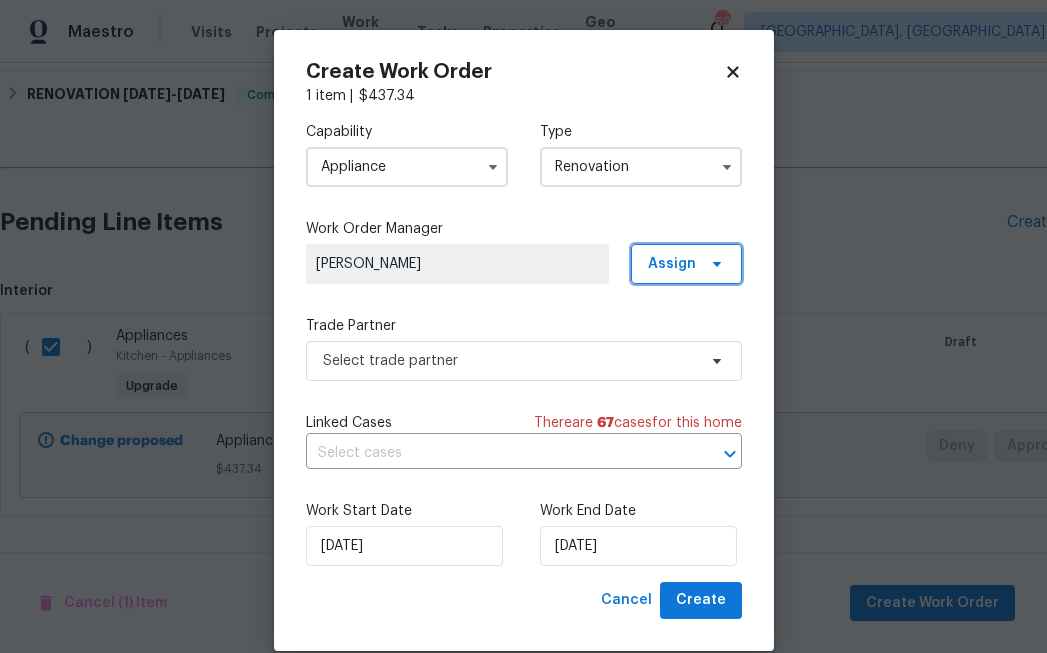 click on "Assign" at bounding box center (672, 264) 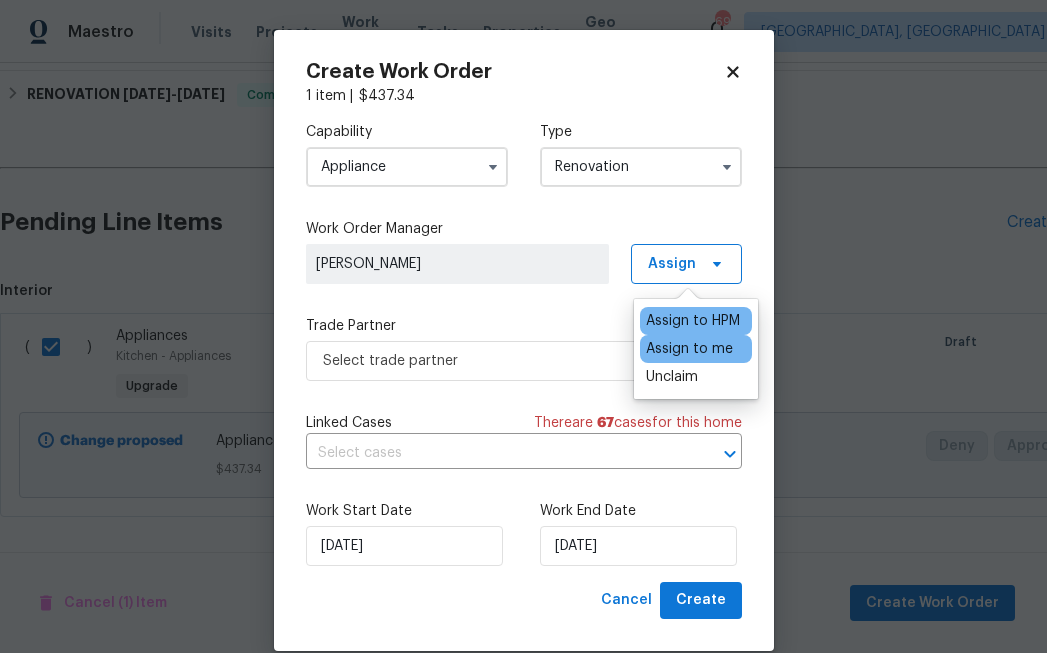 click on "Assign to me" at bounding box center (689, 349) 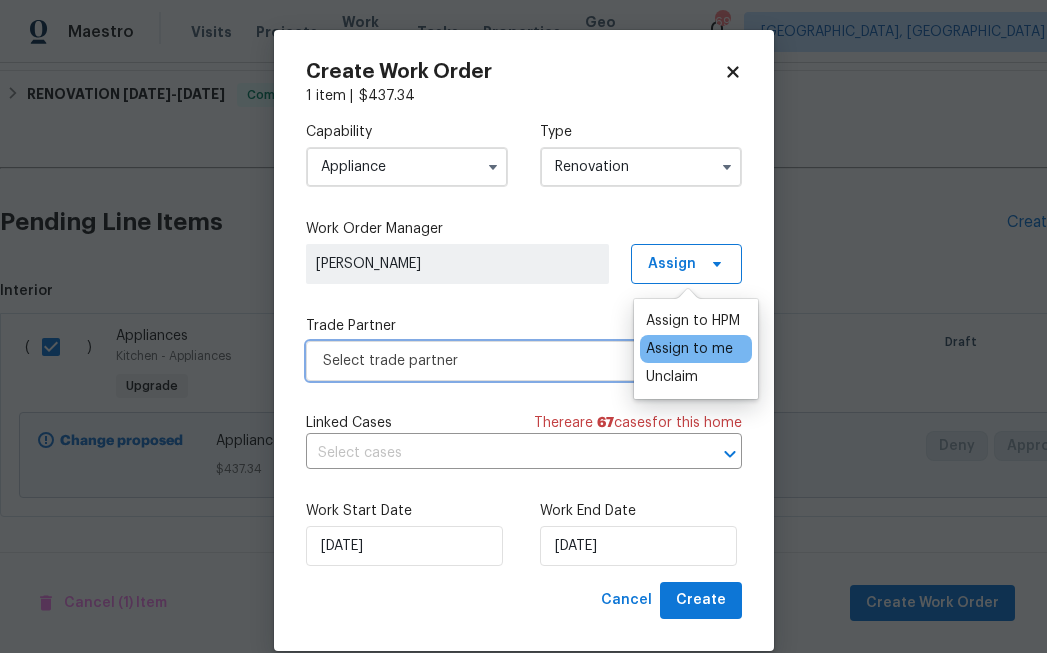 click on "Select trade partner" at bounding box center (524, 361) 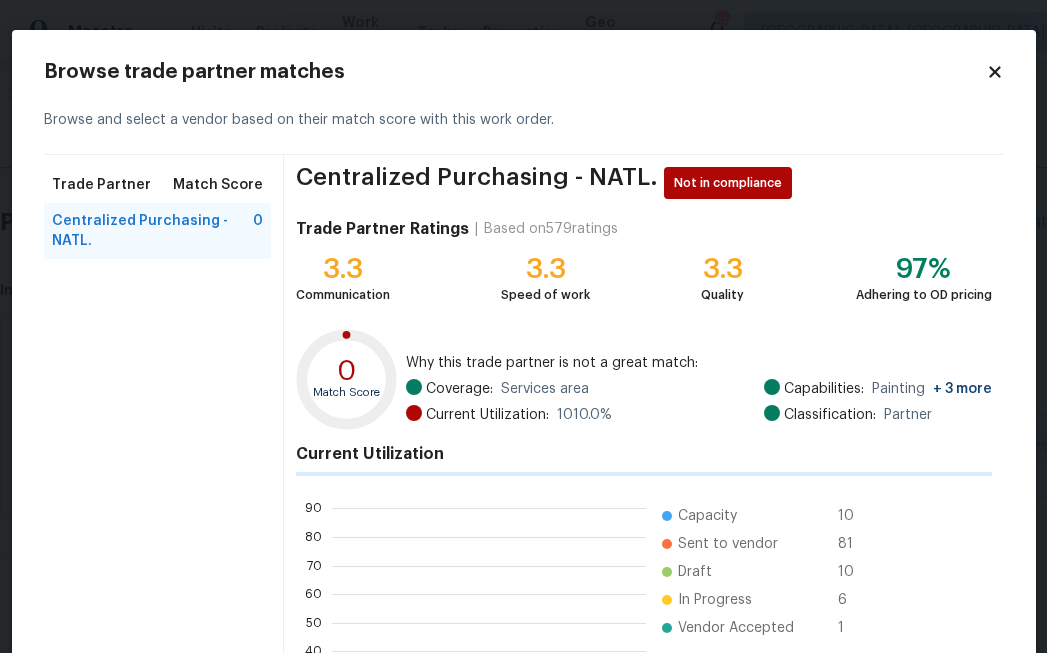 scroll, scrollTop: 2, scrollLeft: 1, axis: both 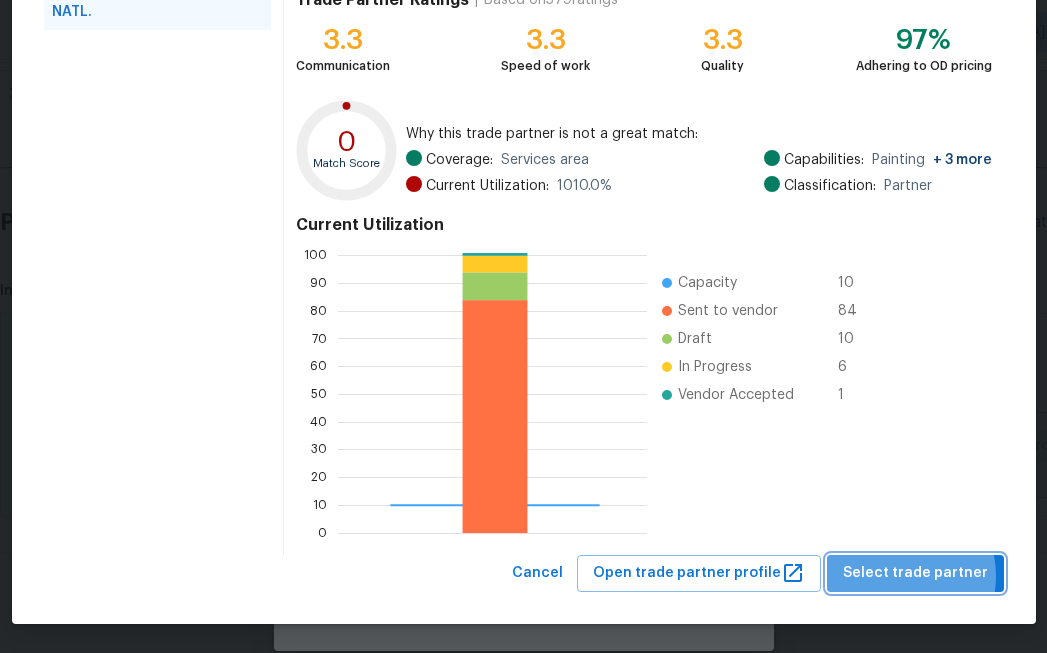 click on "Select trade partner" at bounding box center [915, 573] 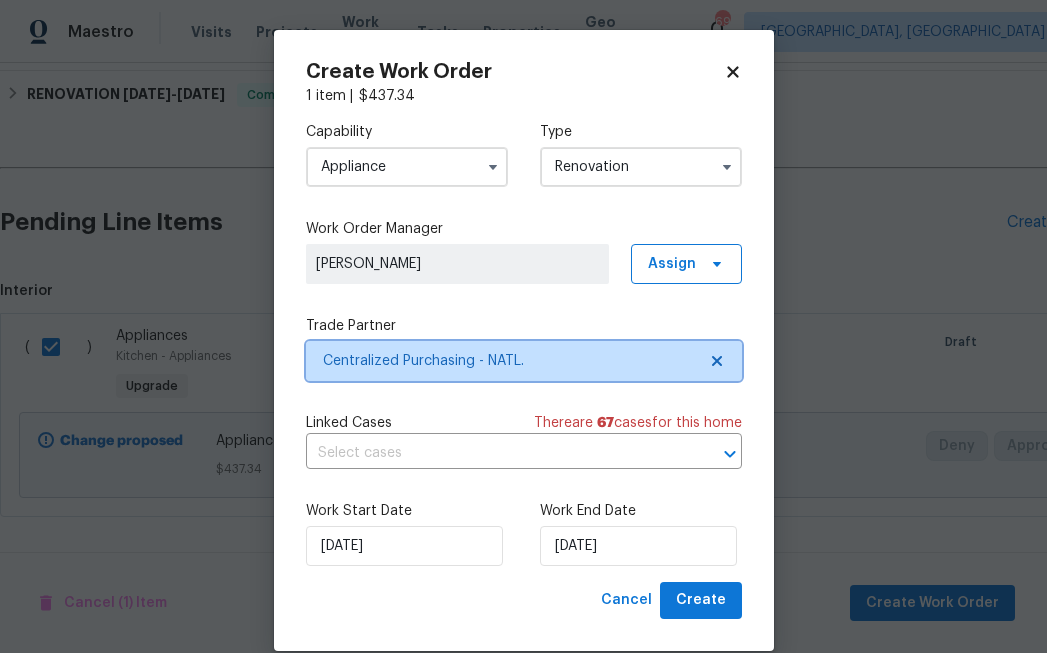 scroll, scrollTop: 0, scrollLeft: 0, axis: both 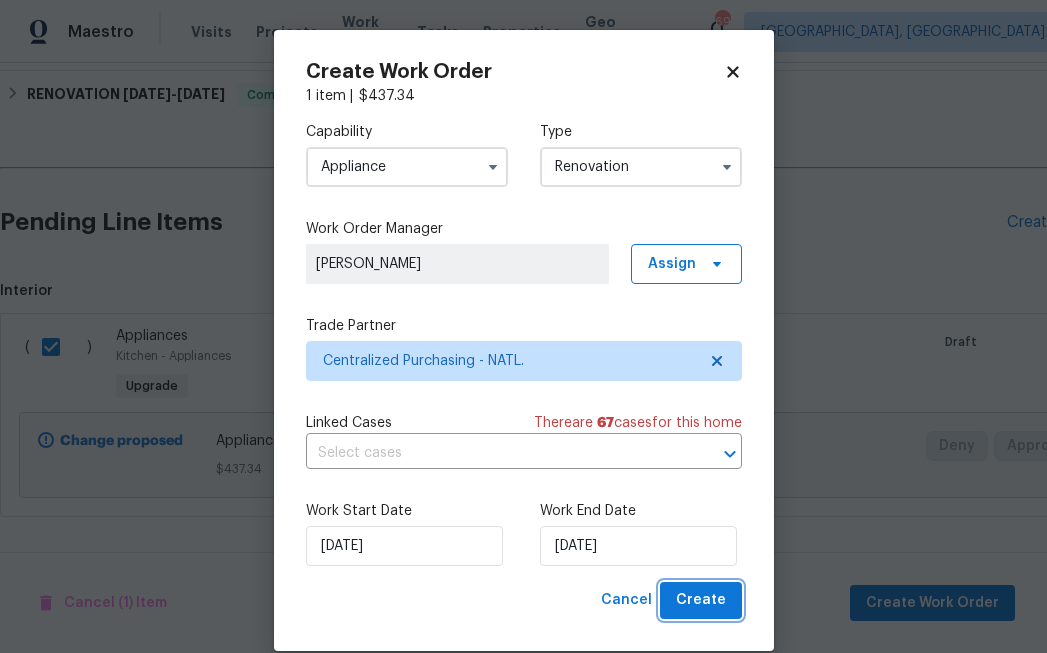click on "Create" at bounding box center [701, 600] 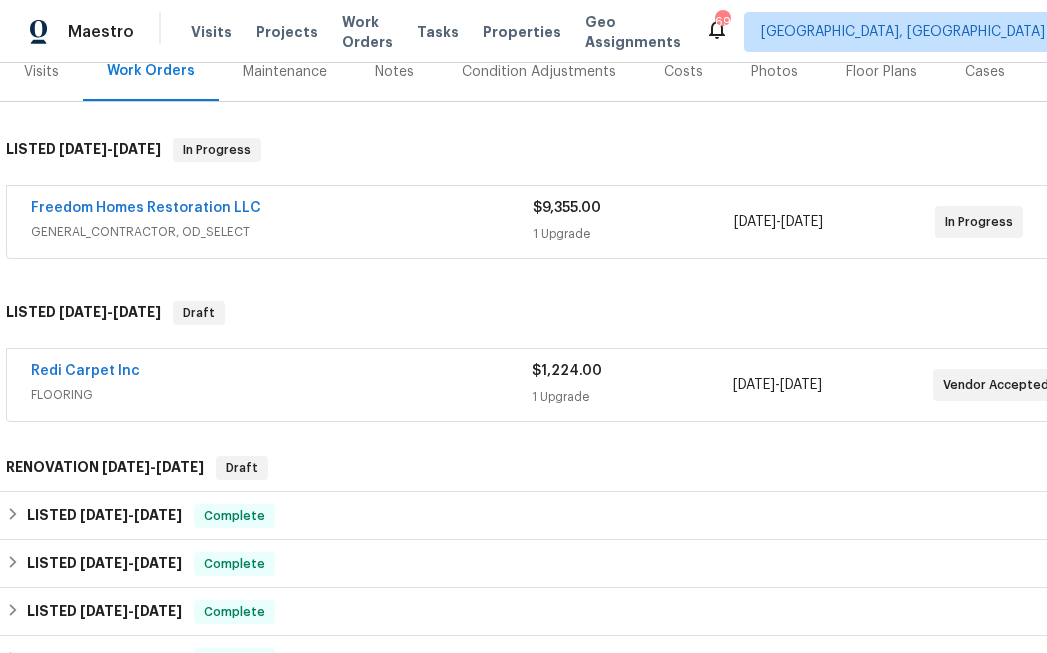 scroll, scrollTop: 264, scrollLeft: 0, axis: vertical 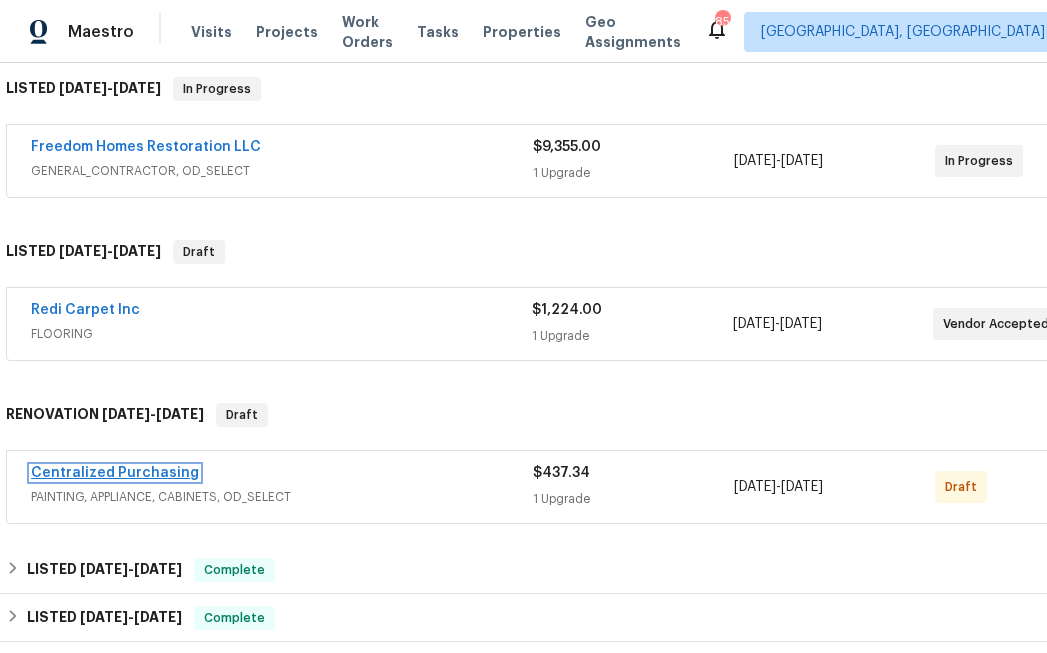 click on "Centralized Purchasing" at bounding box center [115, 473] 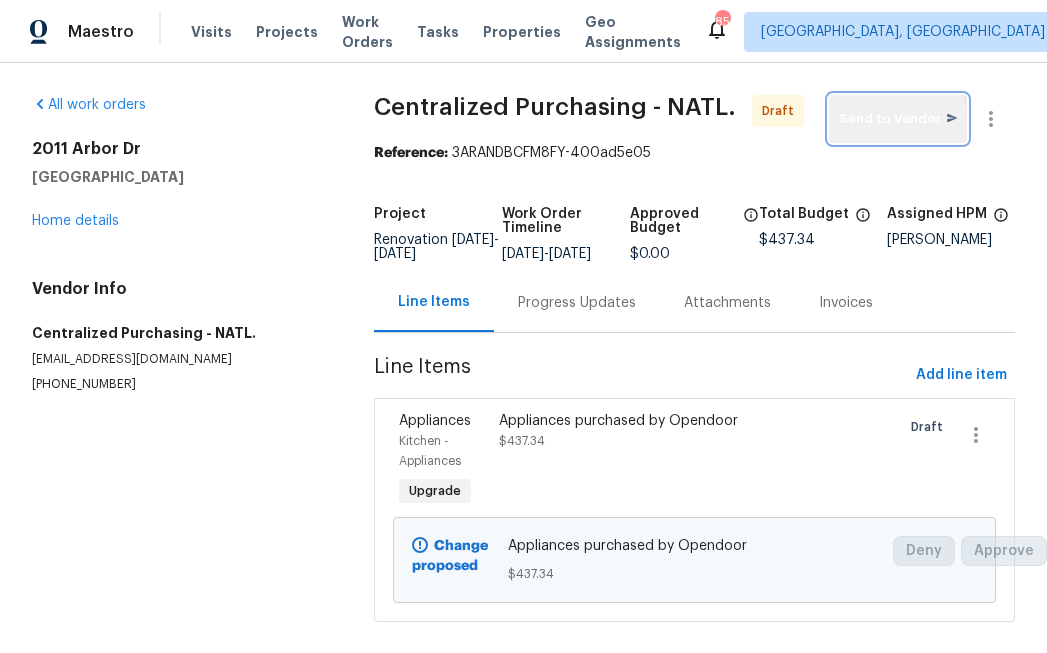 click on "Send to Vendor" at bounding box center (898, 119) 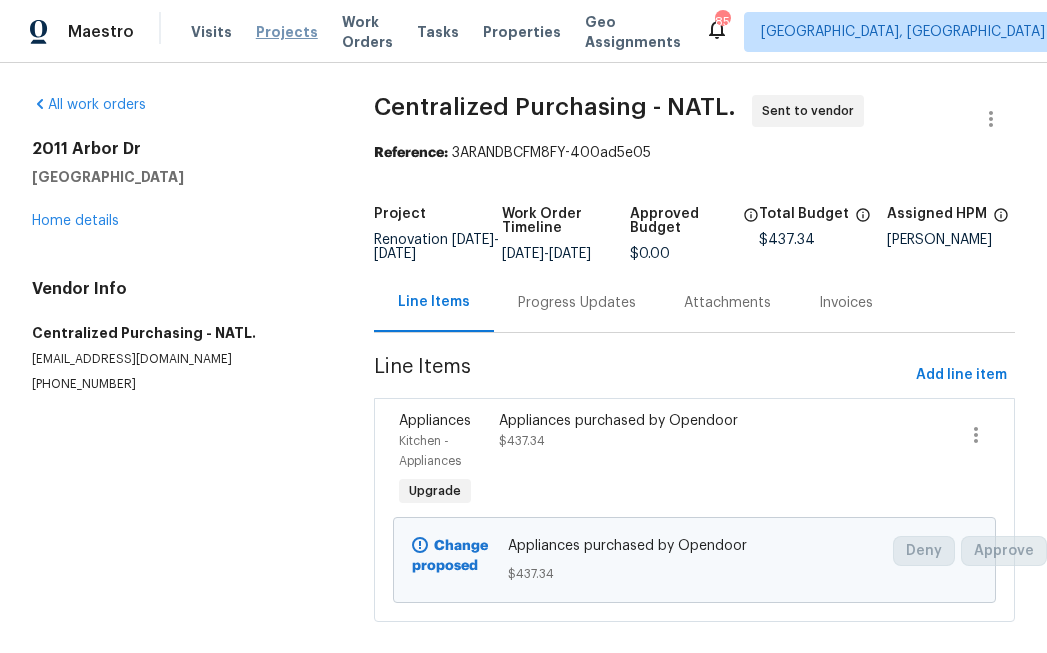 click on "Projects" at bounding box center (287, 32) 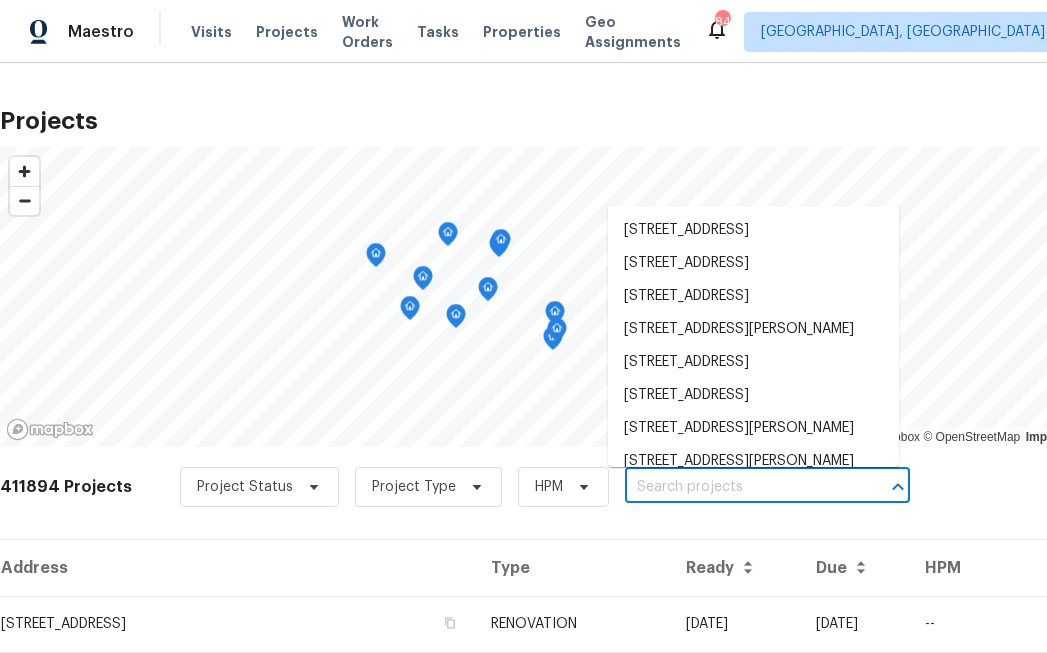 click at bounding box center (739, 487) 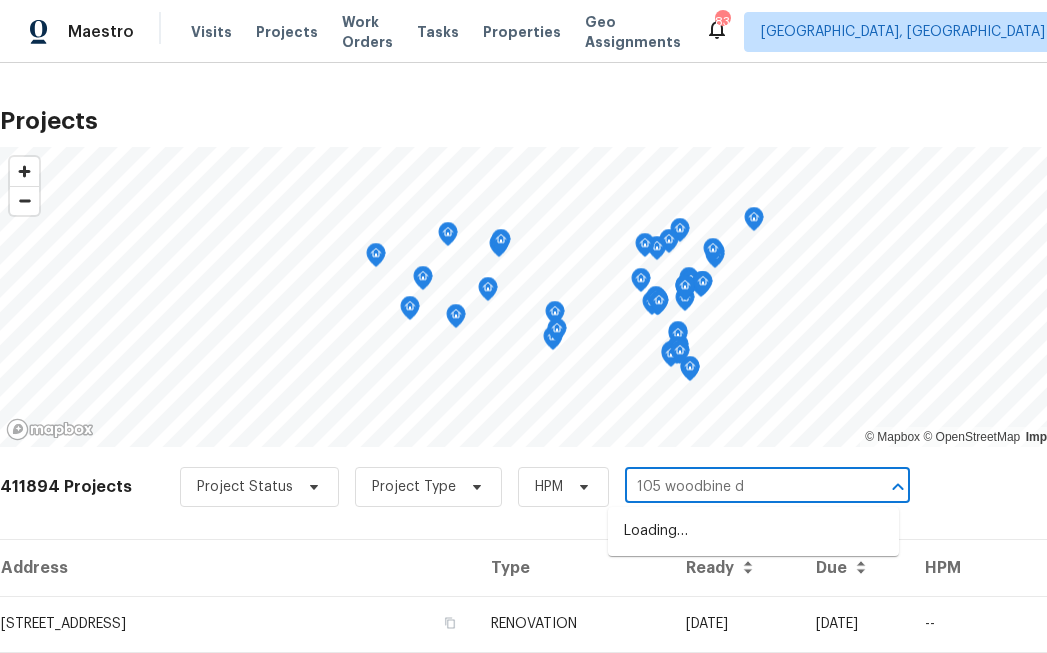 type on "105 woodbine dr" 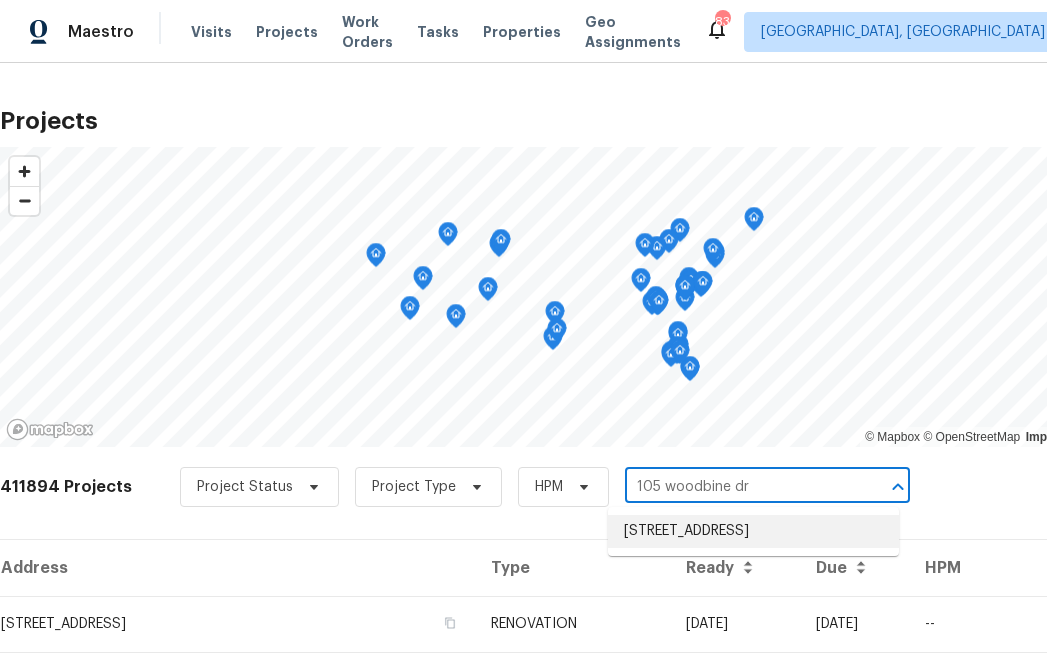click on "105 Woodbine Dr, Carrollton, GA 30117" at bounding box center [753, 531] 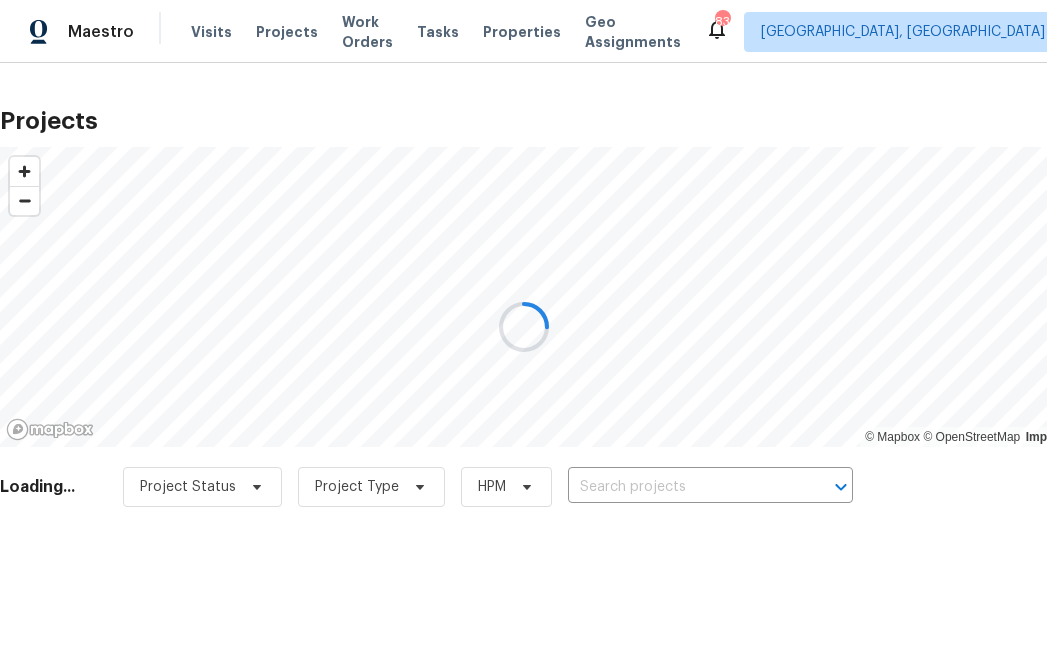 type on "105 Woodbine Dr, Carrollton, GA 30117" 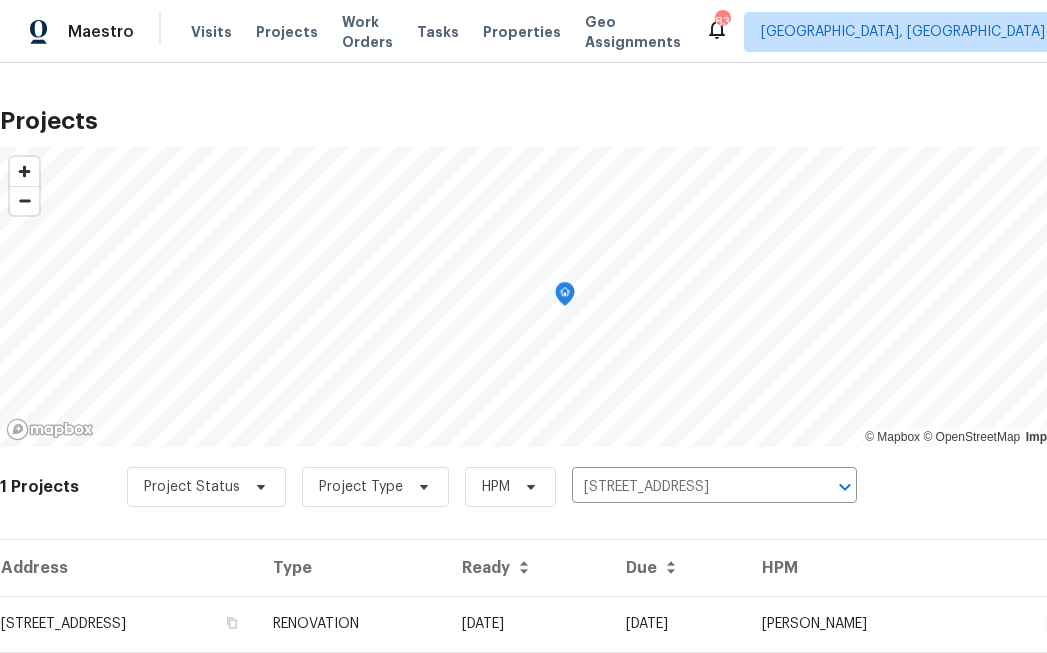 scroll, scrollTop: 63, scrollLeft: 0, axis: vertical 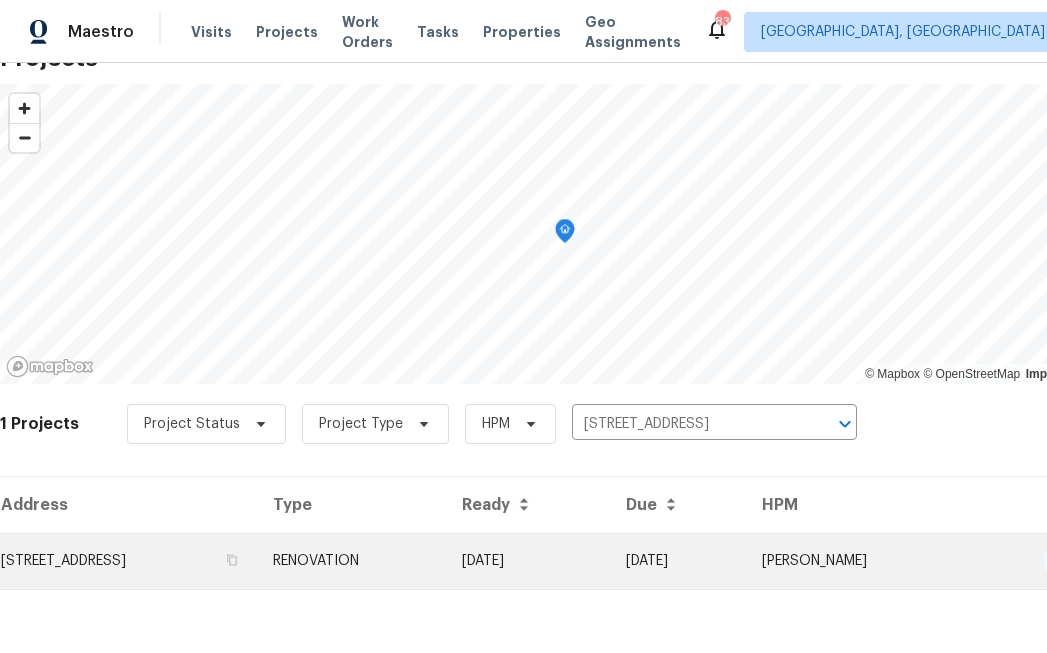 click on "105 Woodbine Dr, Carrollton, GA 30117" at bounding box center [128, 561] 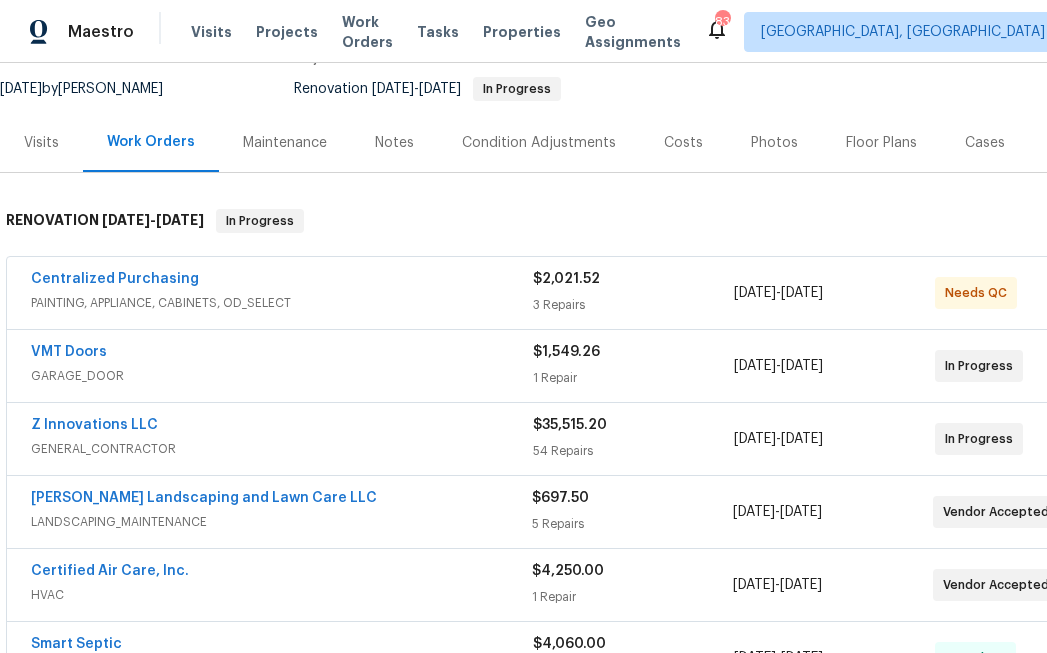 scroll, scrollTop: 194, scrollLeft: 0, axis: vertical 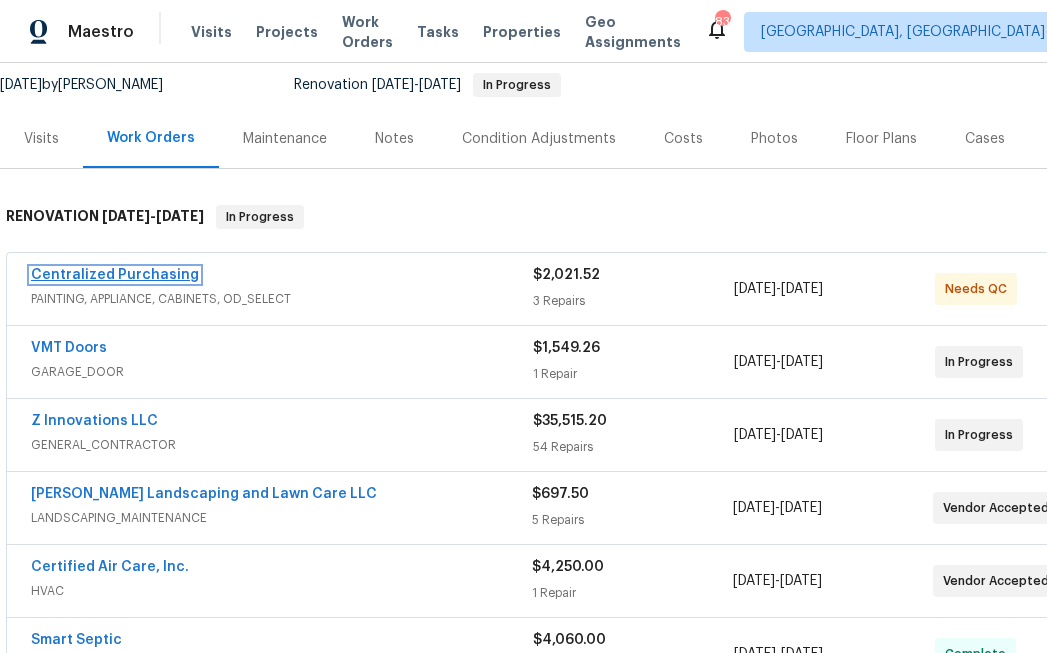 click on "Centralized Purchasing" at bounding box center (115, 275) 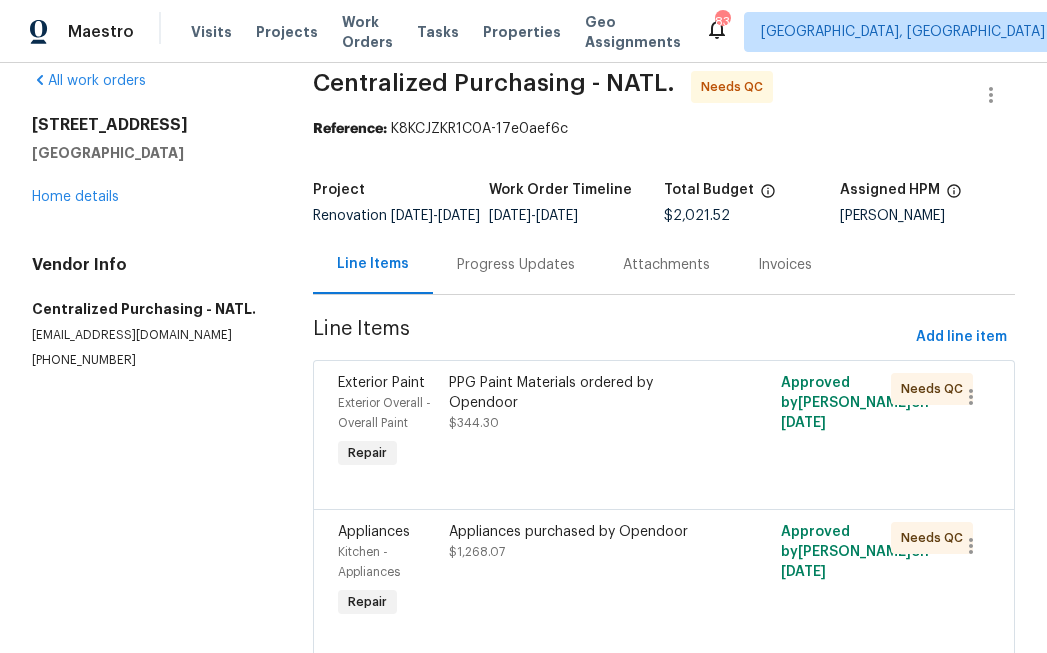 scroll, scrollTop: 0, scrollLeft: 0, axis: both 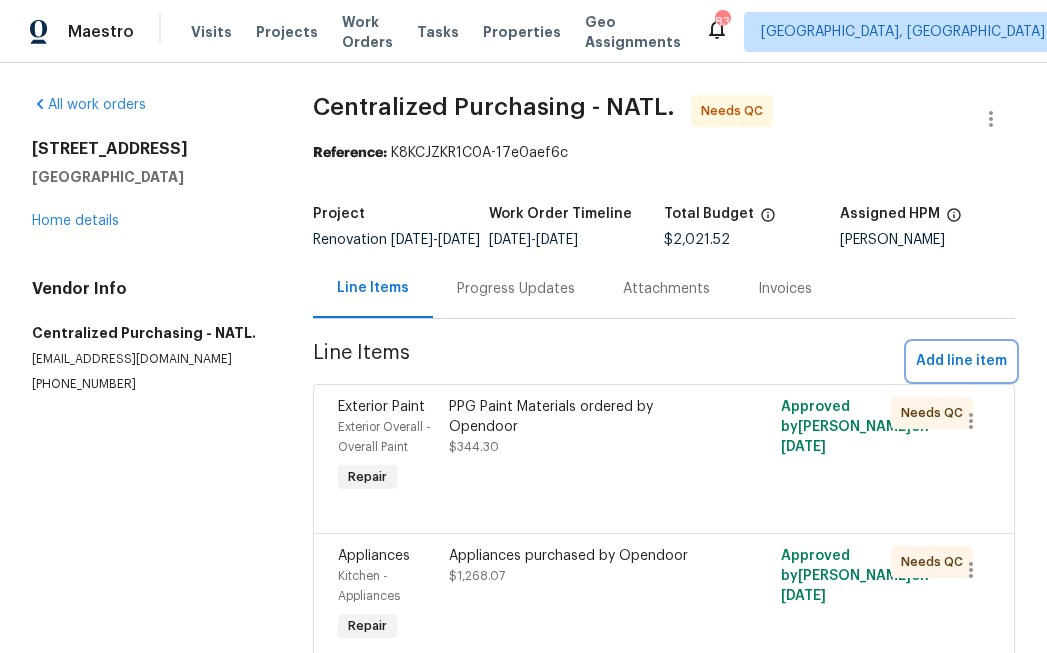 click on "Add line item" at bounding box center [961, 361] 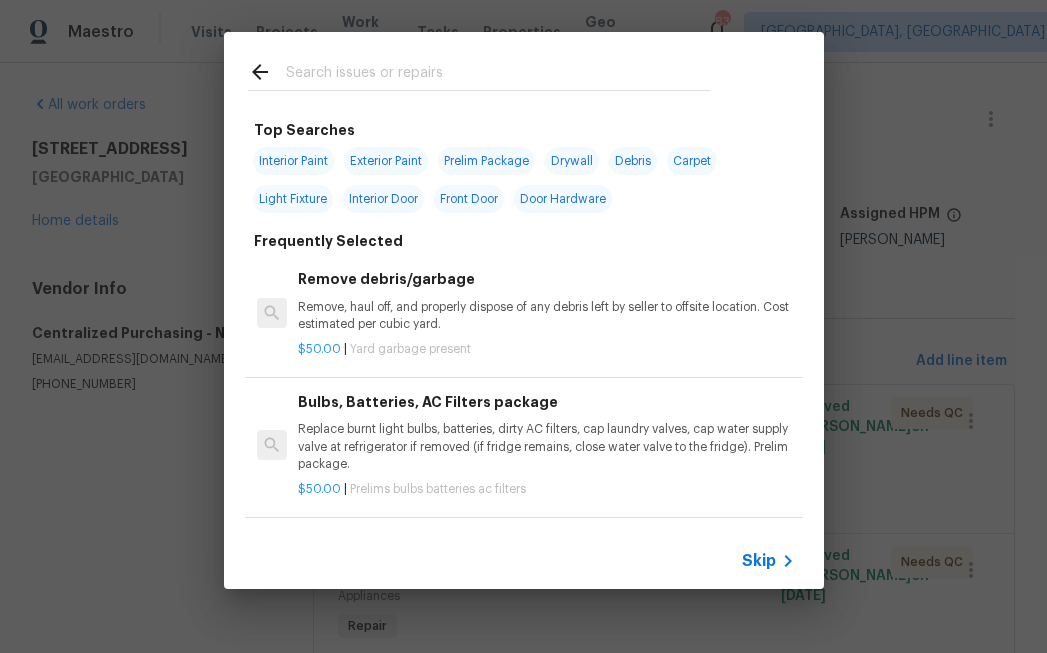 click on "Skip" at bounding box center [524, 561] 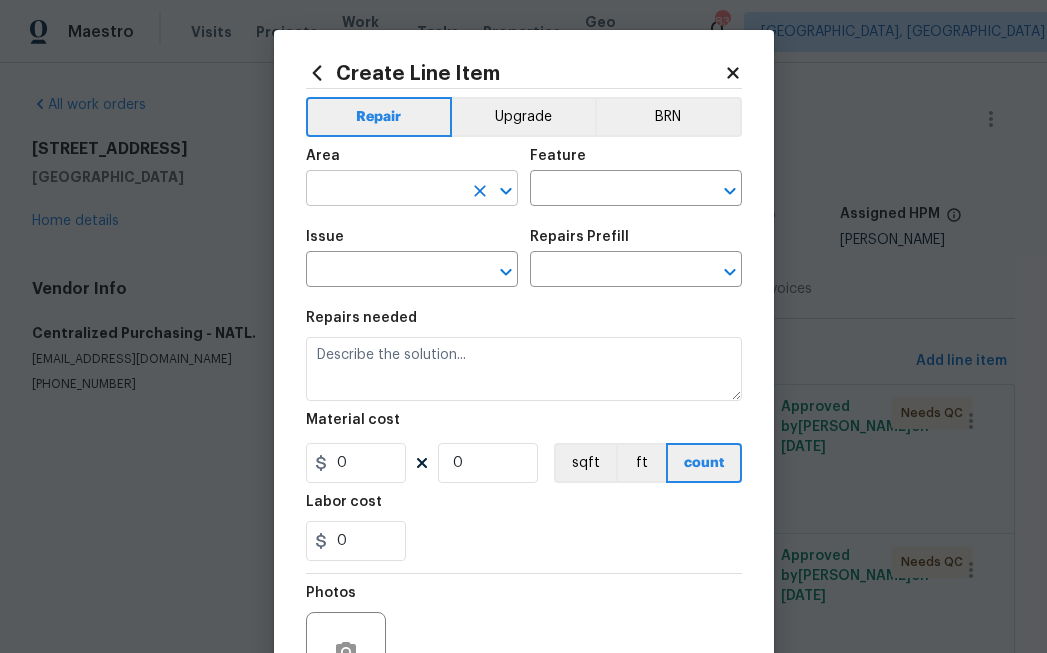 click at bounding box center (384, 190) 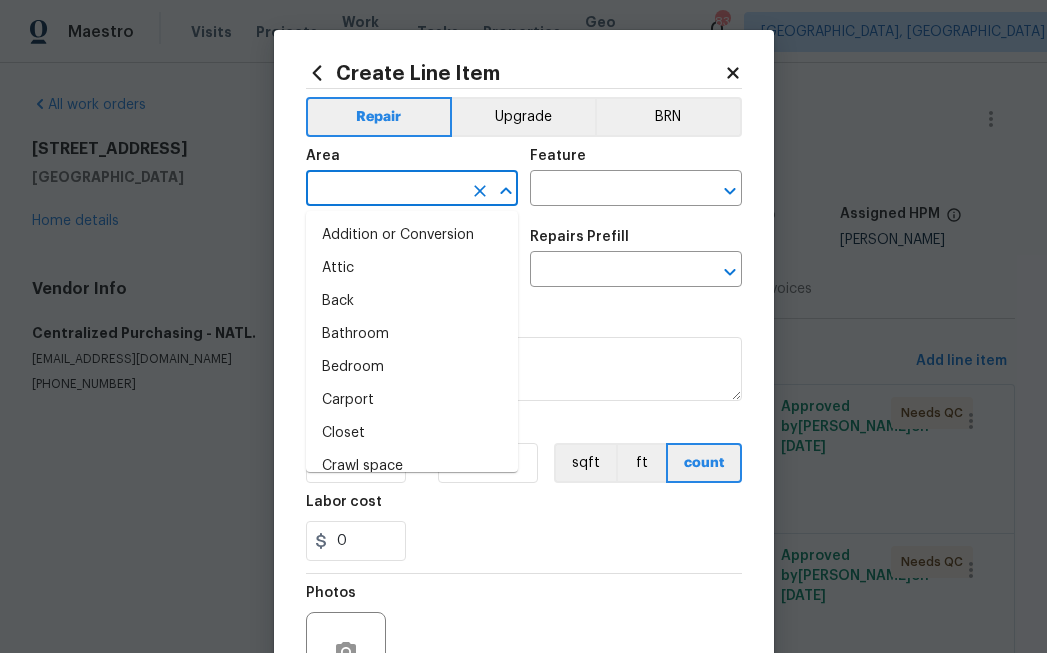 type on "i" 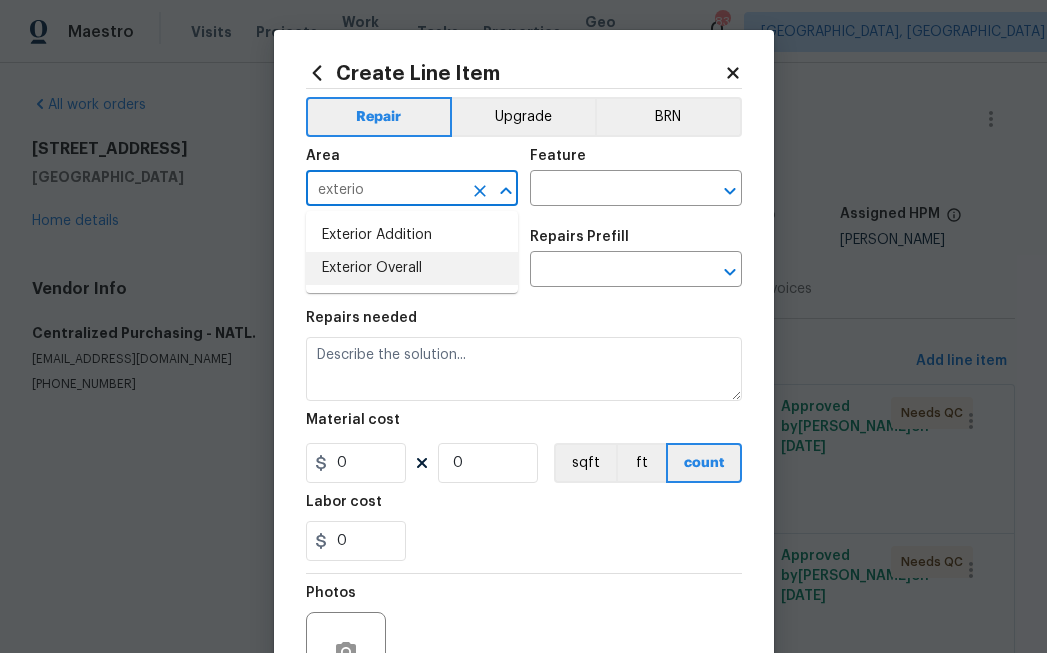 click on "Exterior Overall" at bounding box center (412, 268) 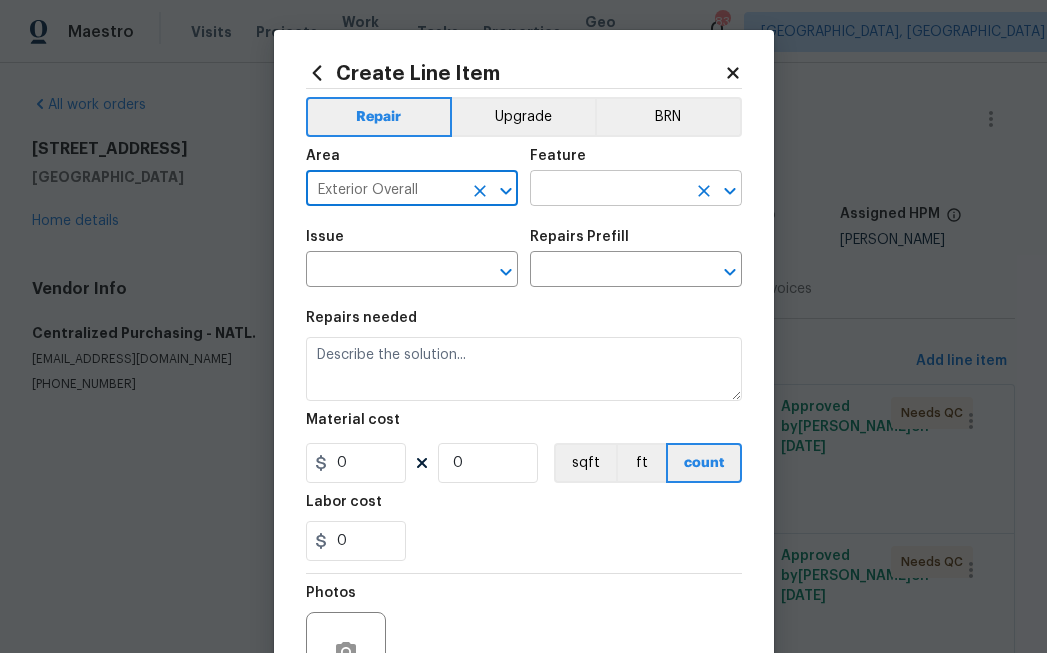 type on "Exterior Overall" 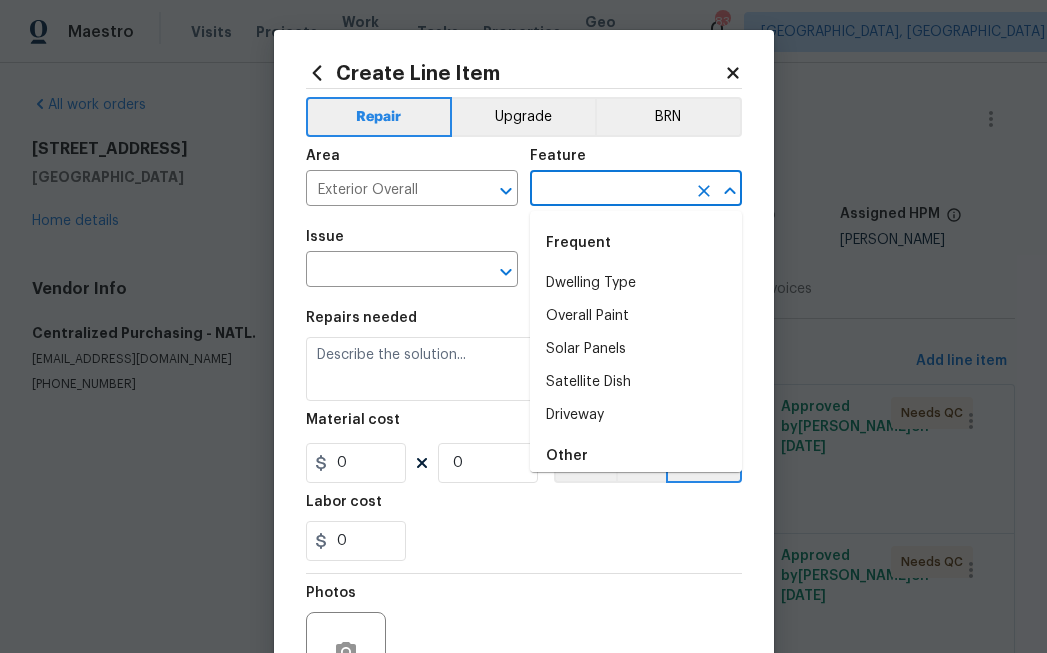 click at bounding box center (608, 190) 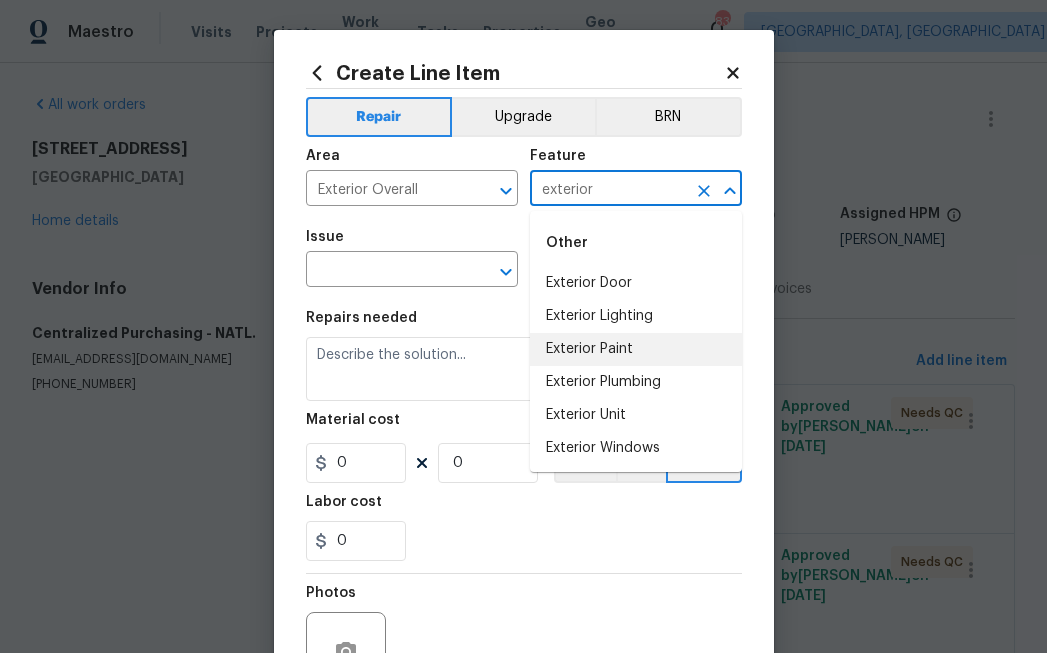 click on "Exterior Paint" at bounding box center [636, 349] 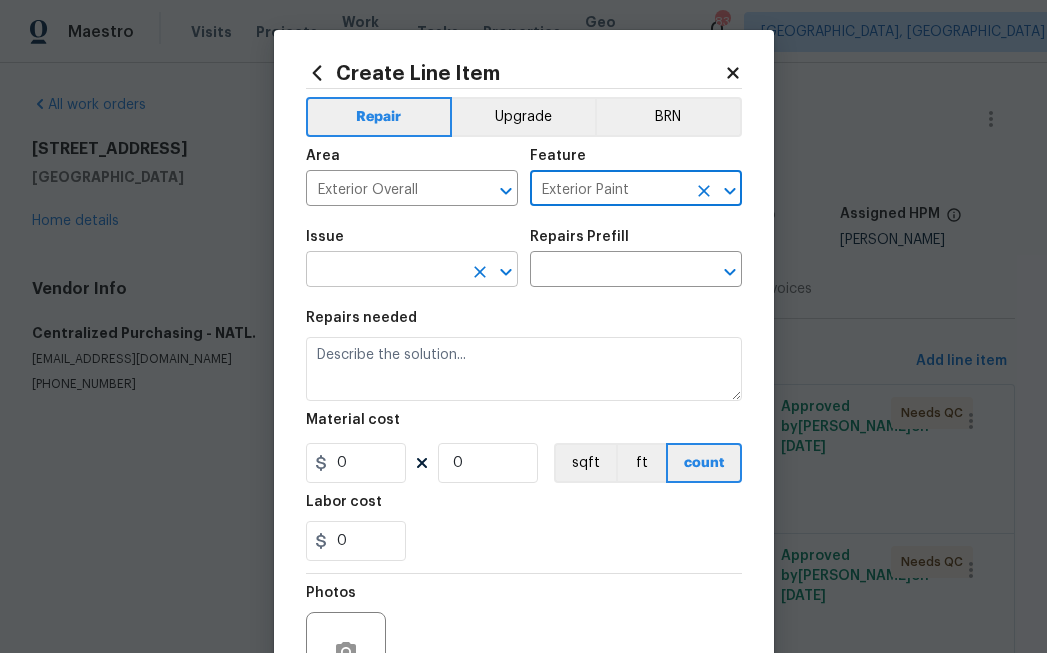 type on "Exterior Paint" 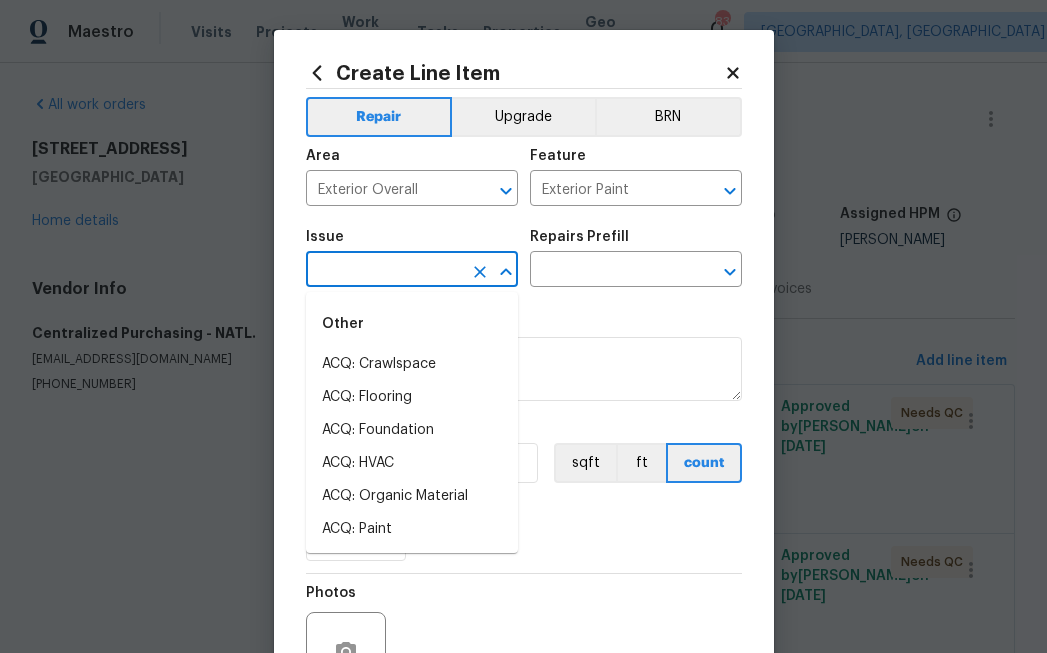 click at bounding box center [384, 271] 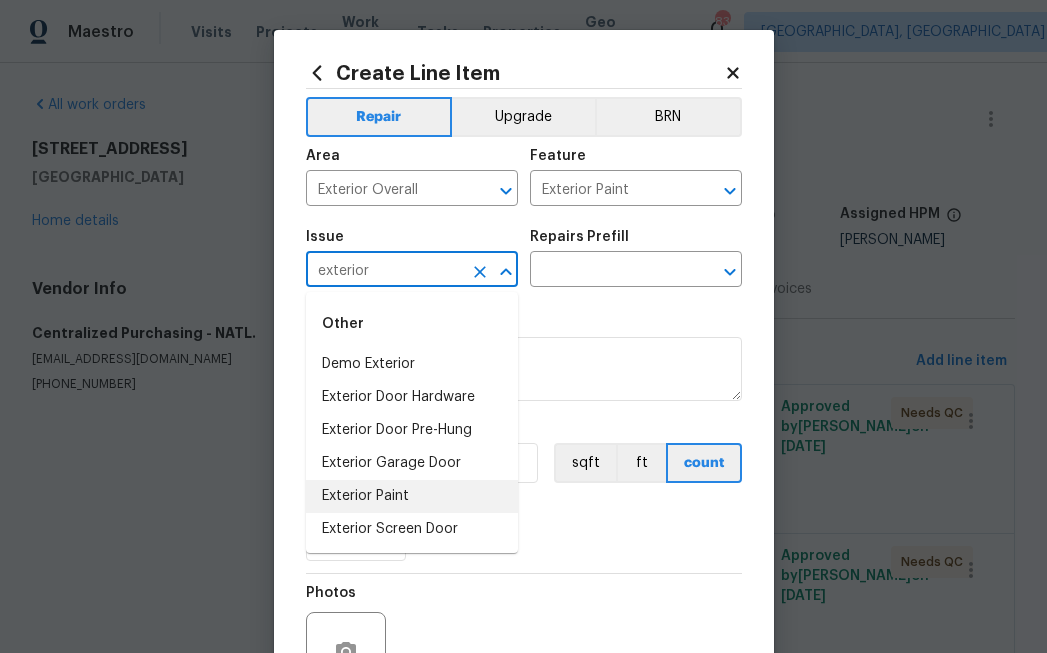 click on "Exterior Paint" at bounding box center [412, 496] 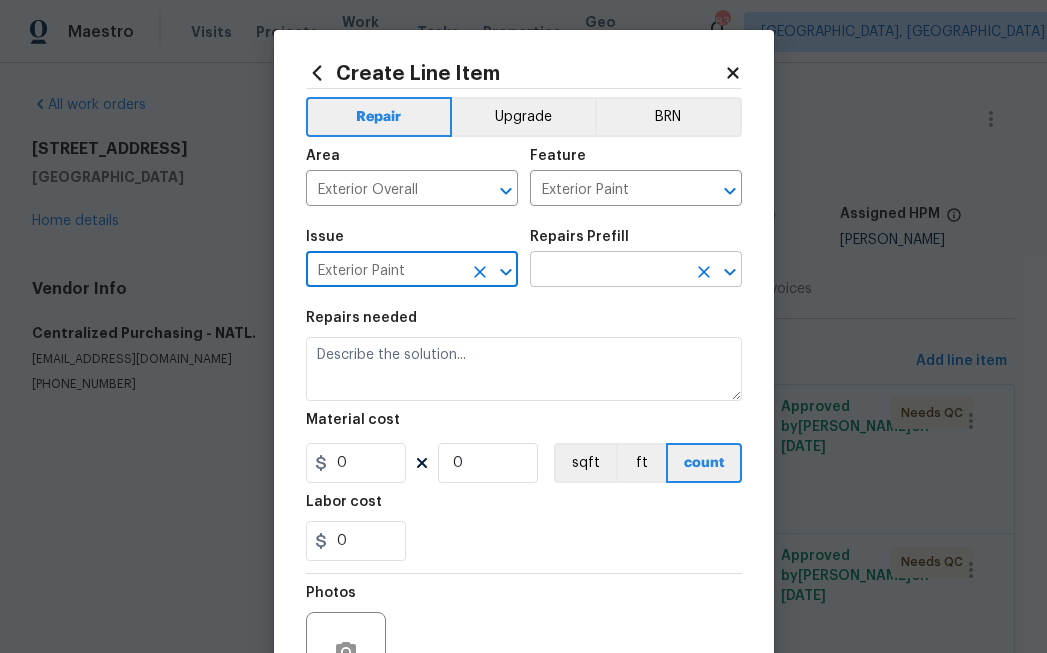 type on "Exterior Paint" 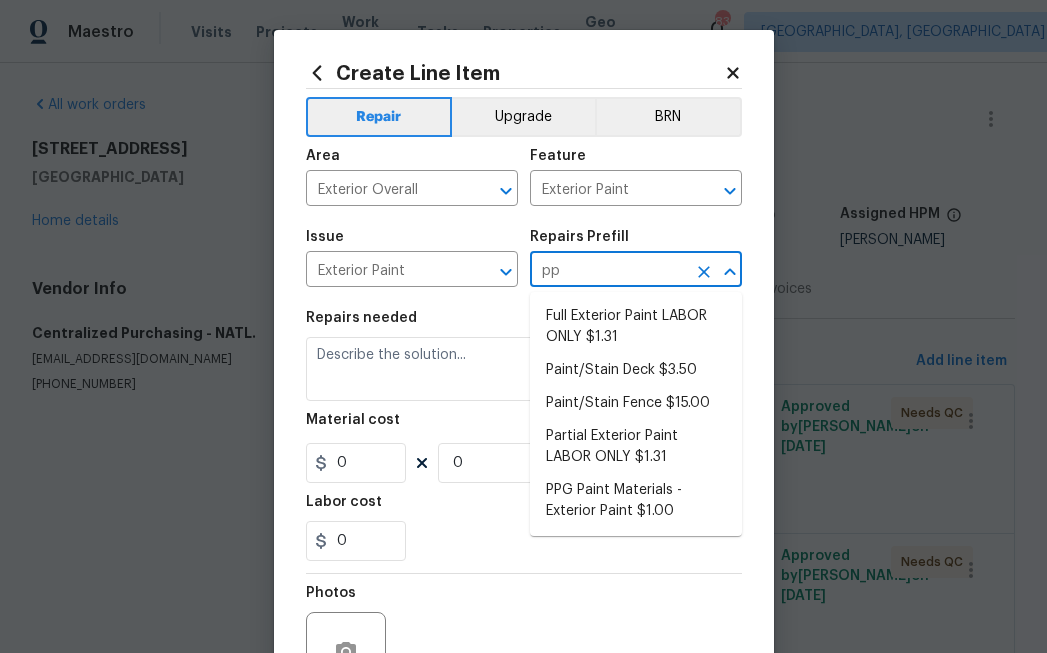 type on "ppg" 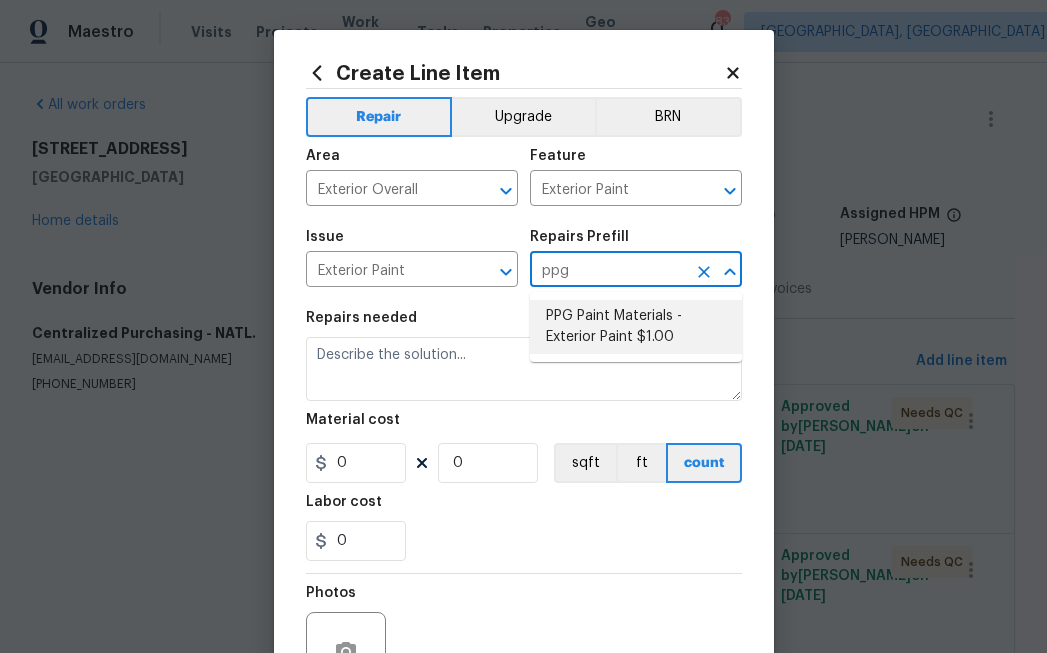 click on "PPG Paint Materials - Exterior Paint $1.00" at bounding box center (636, 327) 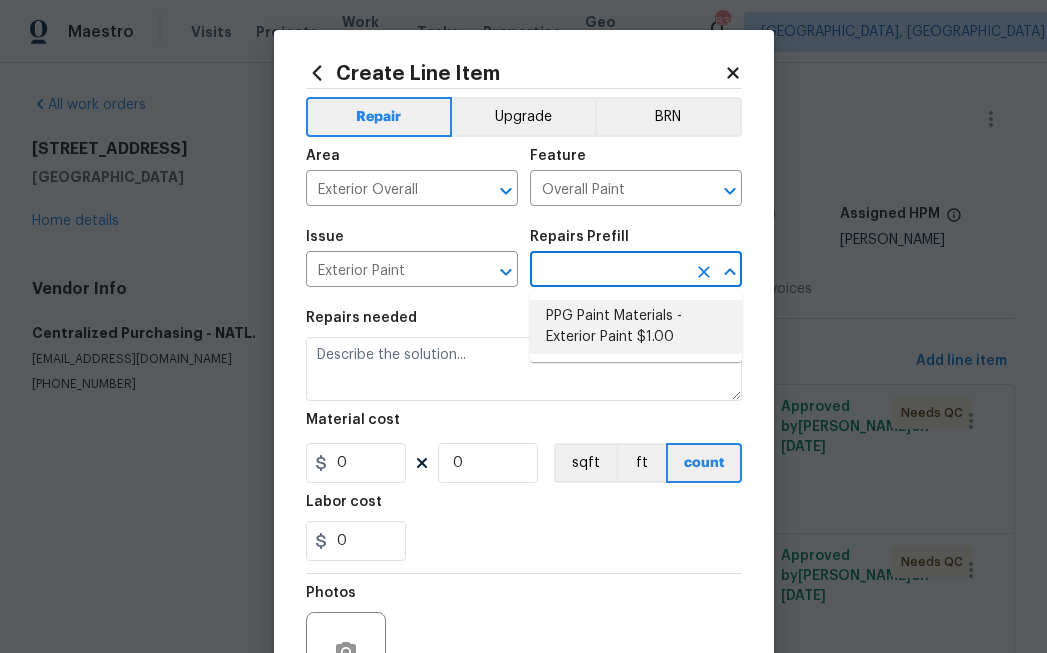 type on "PPG Paint Materials - Exterior Paint $1.00" 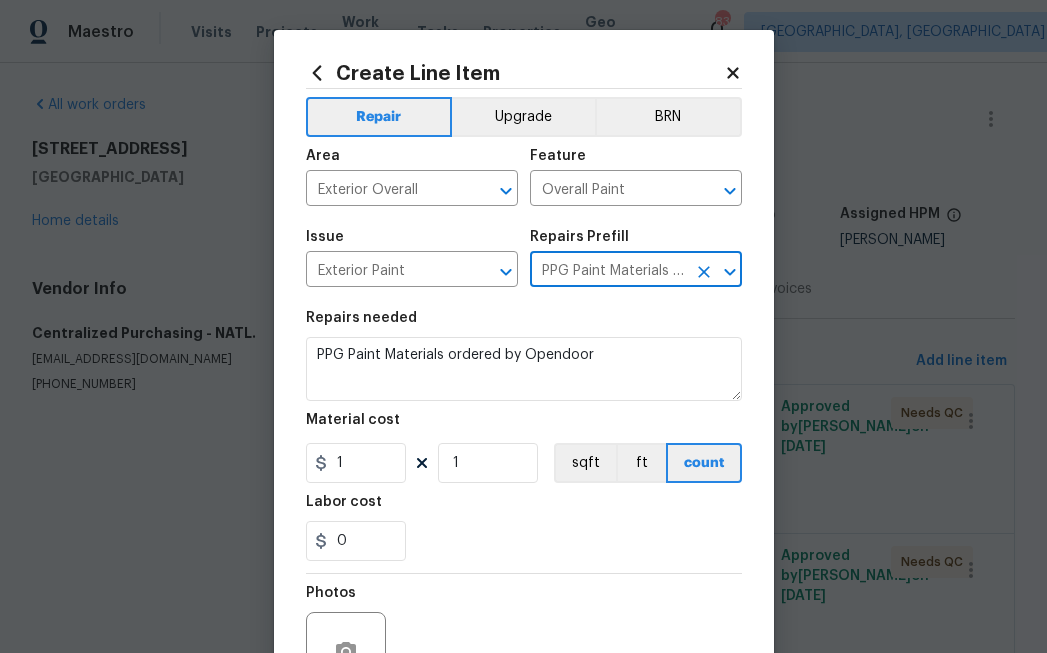type on "PPG Paint Materials - Exterior Paint $1.00" 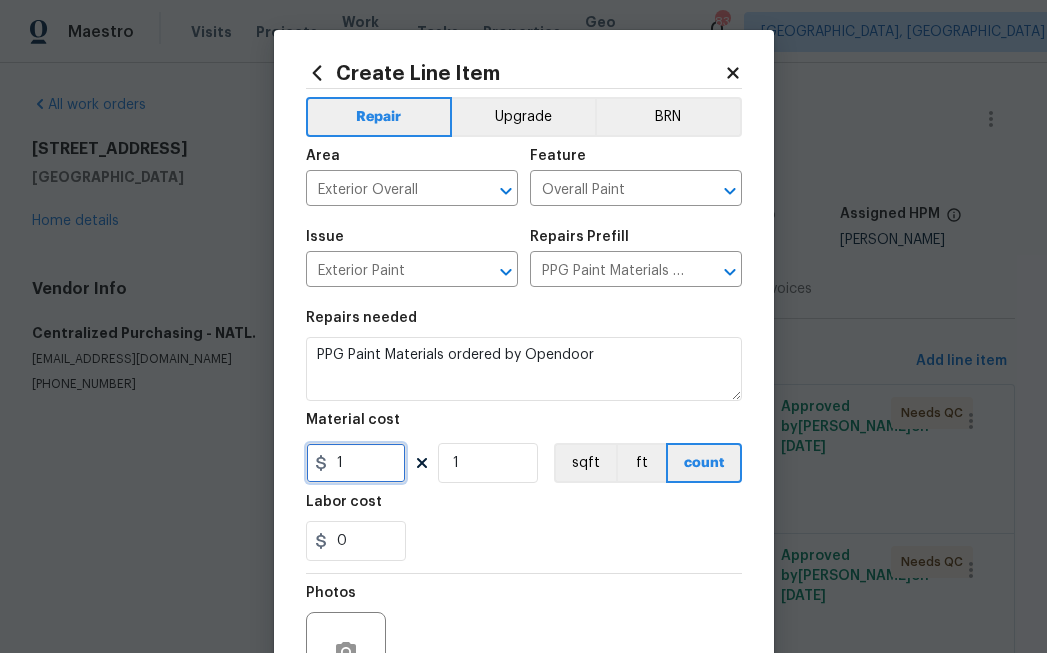 click on "1" at bounding box center [356, 463] 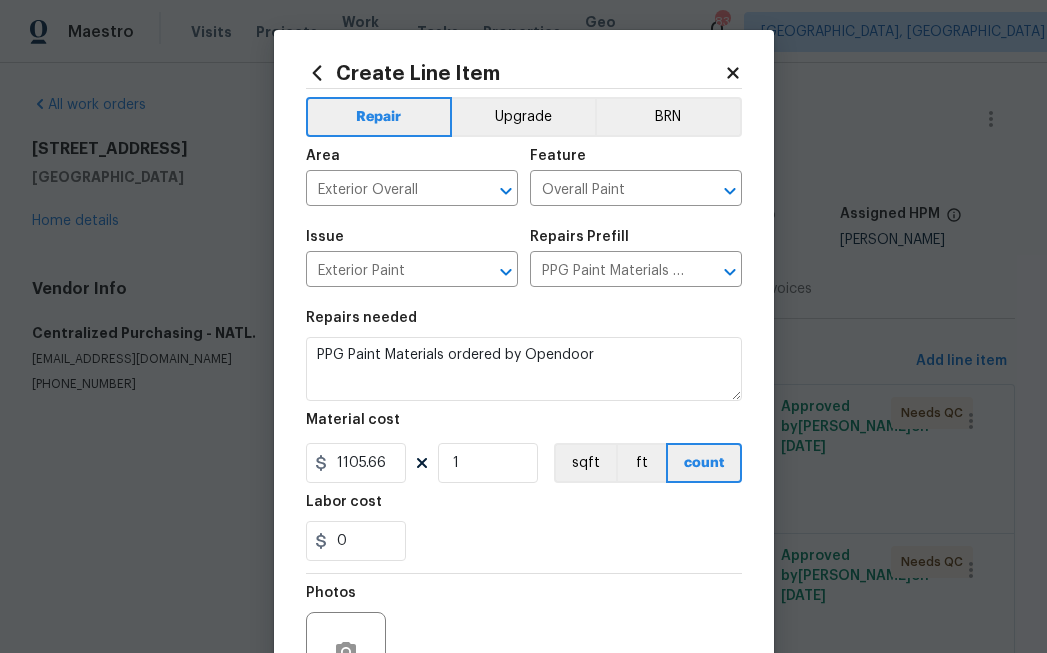 click on "Repairs needed PPG Paint Materials ordered by Opendoor Material cost 1105.66 1 sqft ft count Labor cost 0" at bounding box center [524, 436] 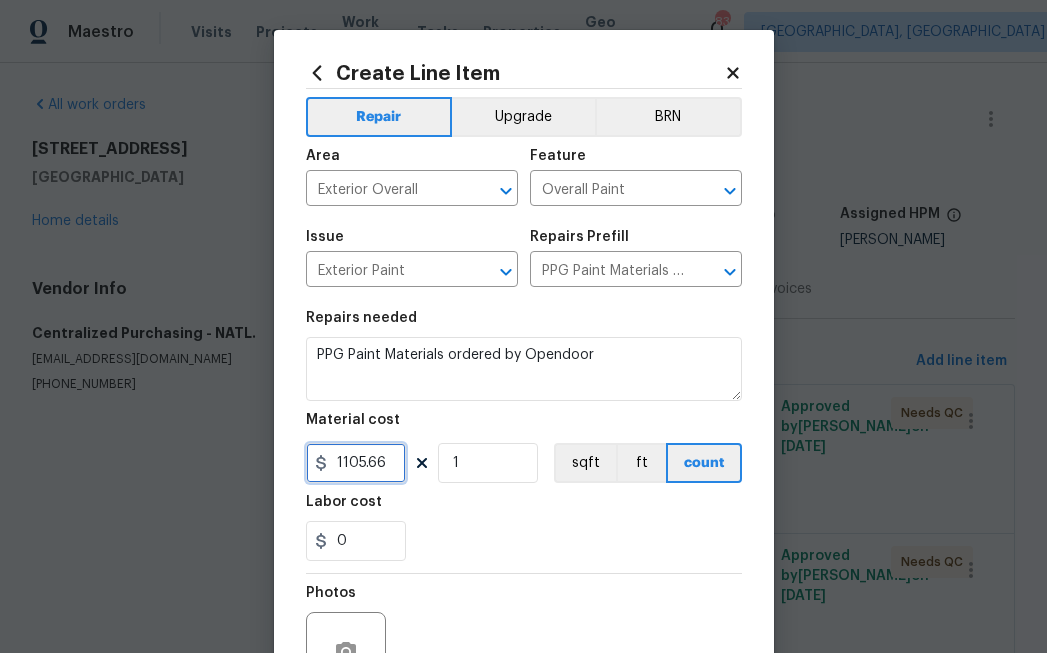 click on "1105.66" at bounding box center [356, 463] 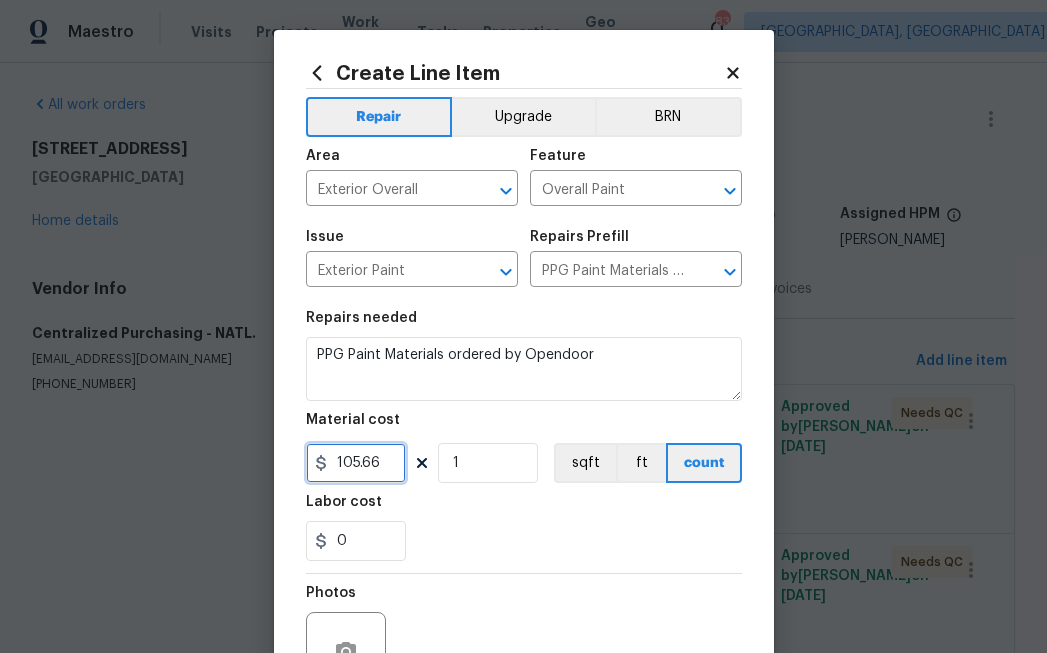 type on "105.66" 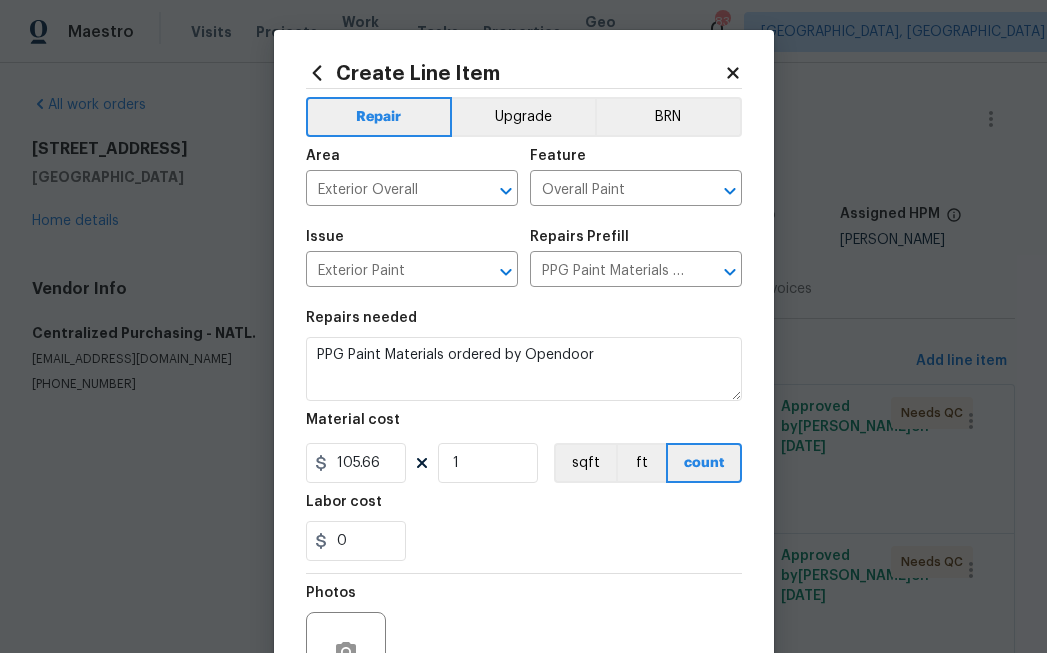 click on "Repairs needed PPG Paint Materials ordered by Opendoor Material cost 105.66 1 sqft ft count Labor cost 0" at bounding box center (524, 436) 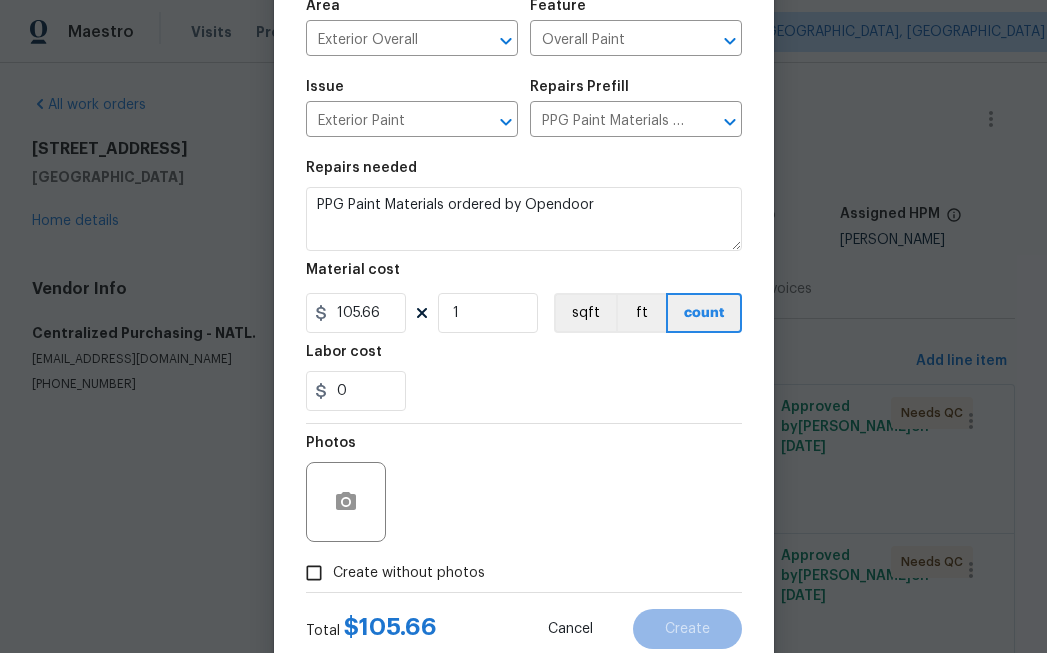 scroll, scrollTop: 209, scrollLeft: 0, axis: vertical 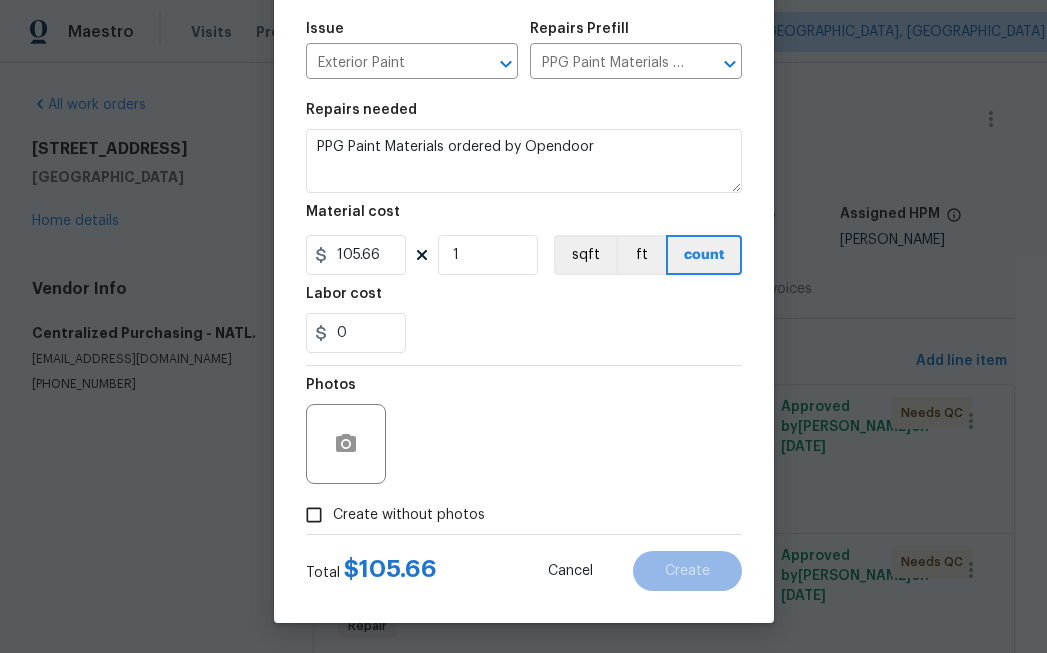 click on "Create without photos" at bounding box center (409, 515) 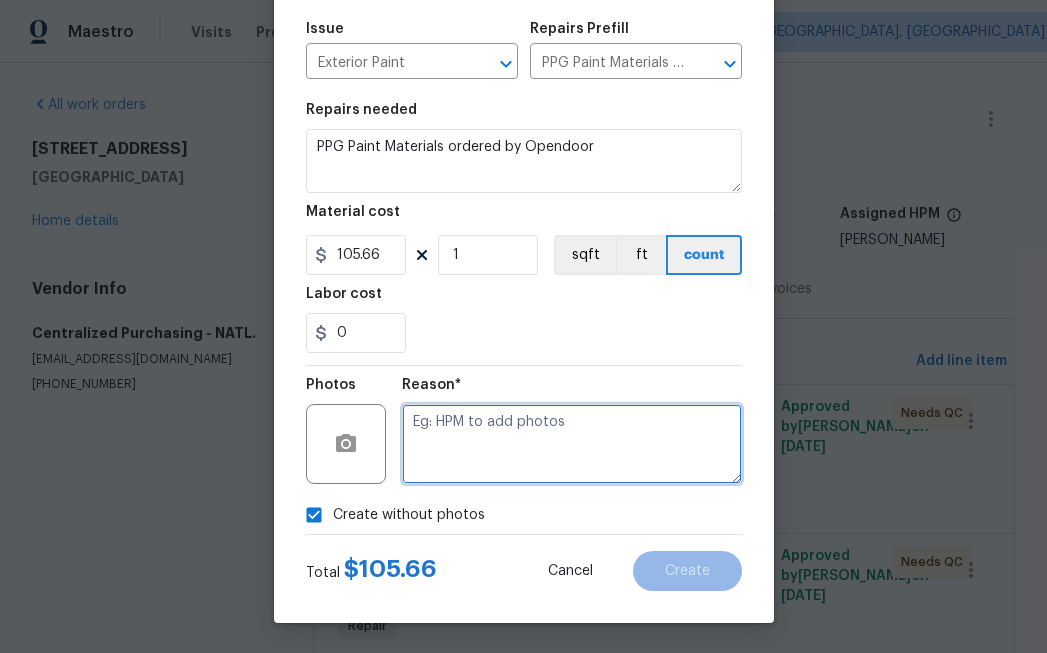 drag, startPoint x: 429, startPoint y: 509, endPoint x: 496, endPoint y: 442, distance: 94.75231 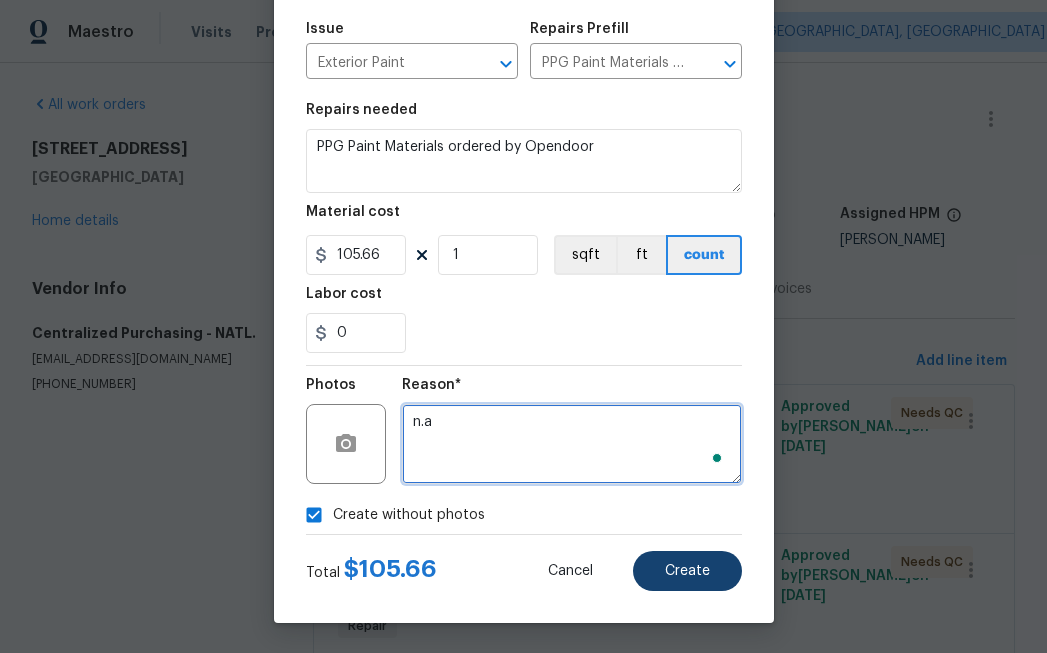 type on "n.a" 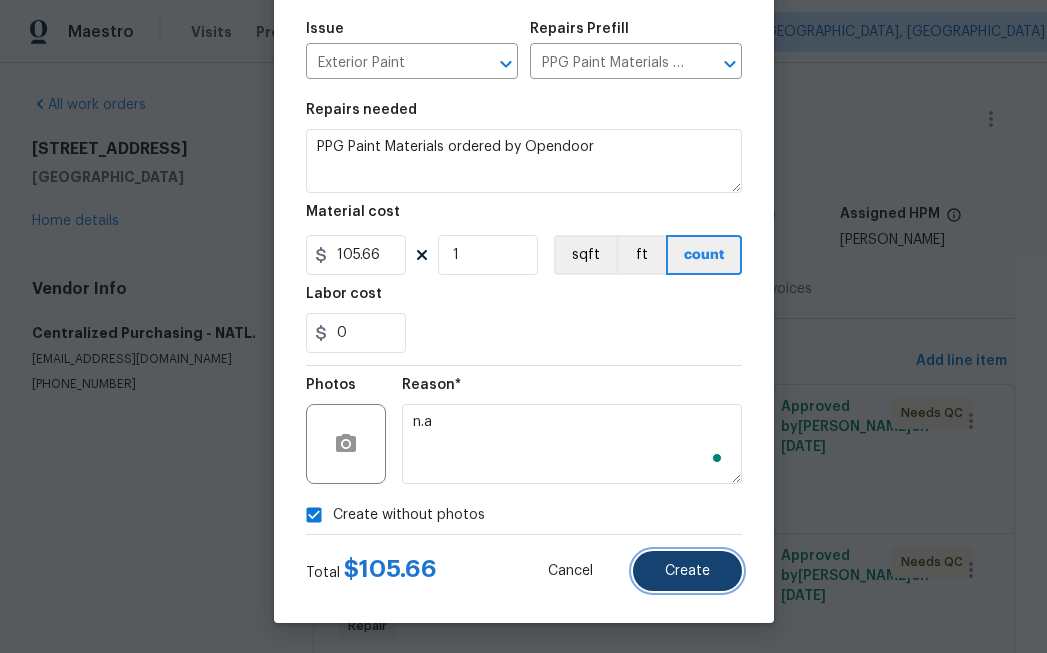 click on "Create" at bounding box center [687, 571] 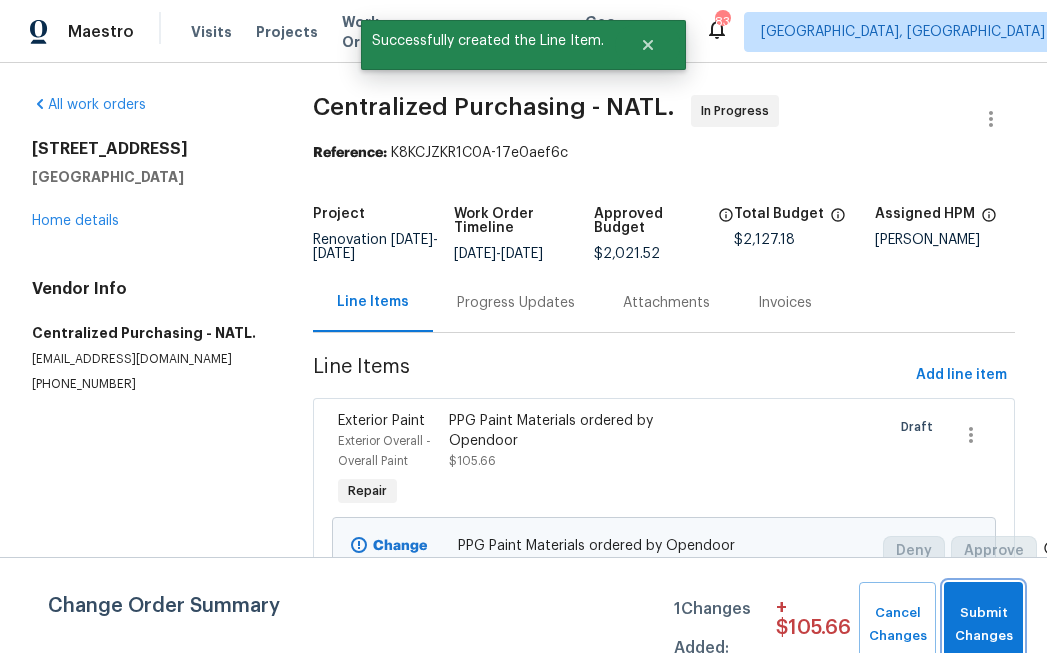 click on "Submit Changes" at bounding box center [983, 625] 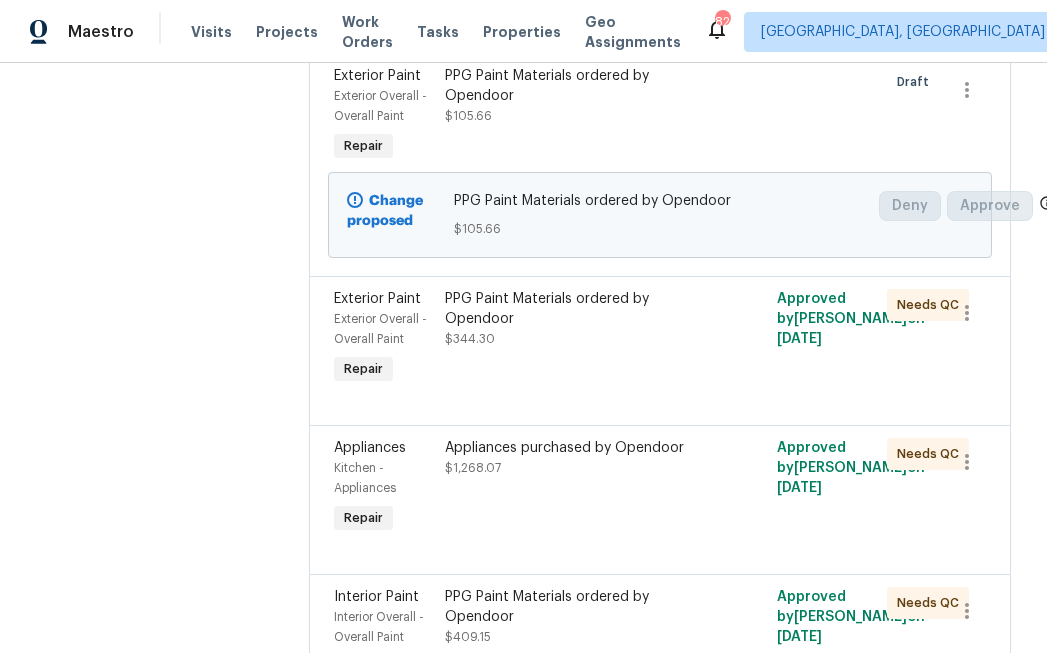 scroll, scrollTop: 349, scrollLeft: 4, axis: both 